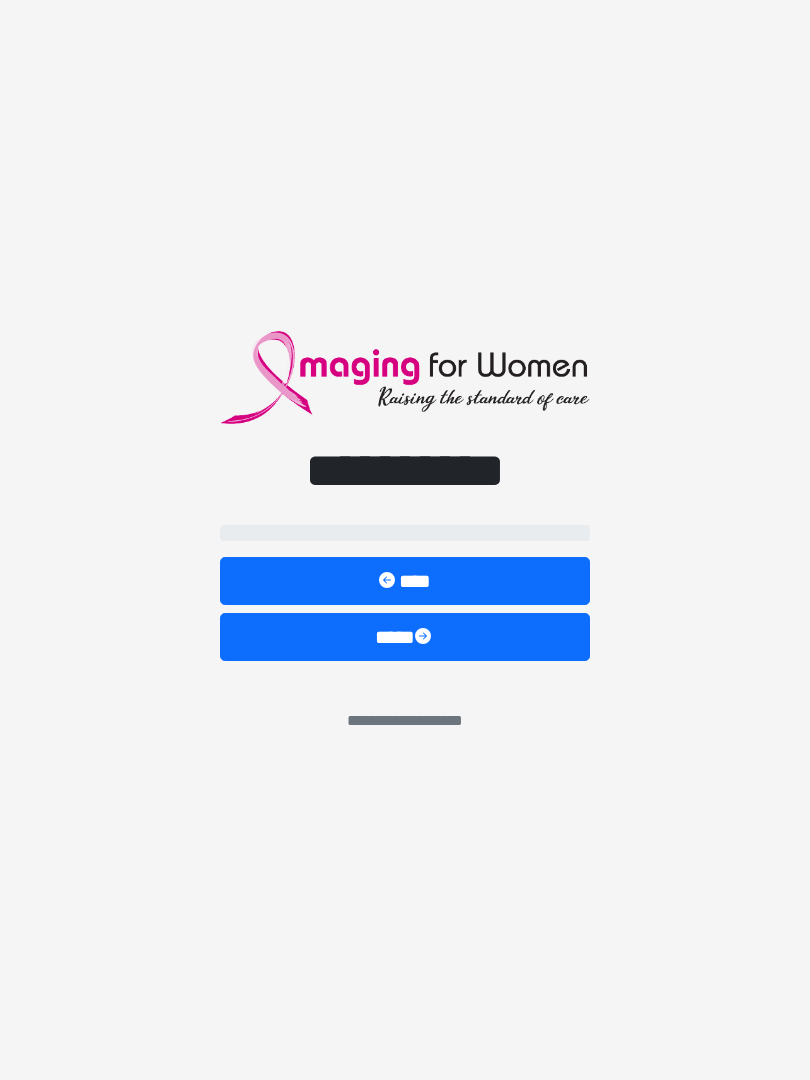 scroll, scrollTop: 0, scrollLeft: 0, axis: both 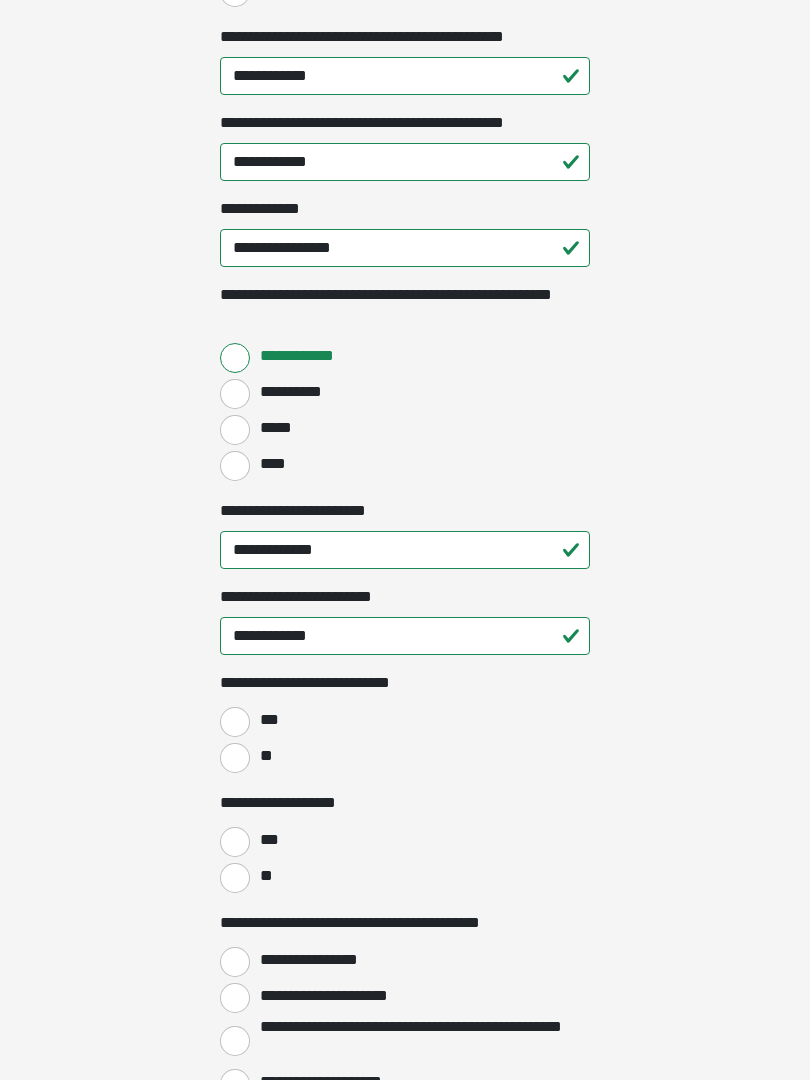click on "**" at bounding box center (235, 758) 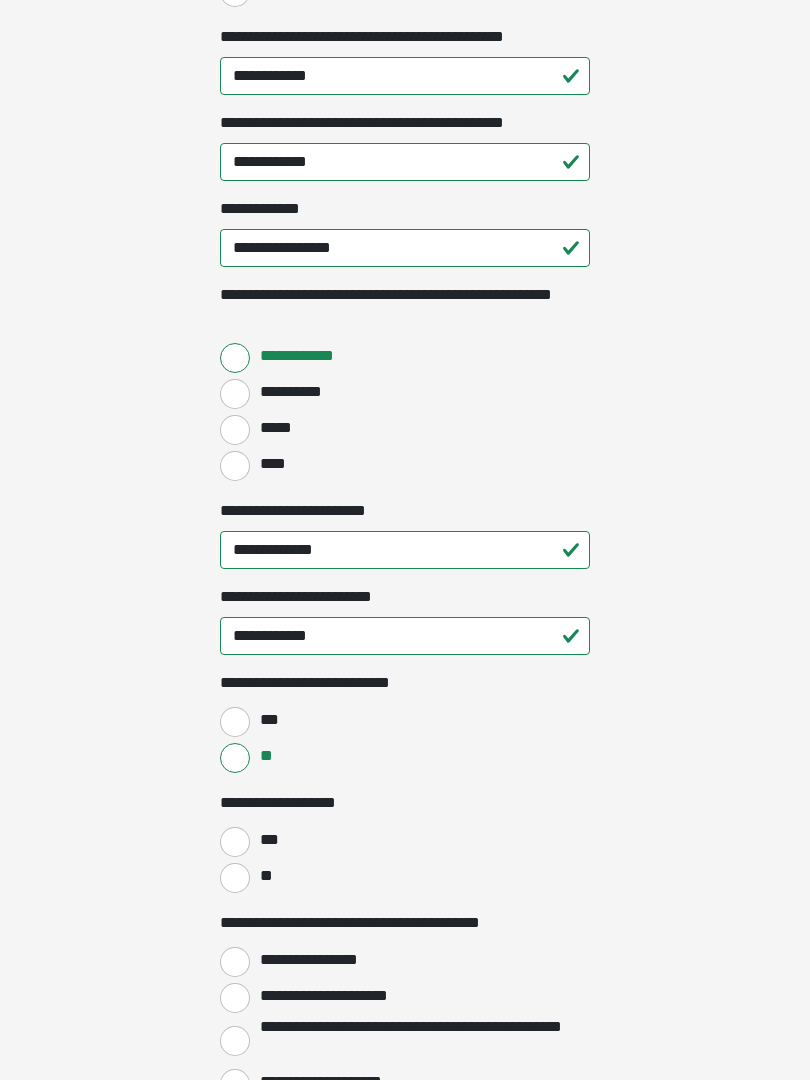 click on "**" at bounding box center [235, 878] 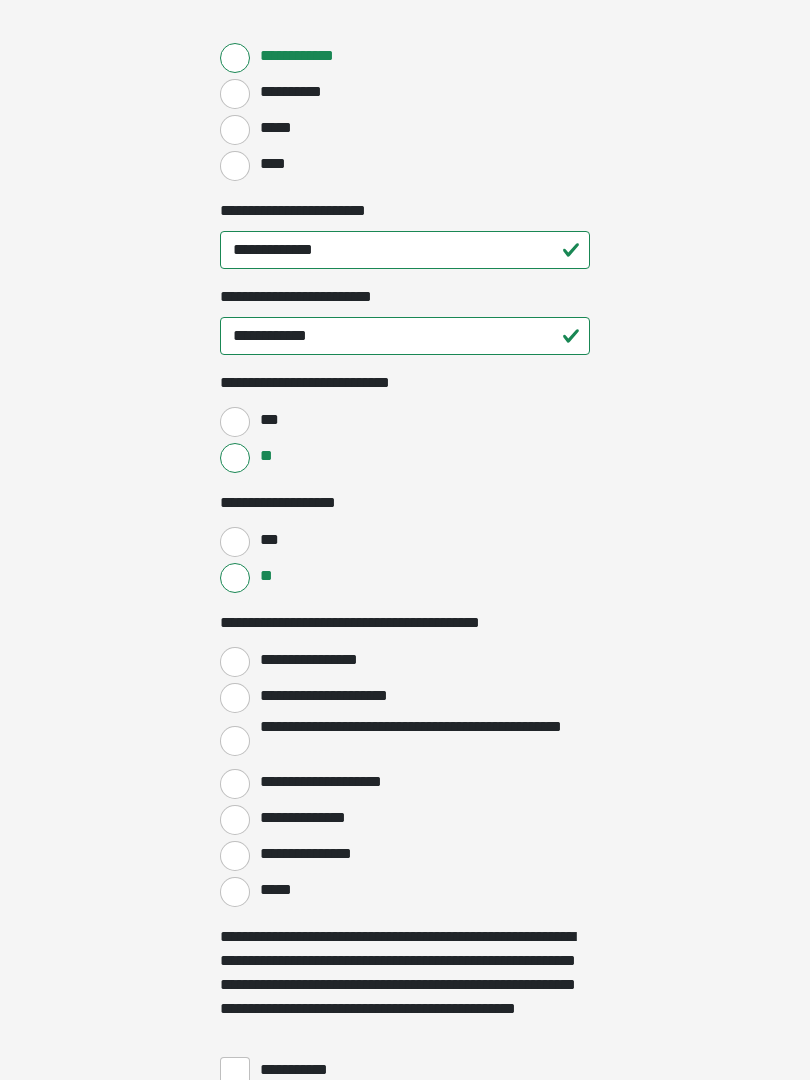 scroll, scrollTop: 2811, scrollLeft: 0, axis: vertical 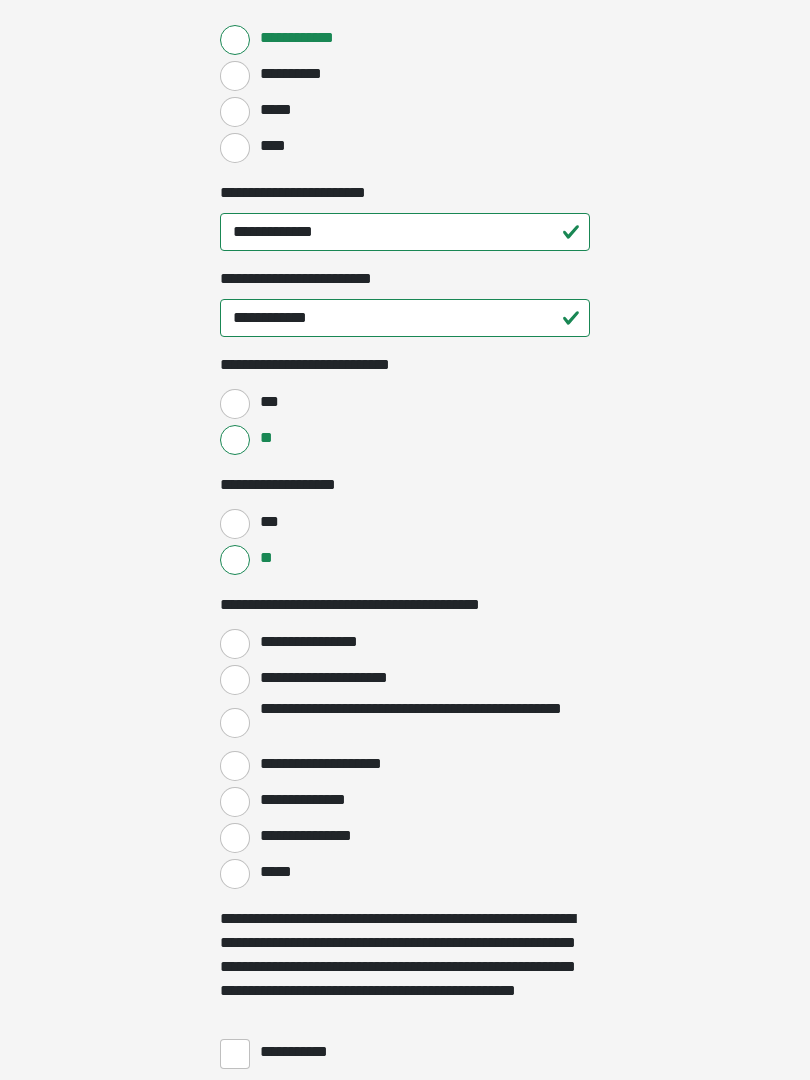 click on "**********" at bounding box center (235, 644) 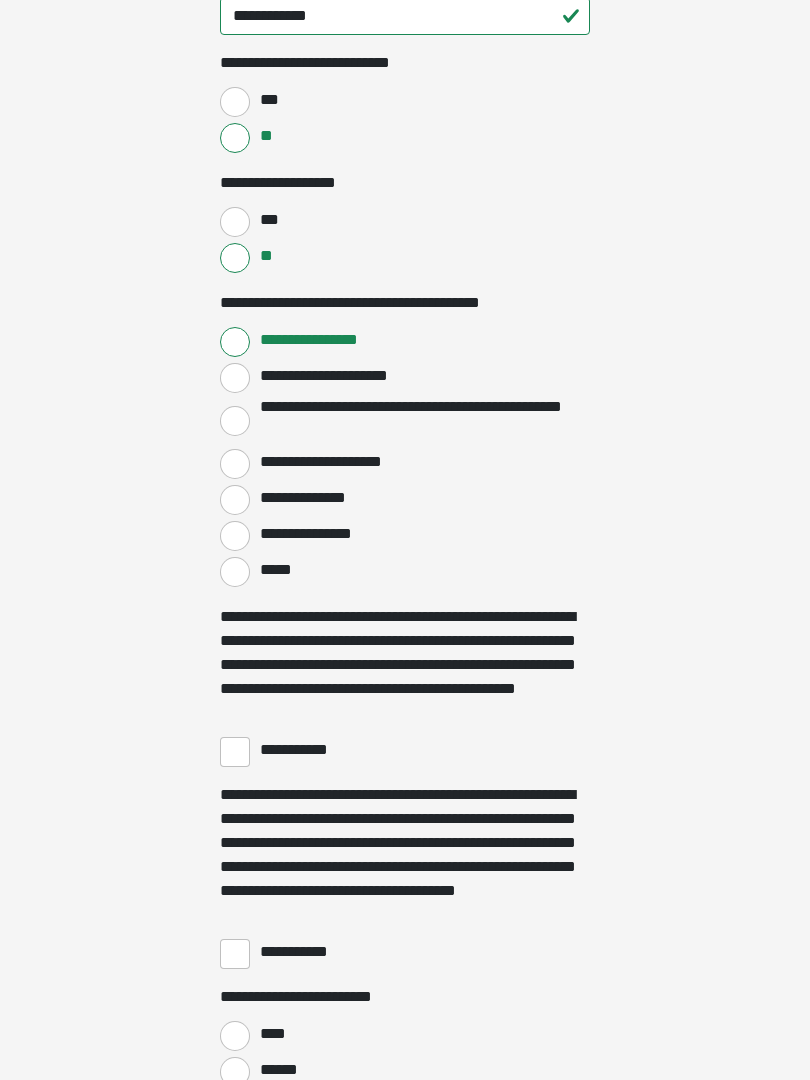 scroll, scrollTop: 3126, scrollLeft: 0, axis: vertical 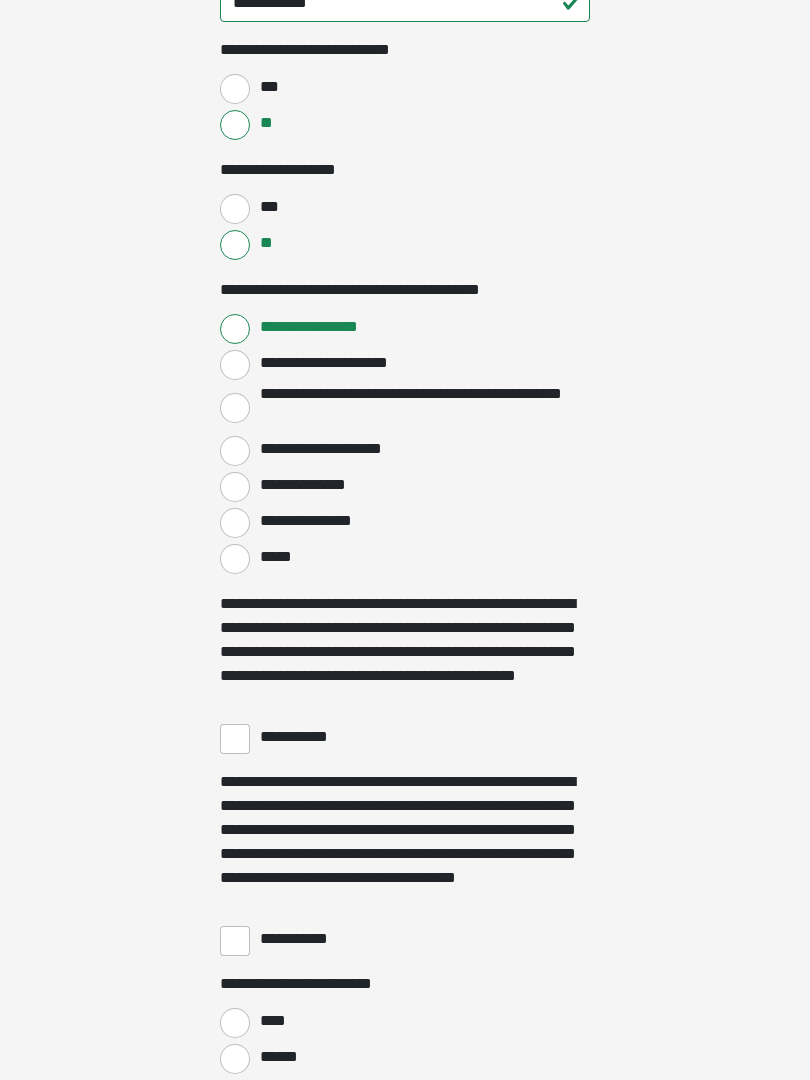 click on "**********" at bounding box center [235, 739] 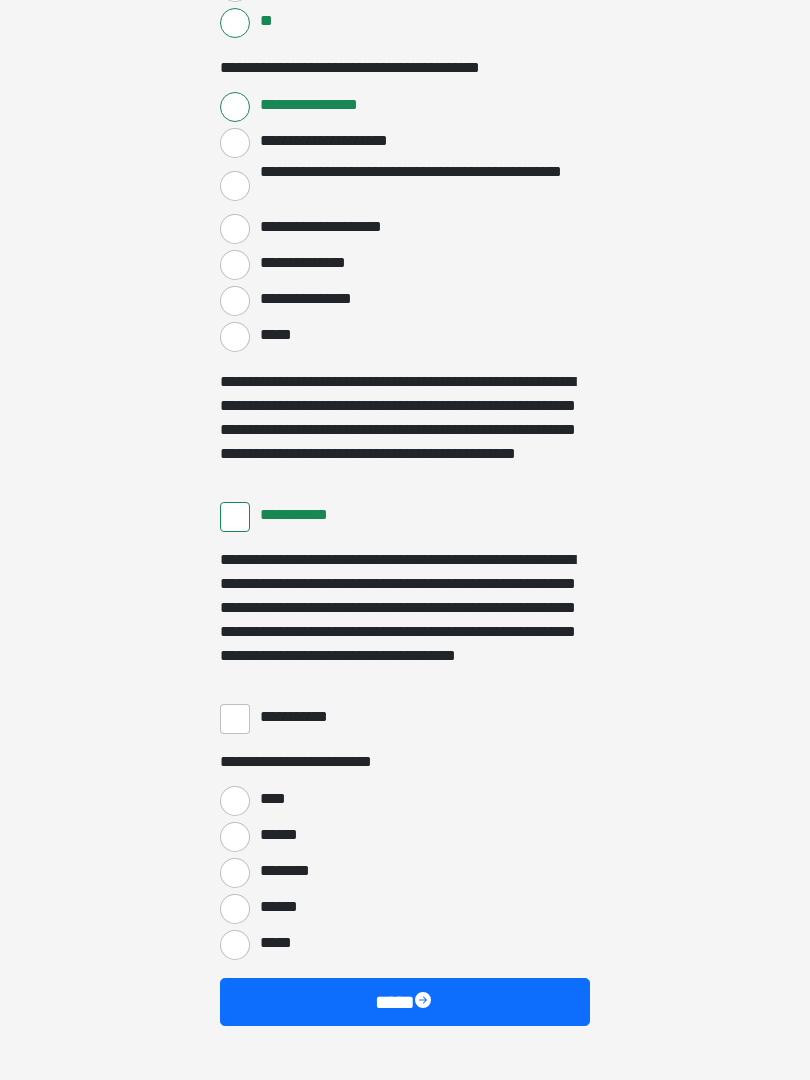 scroll, scrollTop: 3397, scrollLeft: 0, axis: vertical 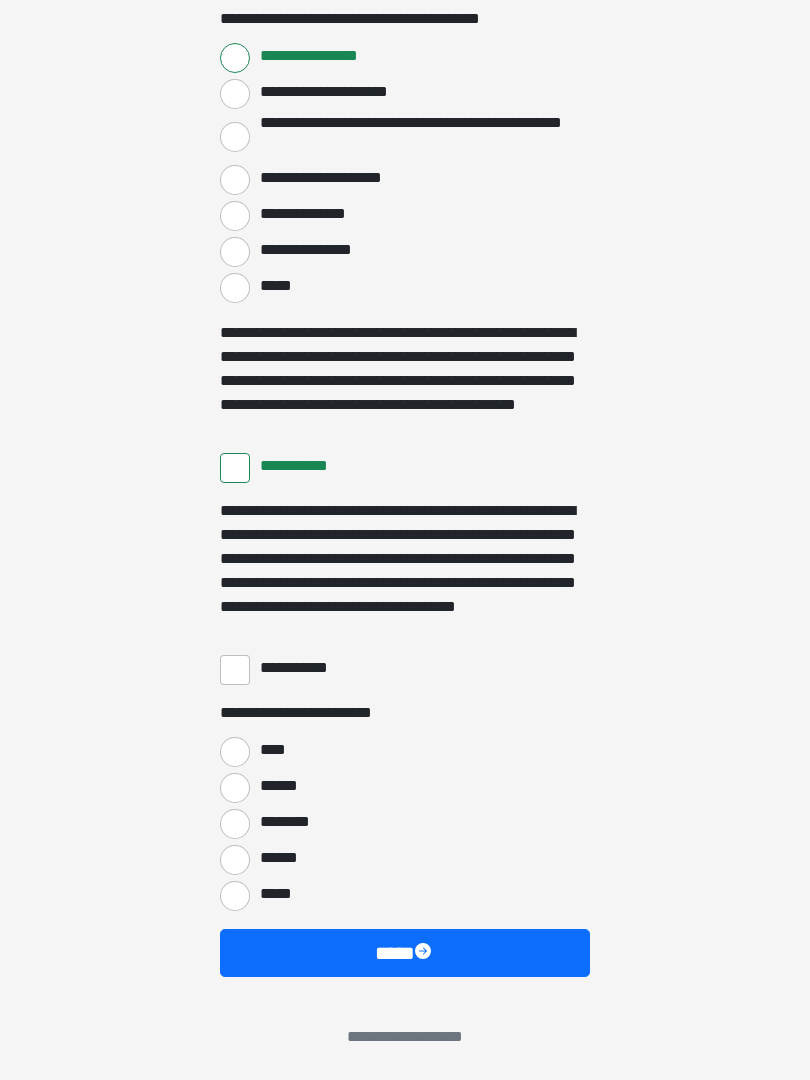 click on "**********" at bounding box center (235, 670) 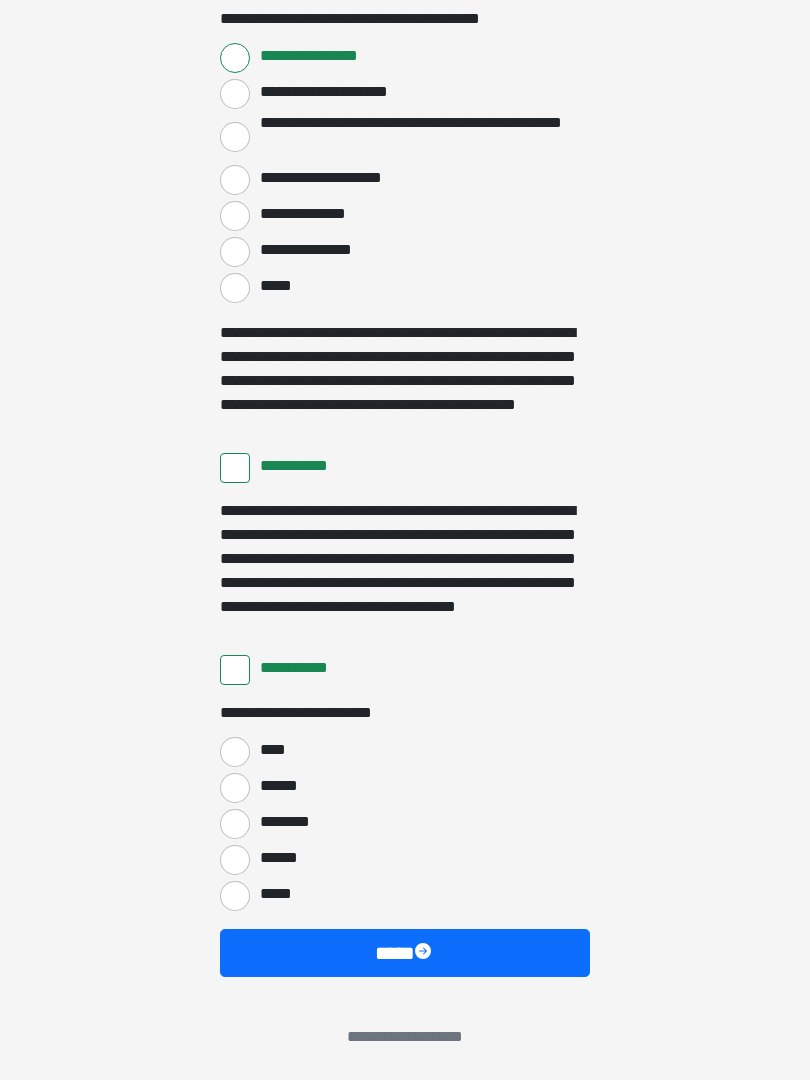 click at bounding box center [425, 953] 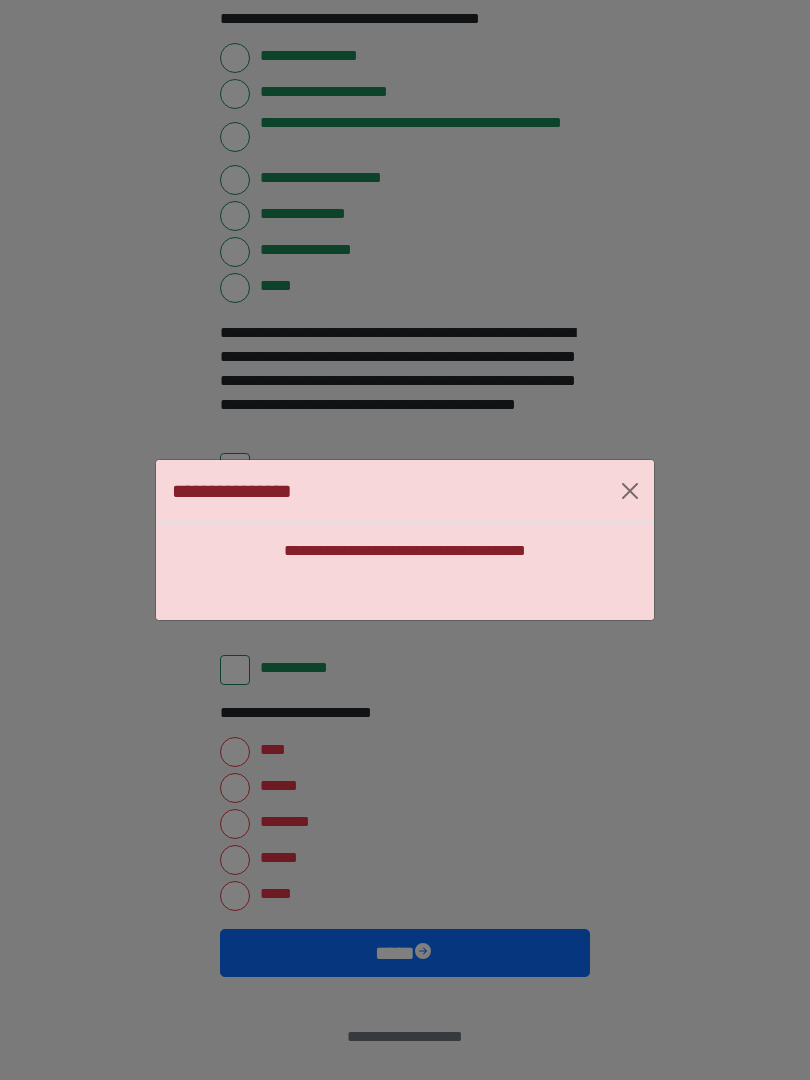 click on "**********" at bounding box center (405, 559) 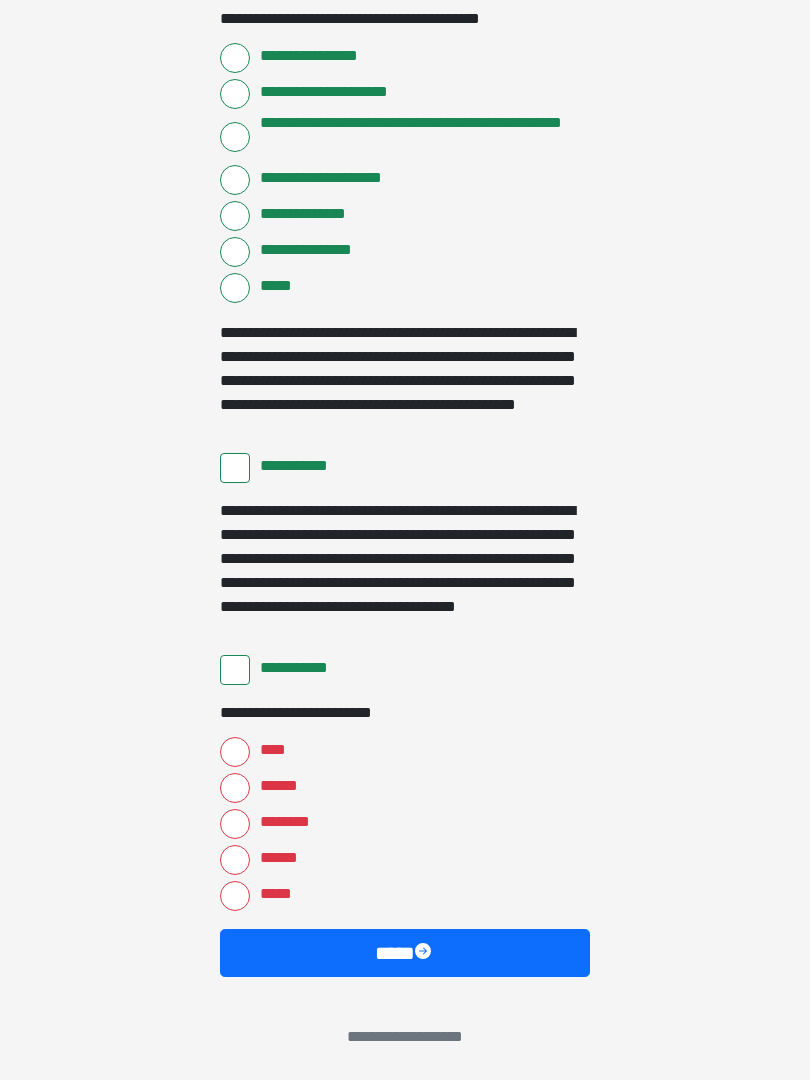 click on "****" at bounding box center [235, 752] 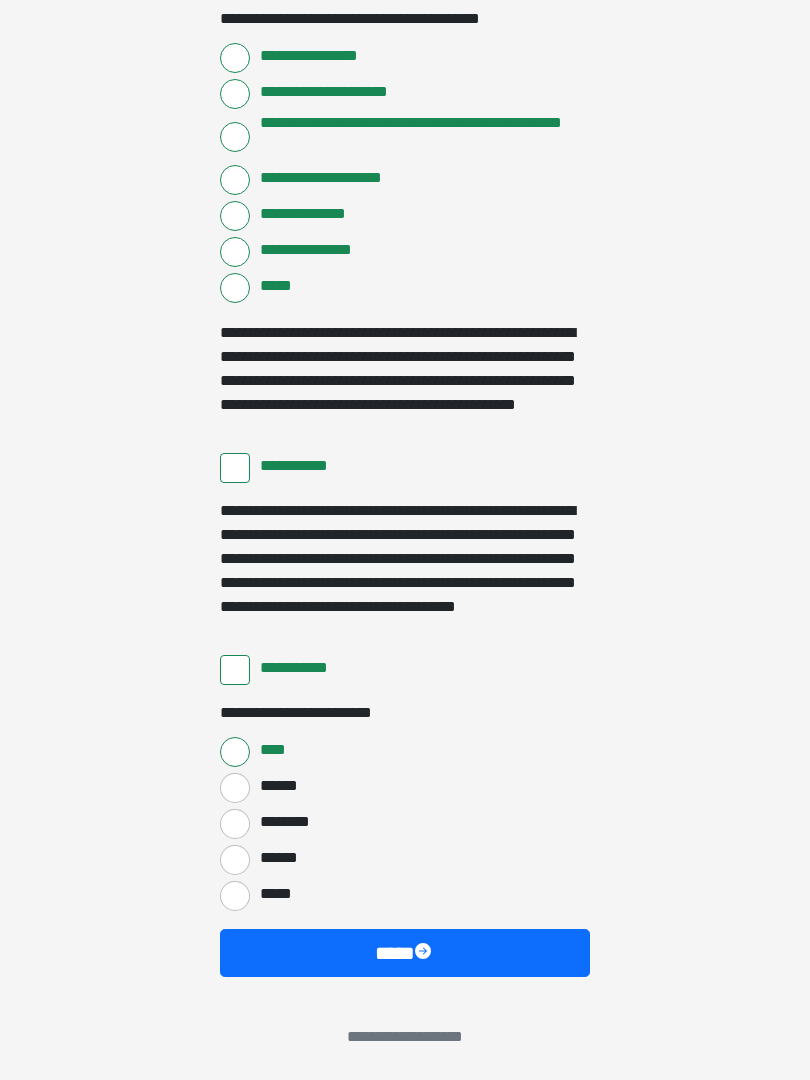 click on "****" at bounding box center (405, 953) 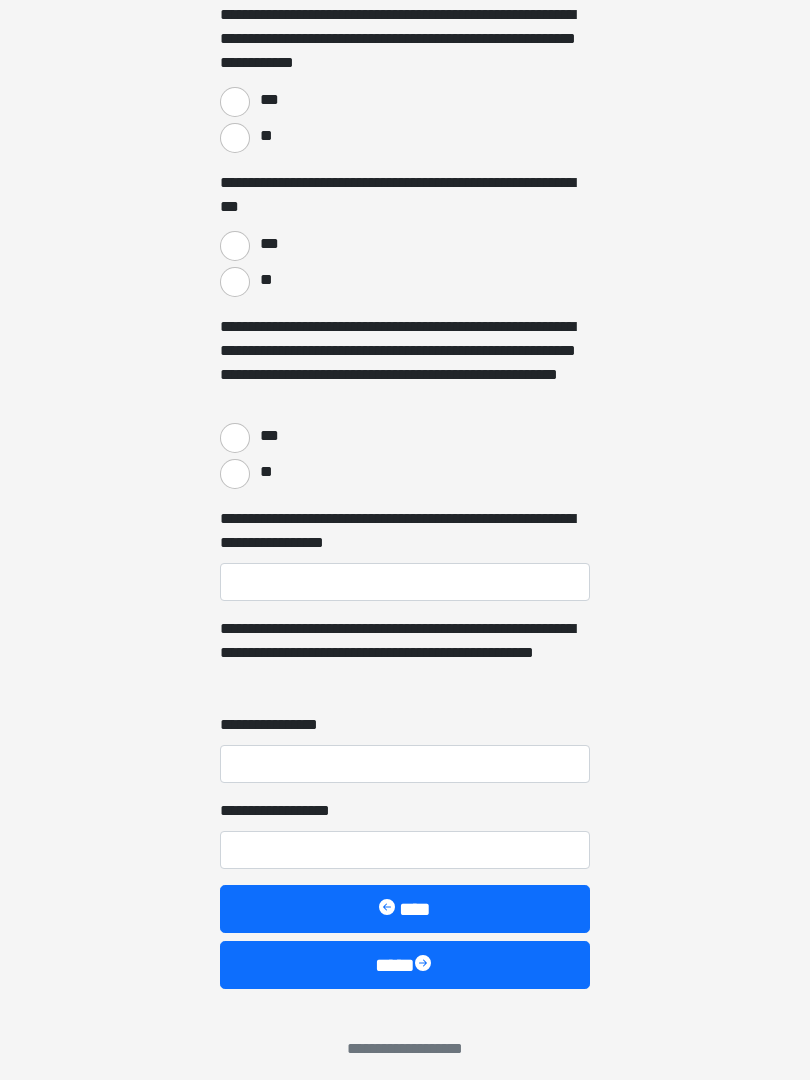 scroll, scrollTop: 2407, scrollLeft: 0, axis: vertical 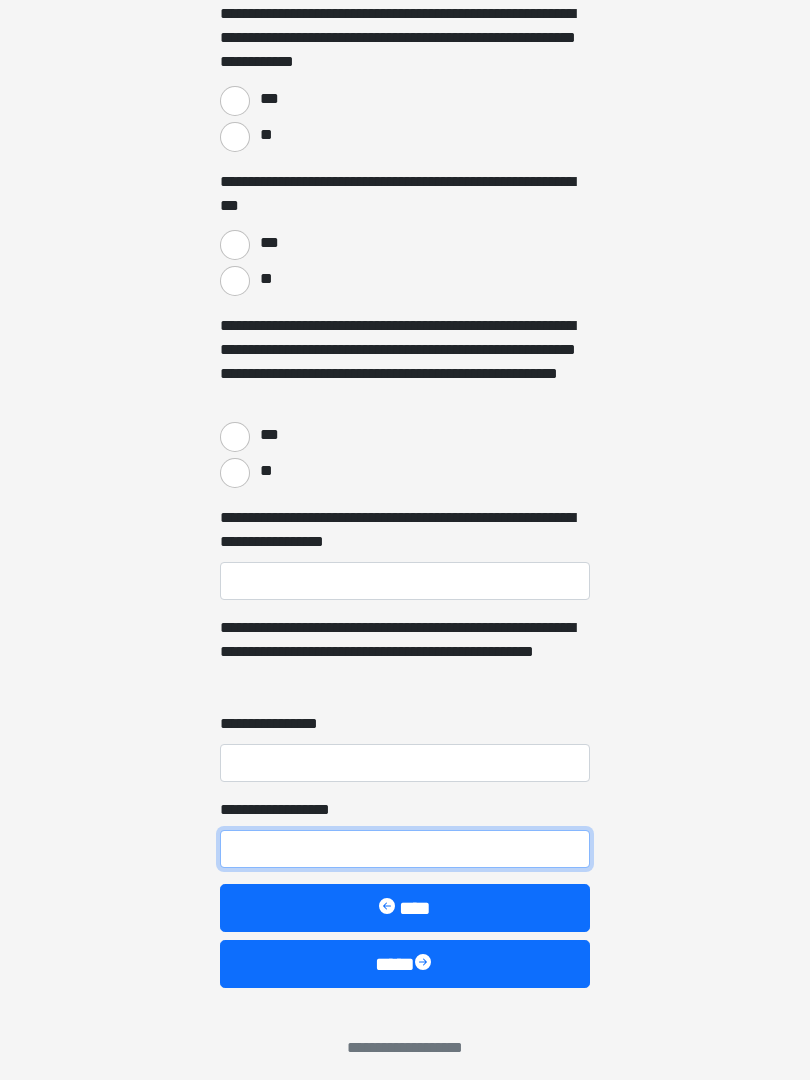 click on "**********" at bounding box center (405, 850) 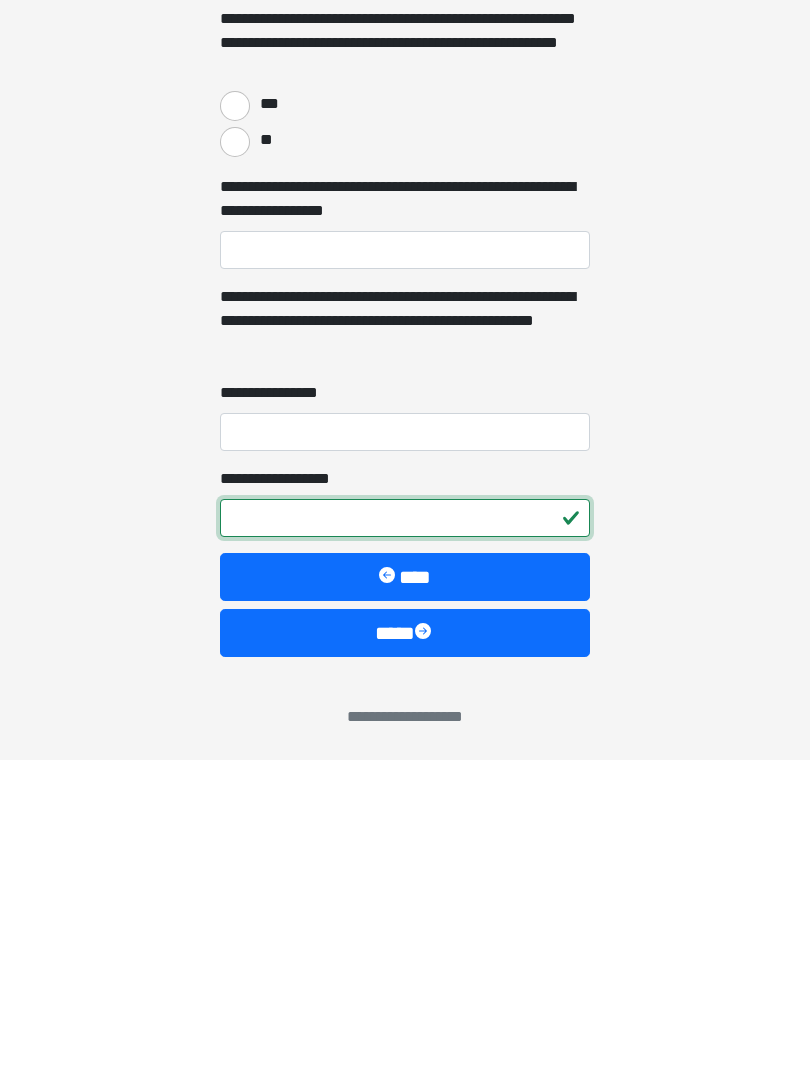 type on "*" 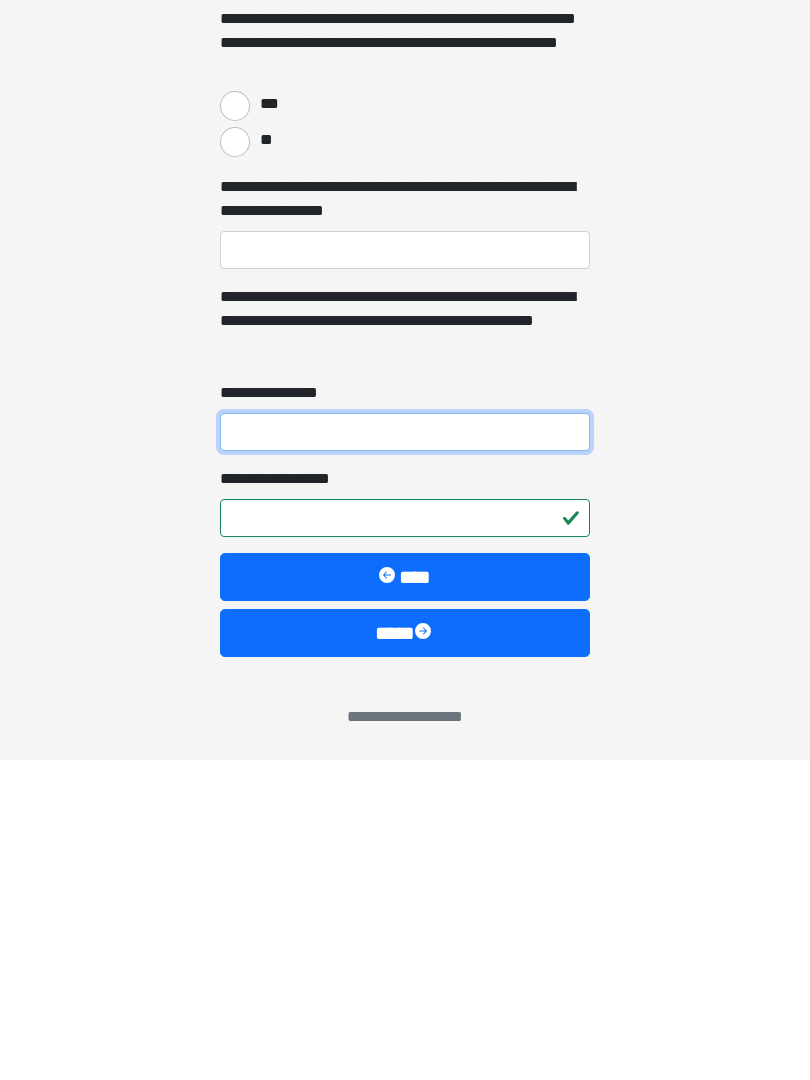 click on "**********" at bounding box center [405, 752] 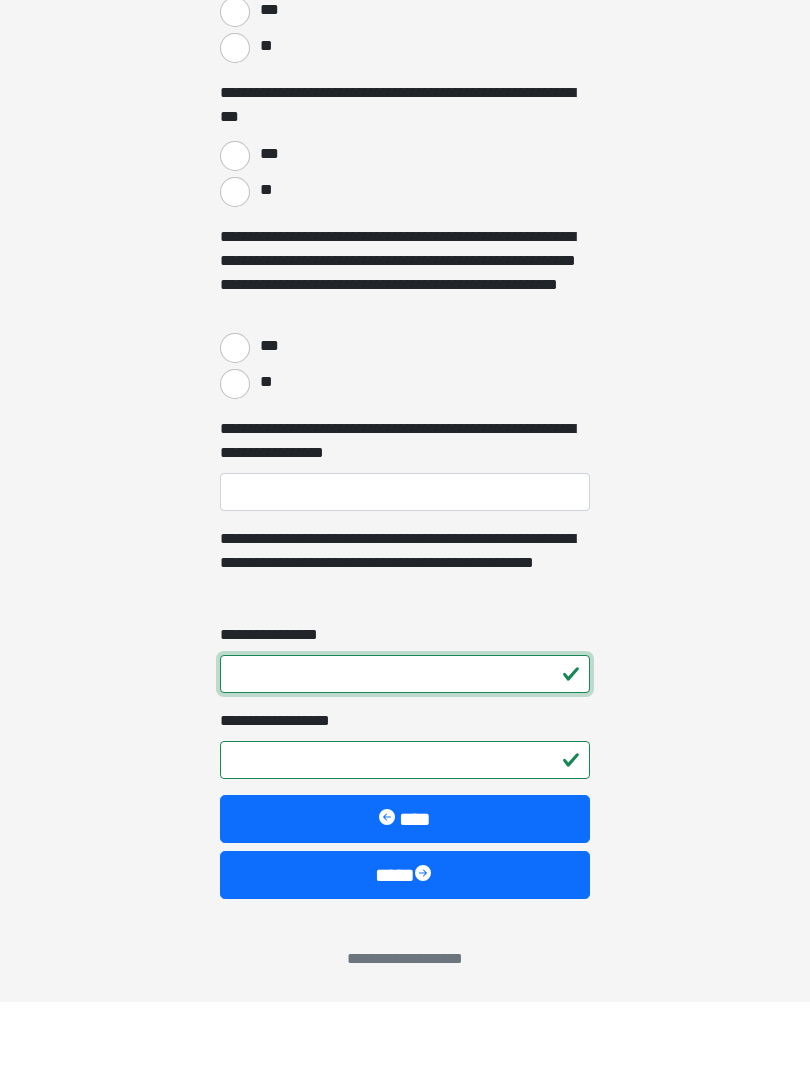 type on "*" 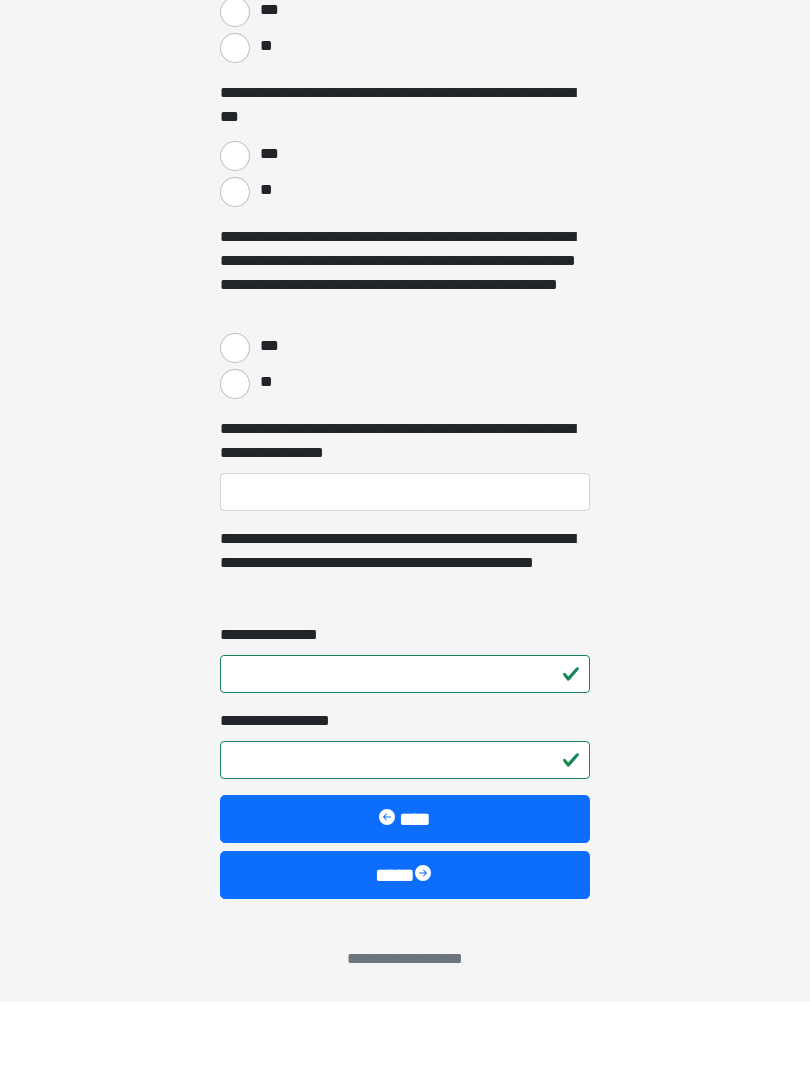 click on "**********" at bounding box center (405, 570) 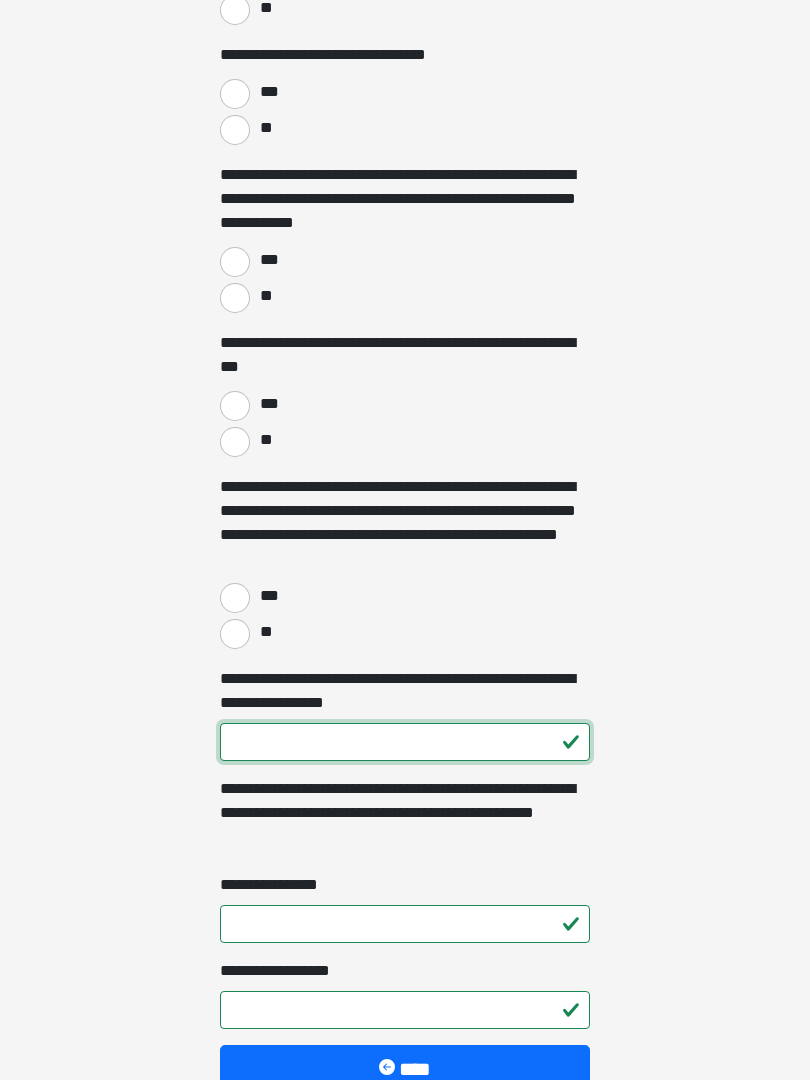 scroll, scrollTop: 2238, scrollLeft: 0, axis: vertical 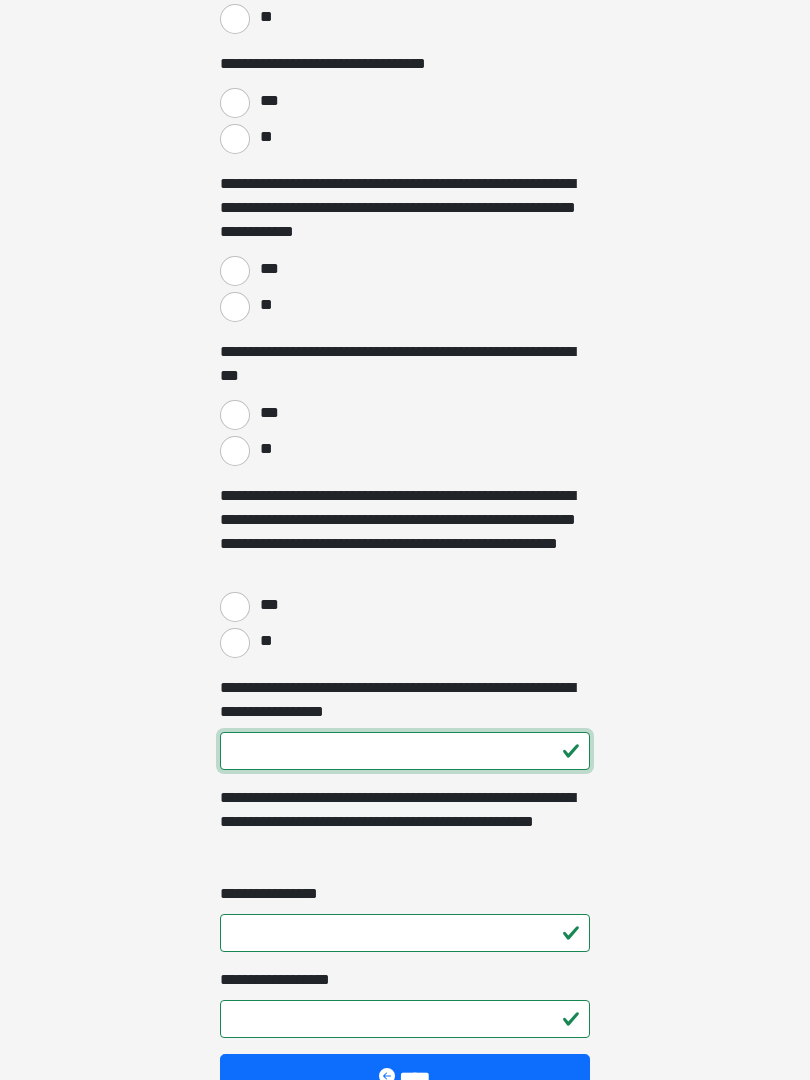 type on "***" 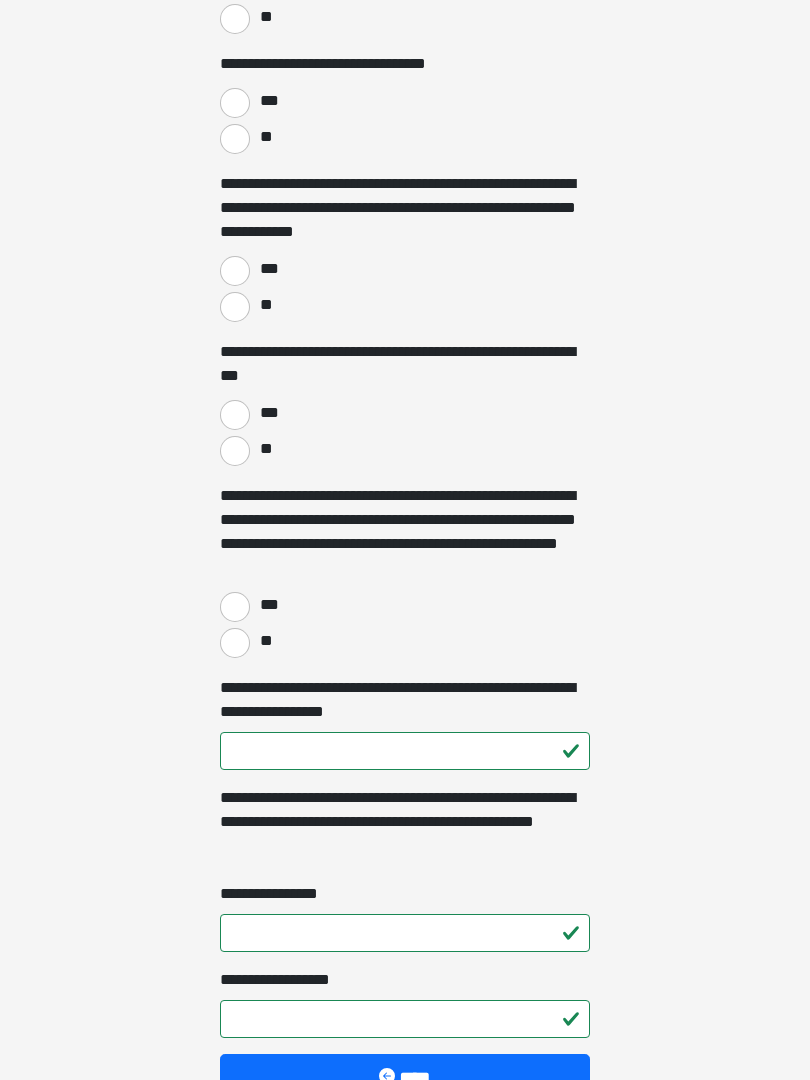 click on "**" at bounding box center (235, 643) 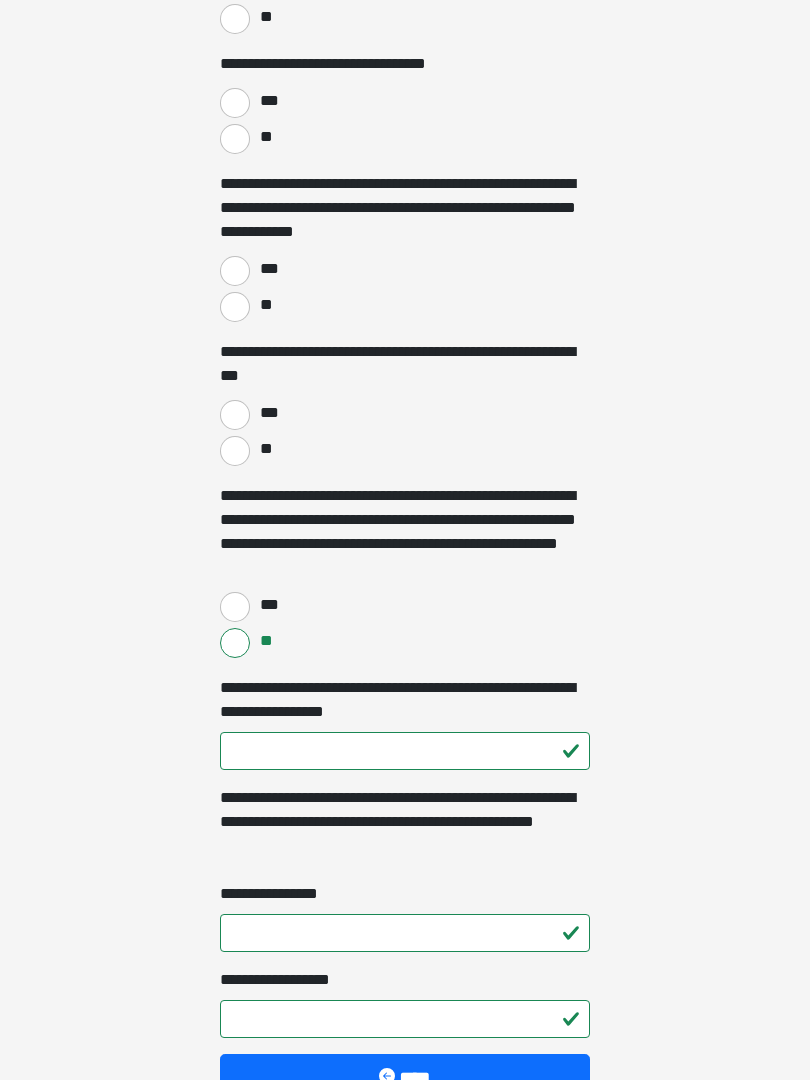 click on "***" at bounding box center (235, 415) 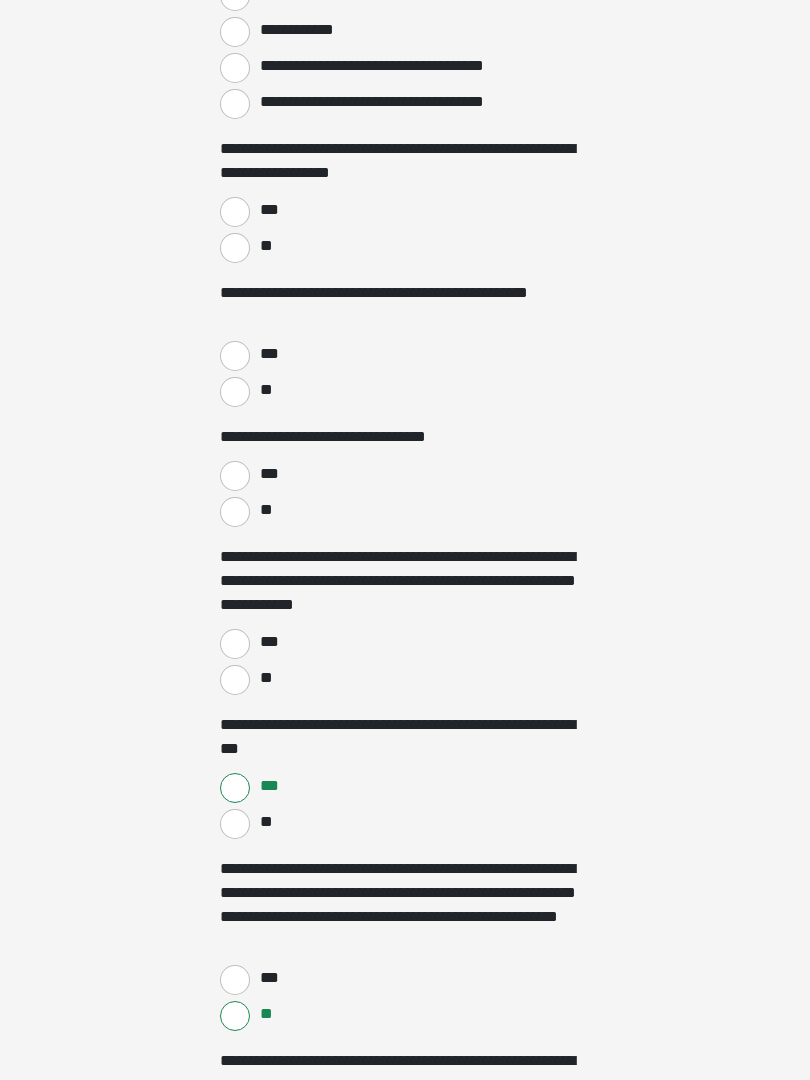 scroll, scrollTop: 1865, scrollLeft: 0, axis: vertical 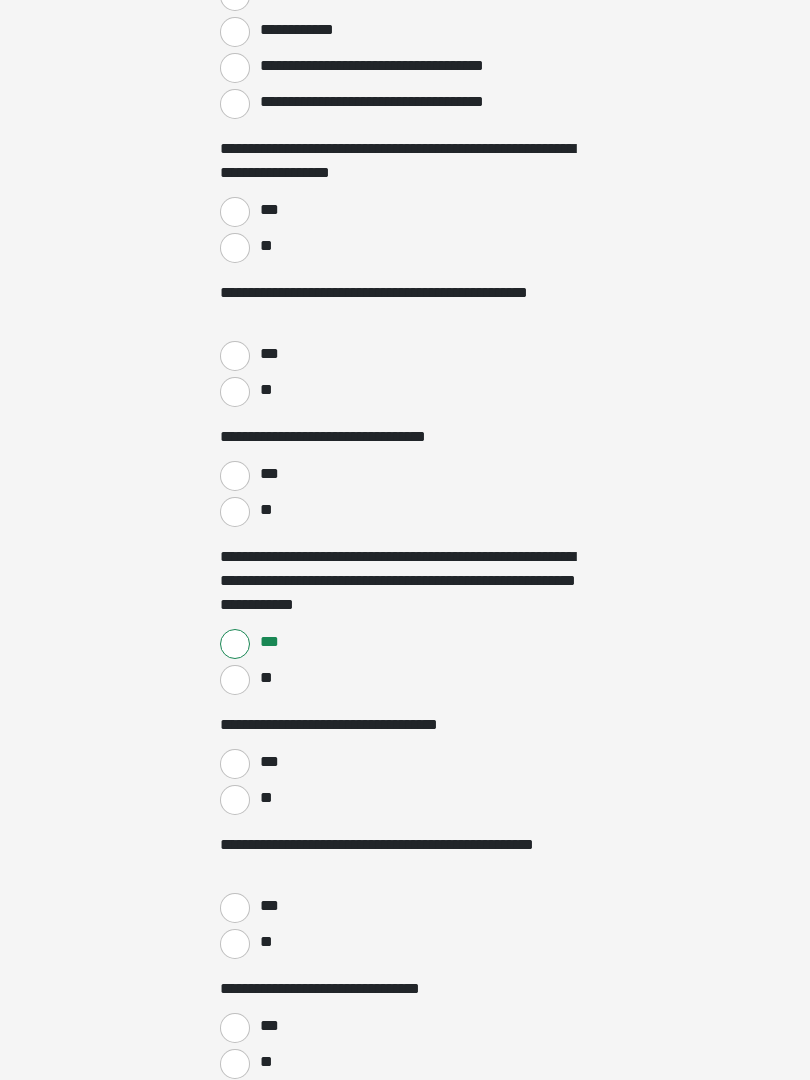 click on "**" at bounding box center (235, 512) 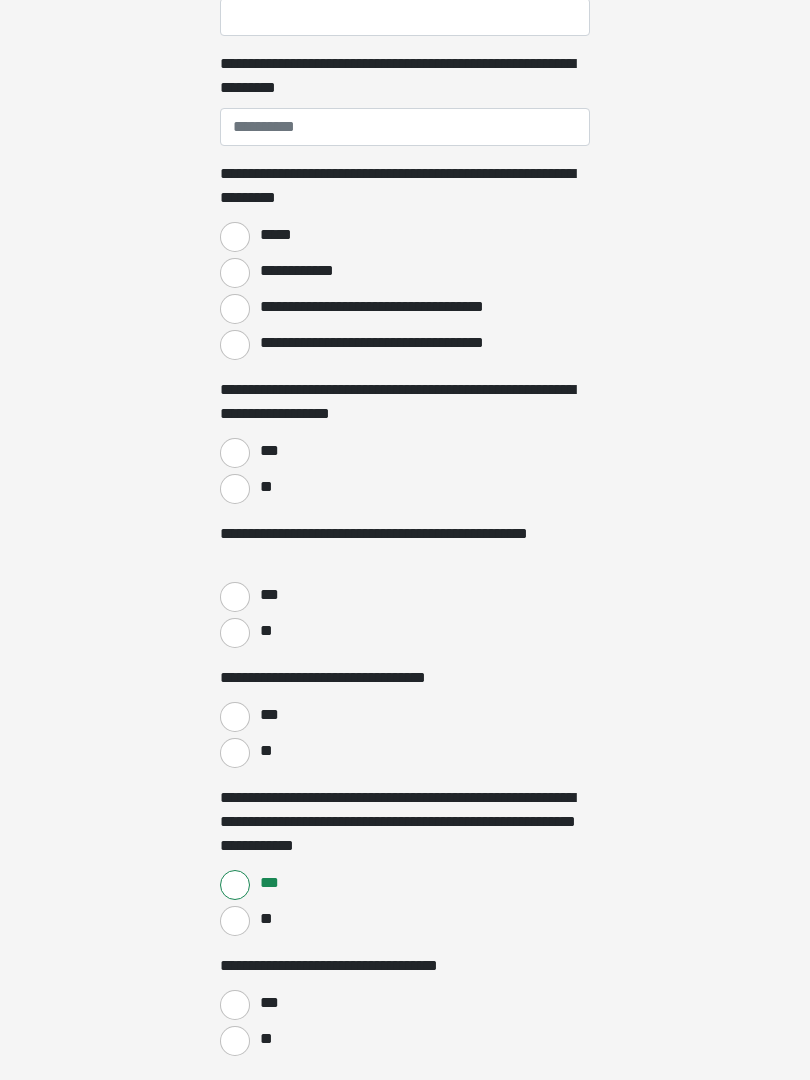 scroll, scrollTop: 1624, scrollLeft: 0, axis: vertical 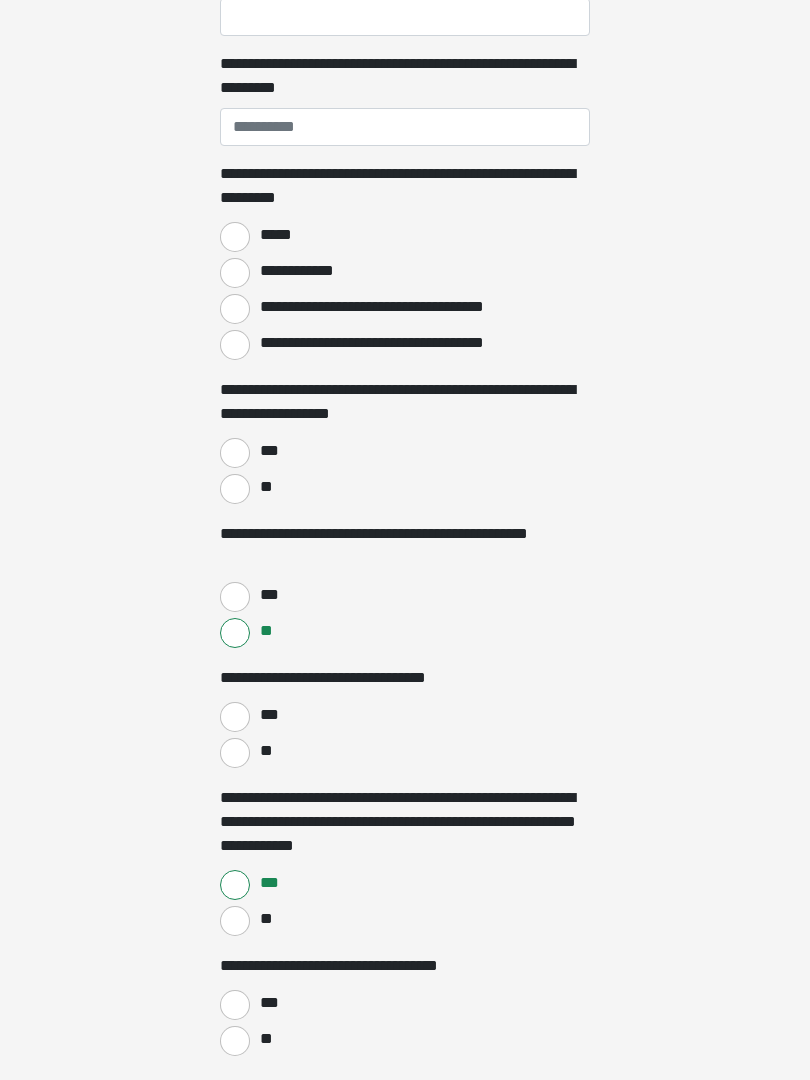 click on "***" at bounding box center (235, 453) 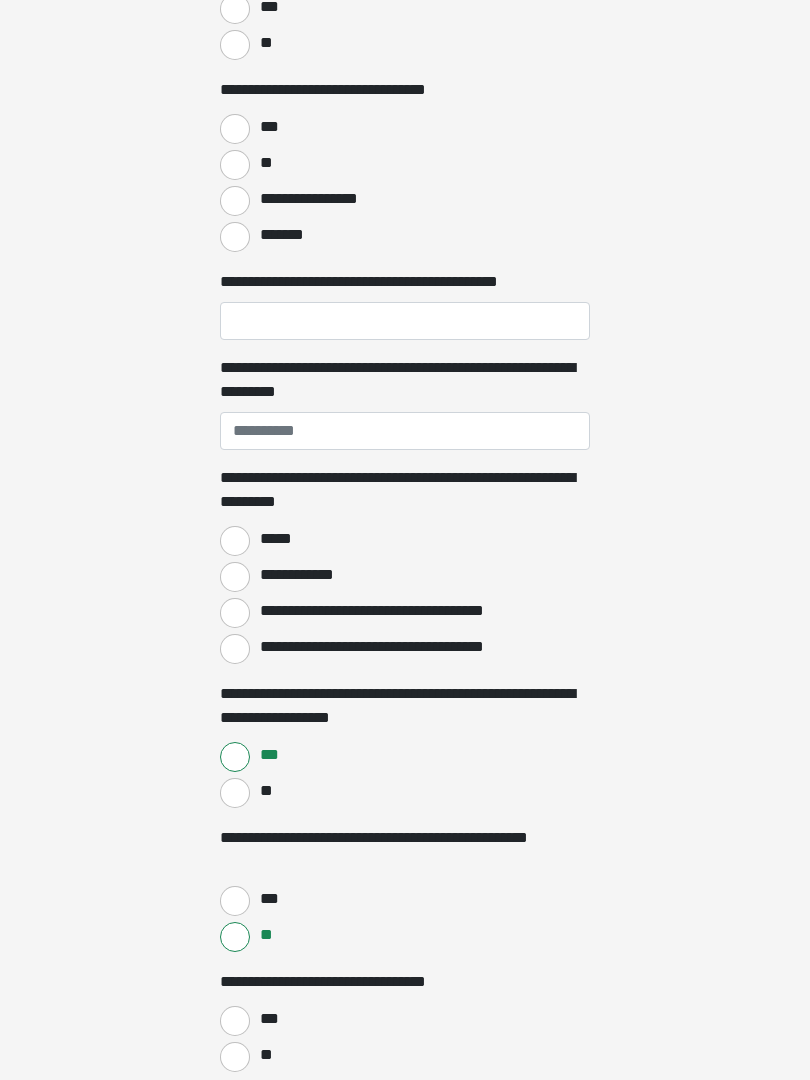 scroll, scrollTop: 1316, scrollLeft: 0, axis: vertical 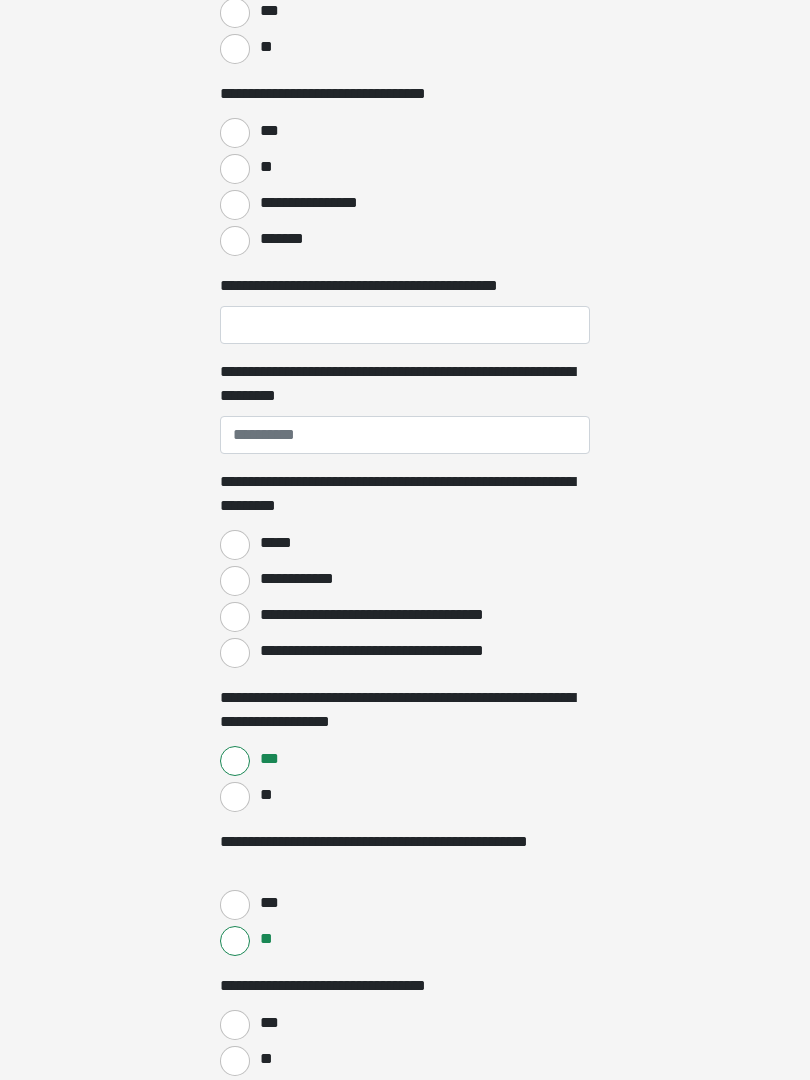 click on "**********" at bounding box center [235, 653] 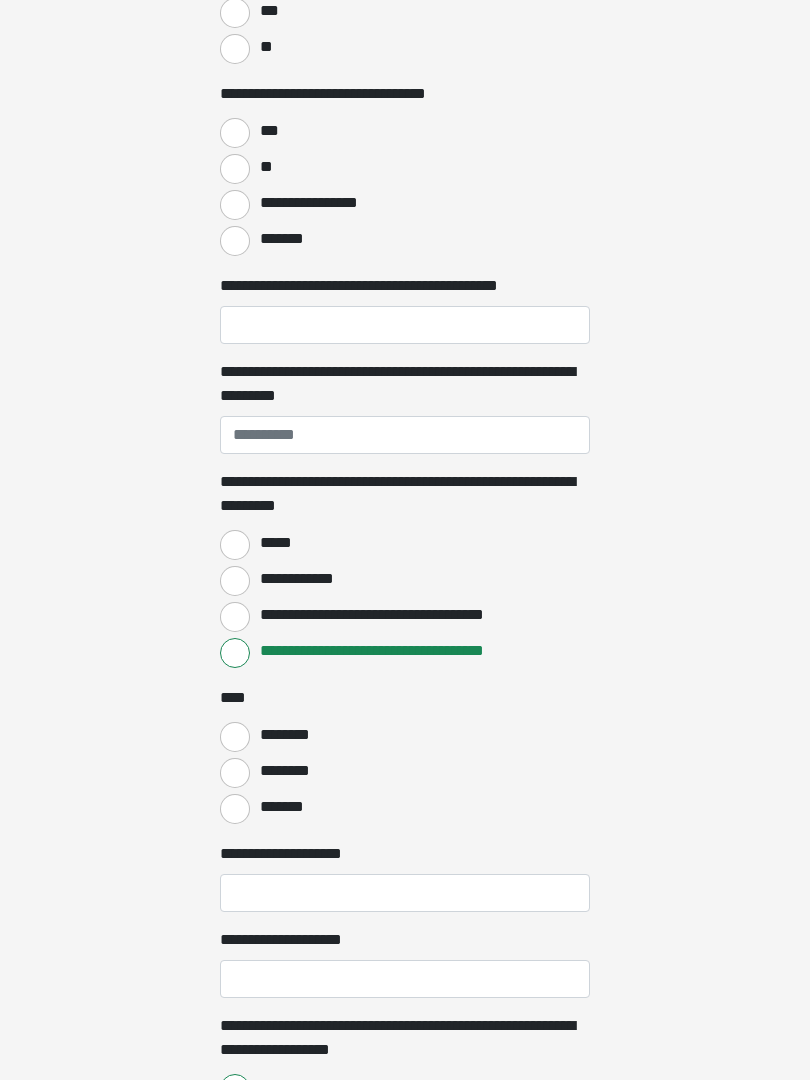 click on "********" at bounding box center (235, 773) 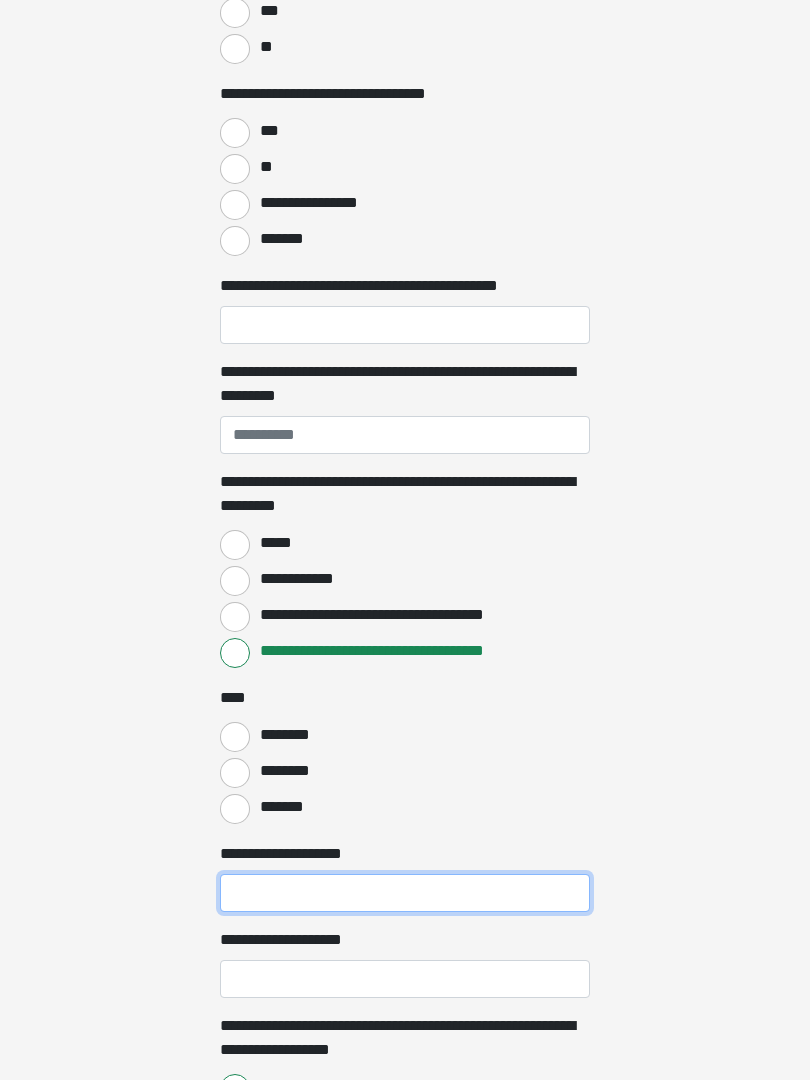 click on "**********" at bounding box center (405, 893) 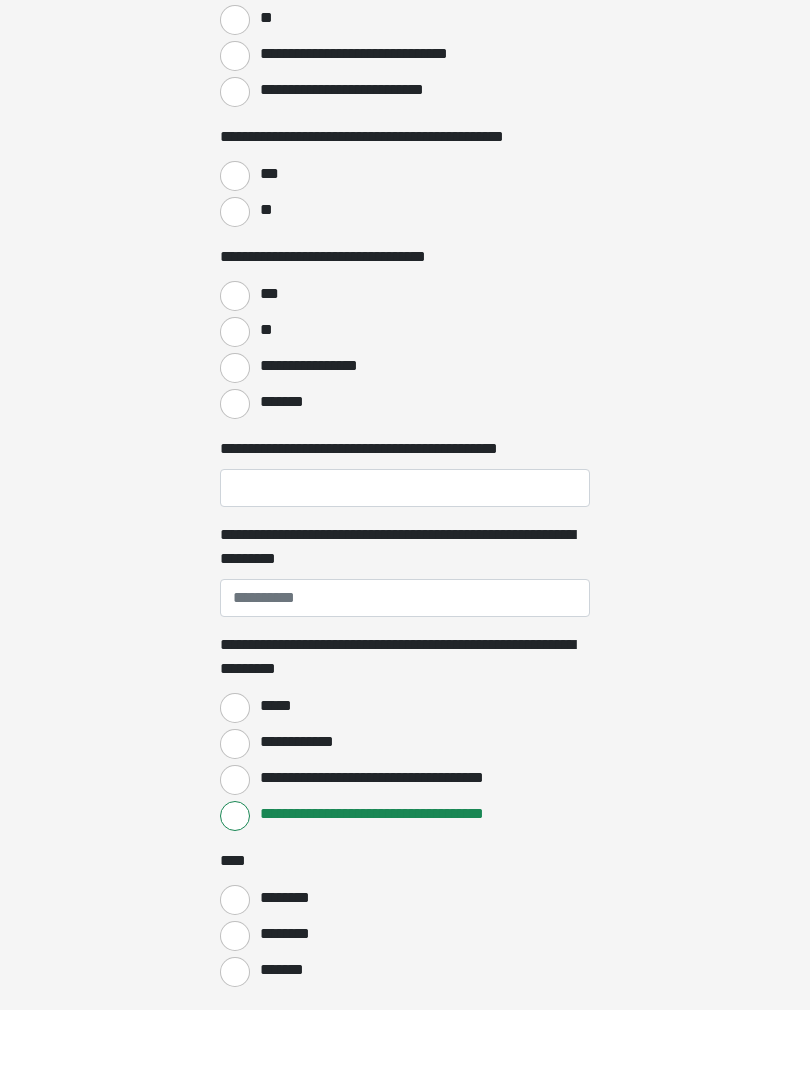 scroll, scrollTop: 1509, scrollLeft: 0, axis: vertical 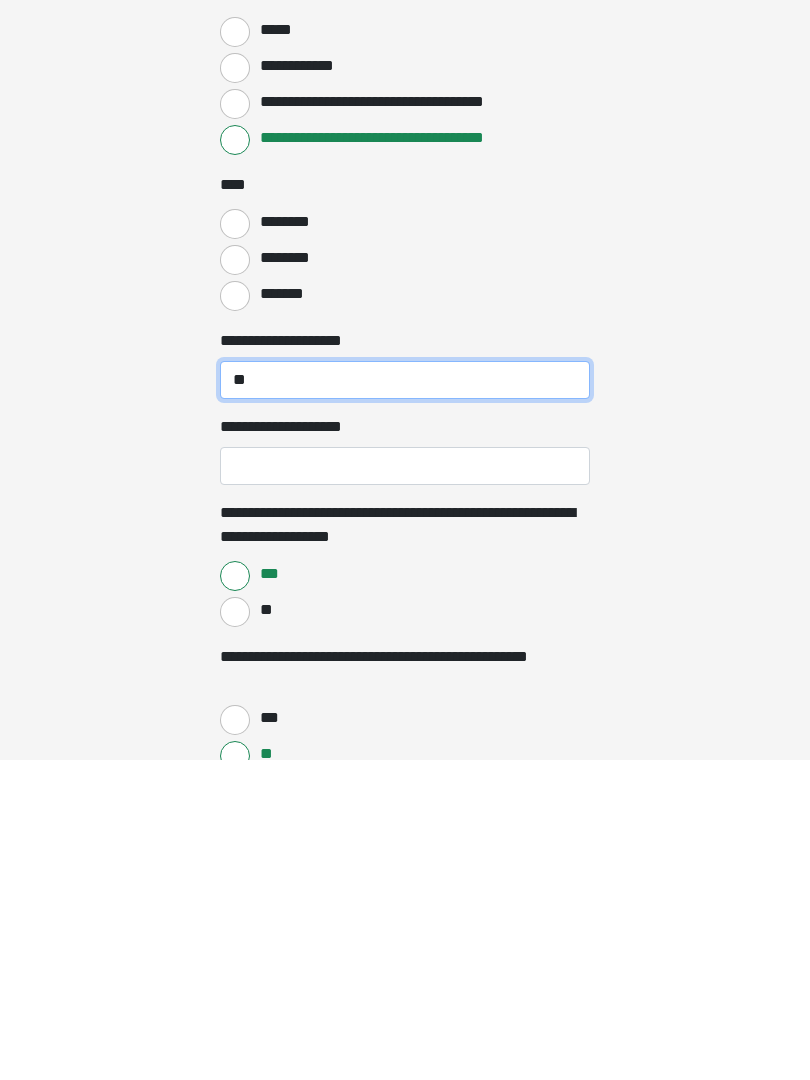 type on "**" 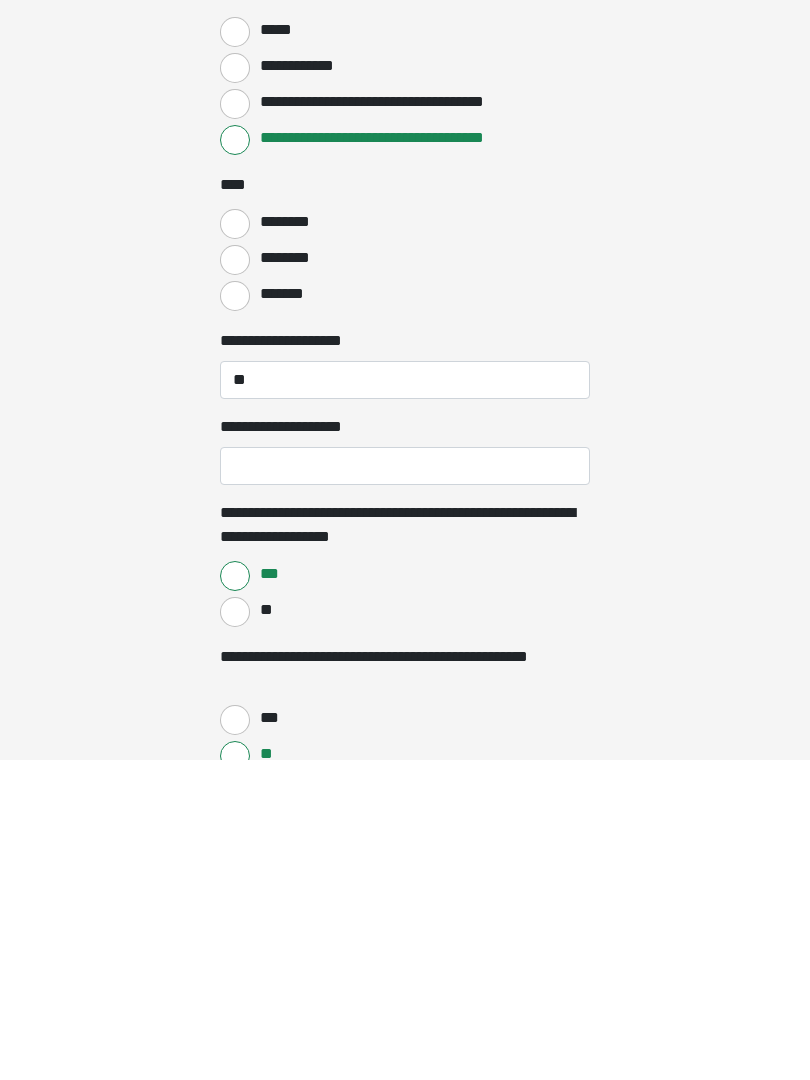 click on "**********" at bounding box center (405, 786) 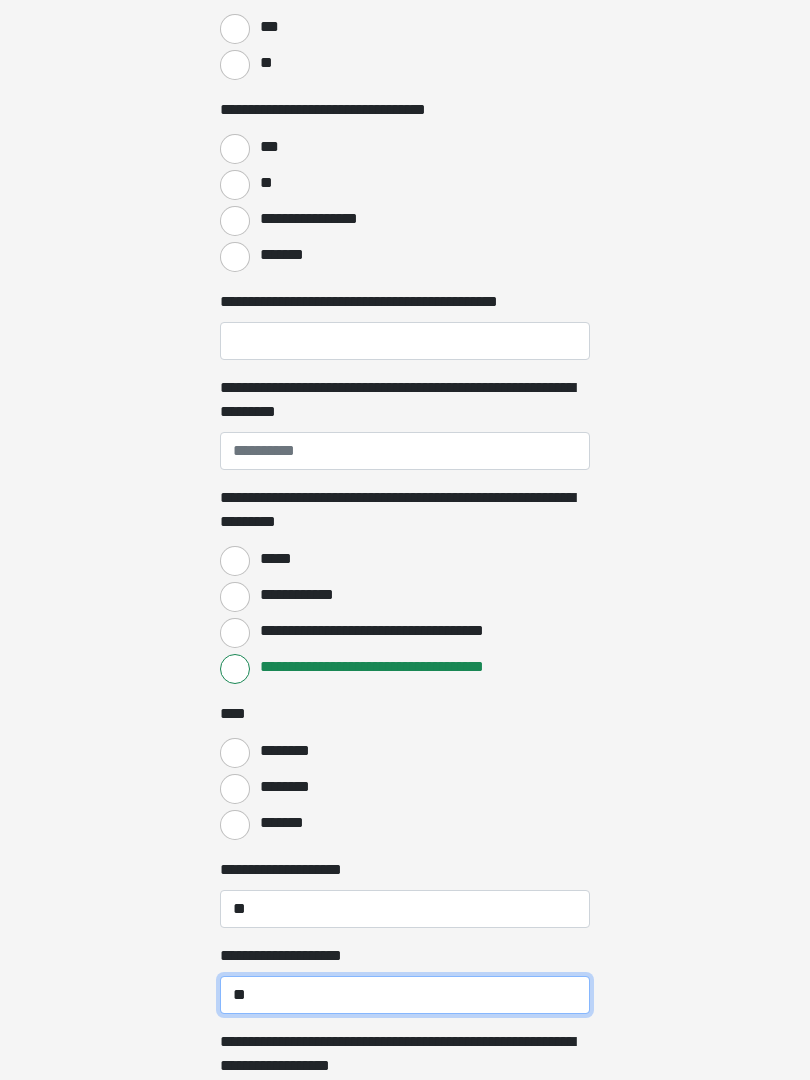 scroll, scrollTop: 1286, scrollLeft: 0, axis: vertical 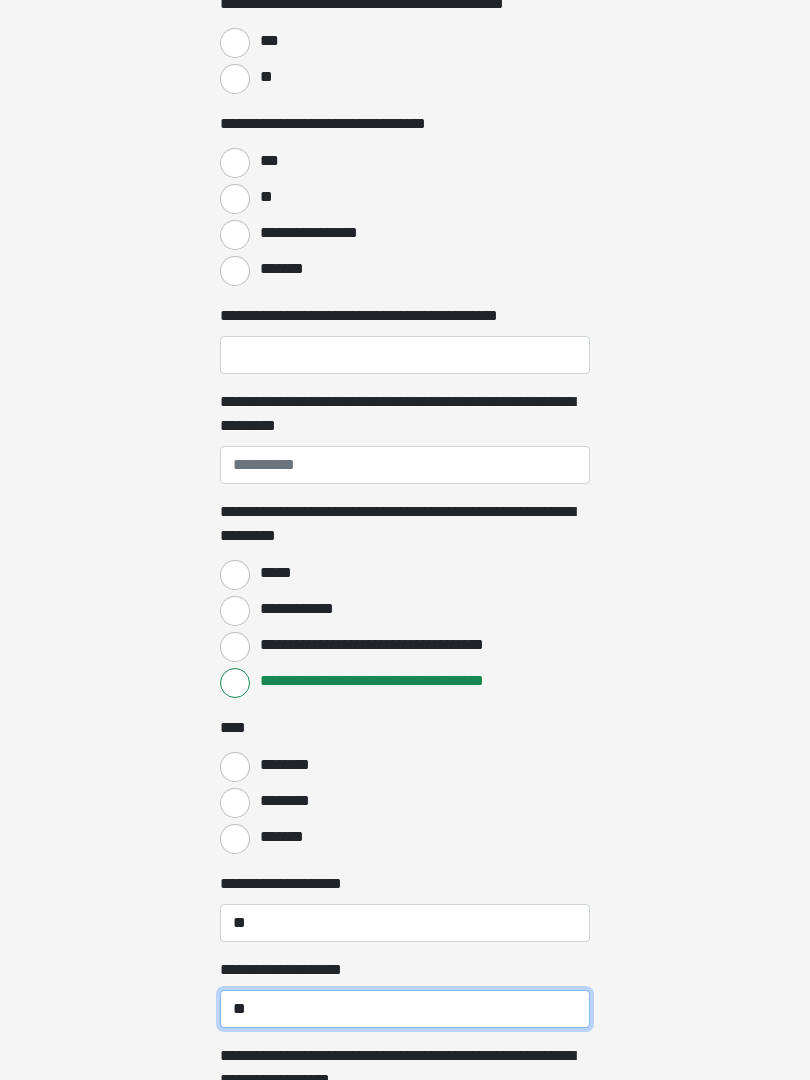 type on "**" 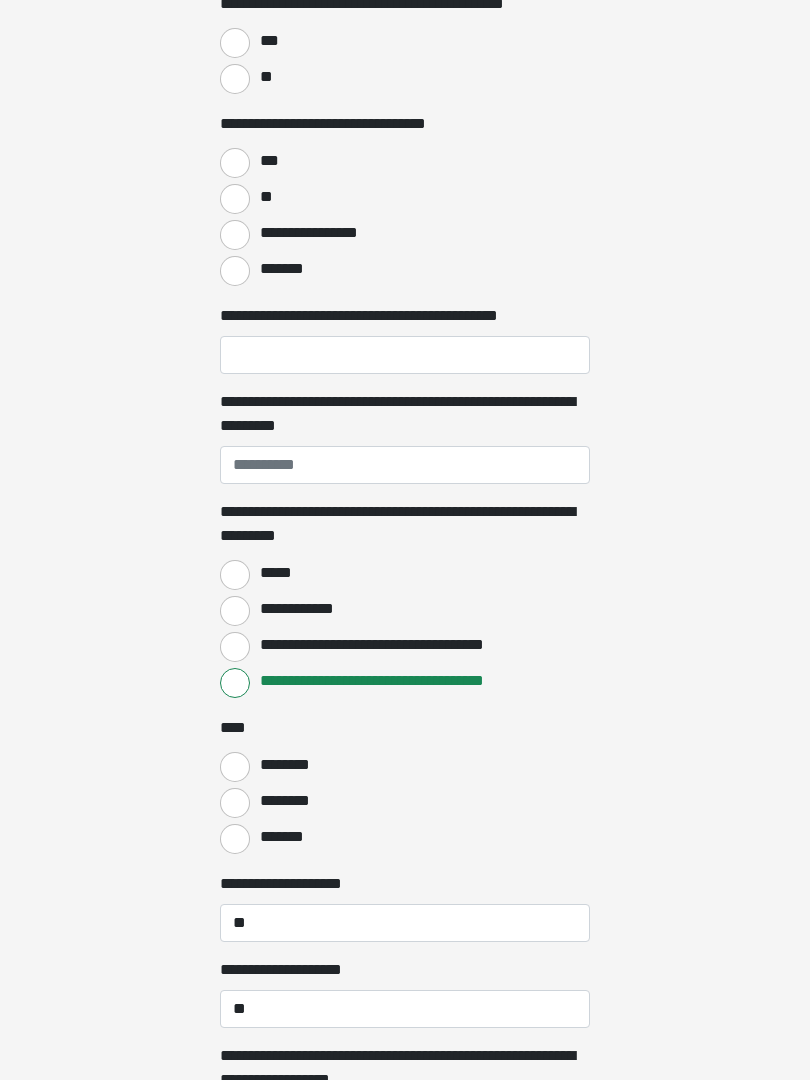 click on "**********" at bounding box center (235, 647) 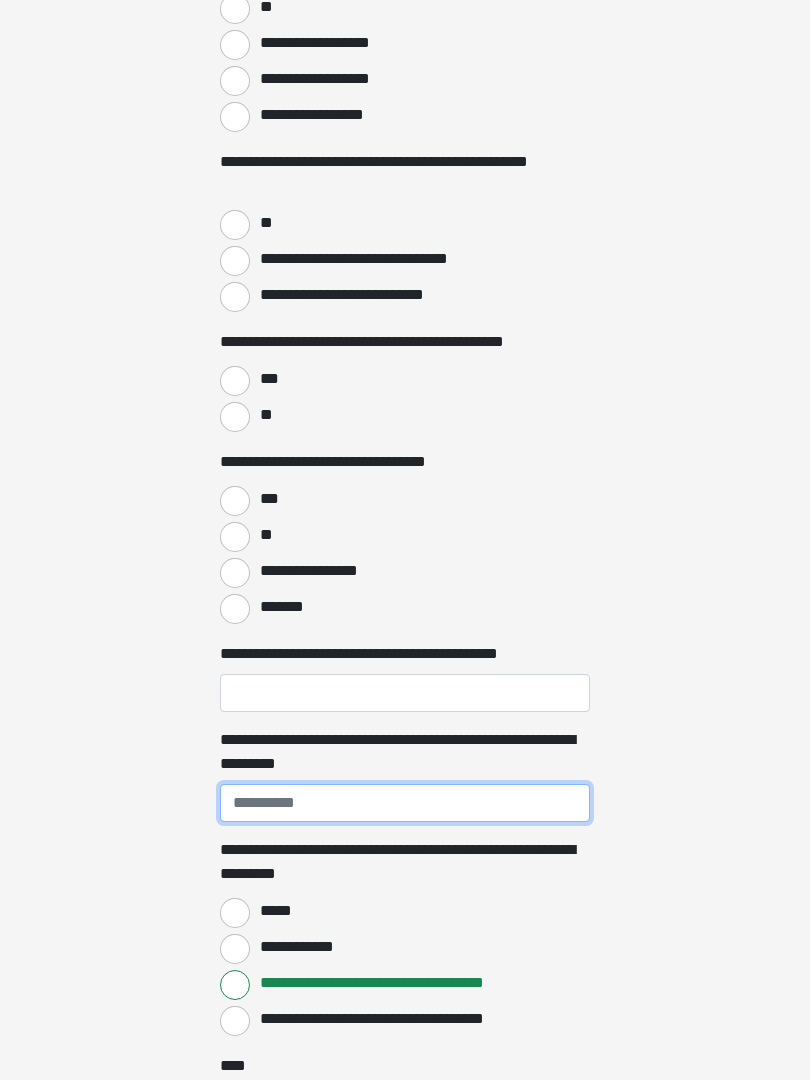 click on "**********" at bounding box center (405, 803) 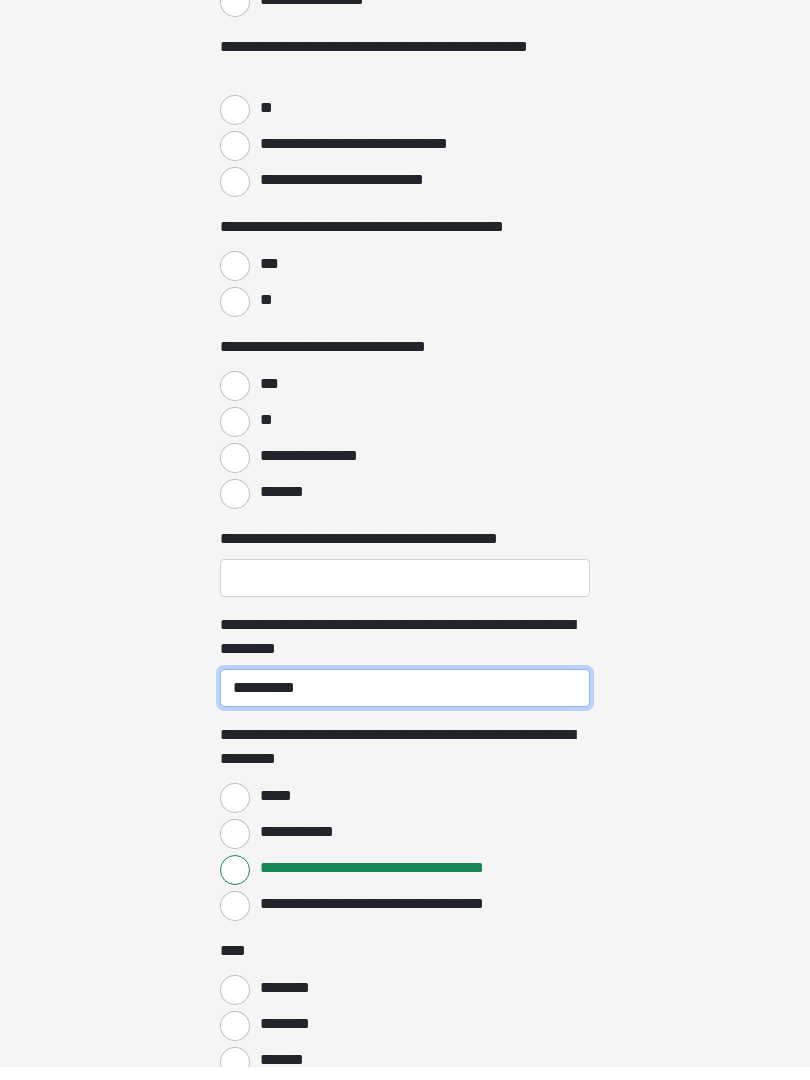 scroll, scrollTop: 1044, scrollLeft: 0, axis: vertical 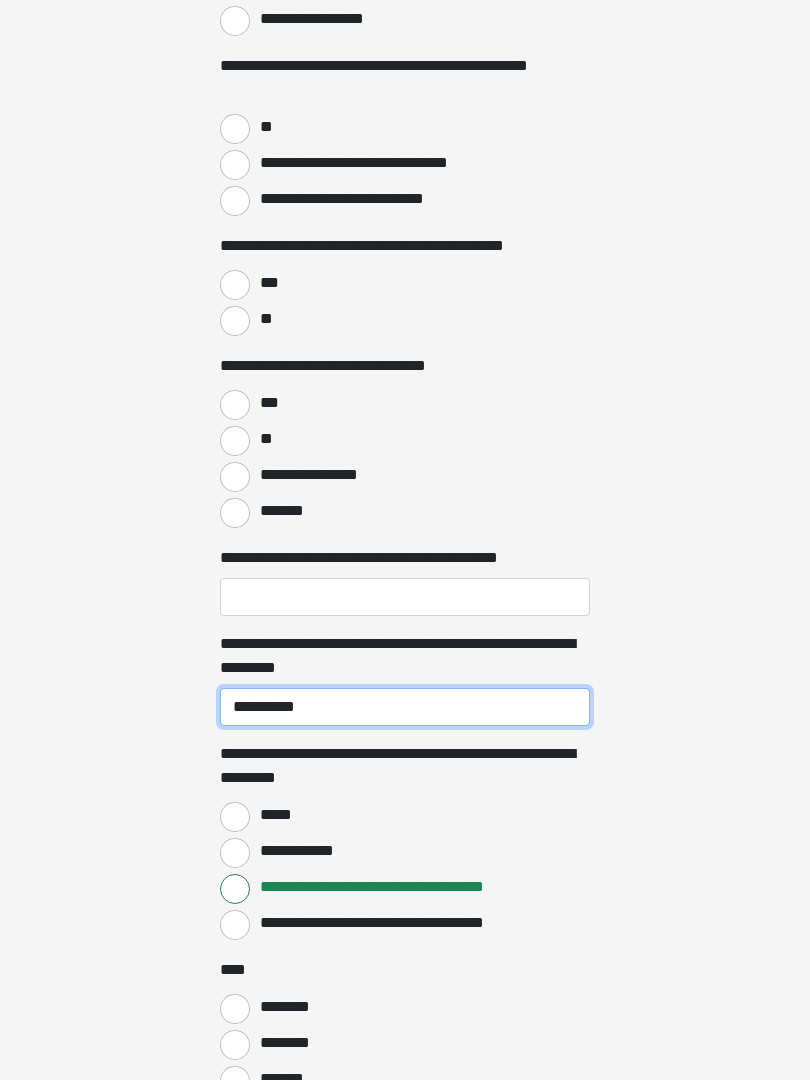 type on "**********" 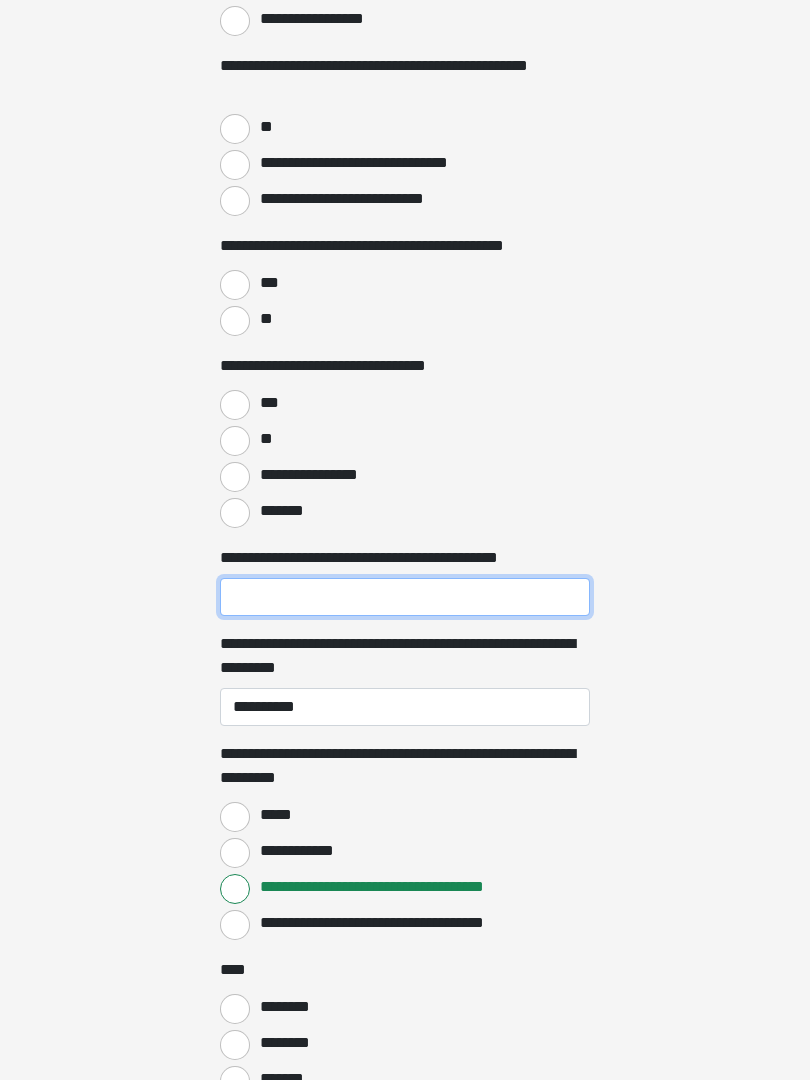 click on "**********" at bounding box center [405, 597] 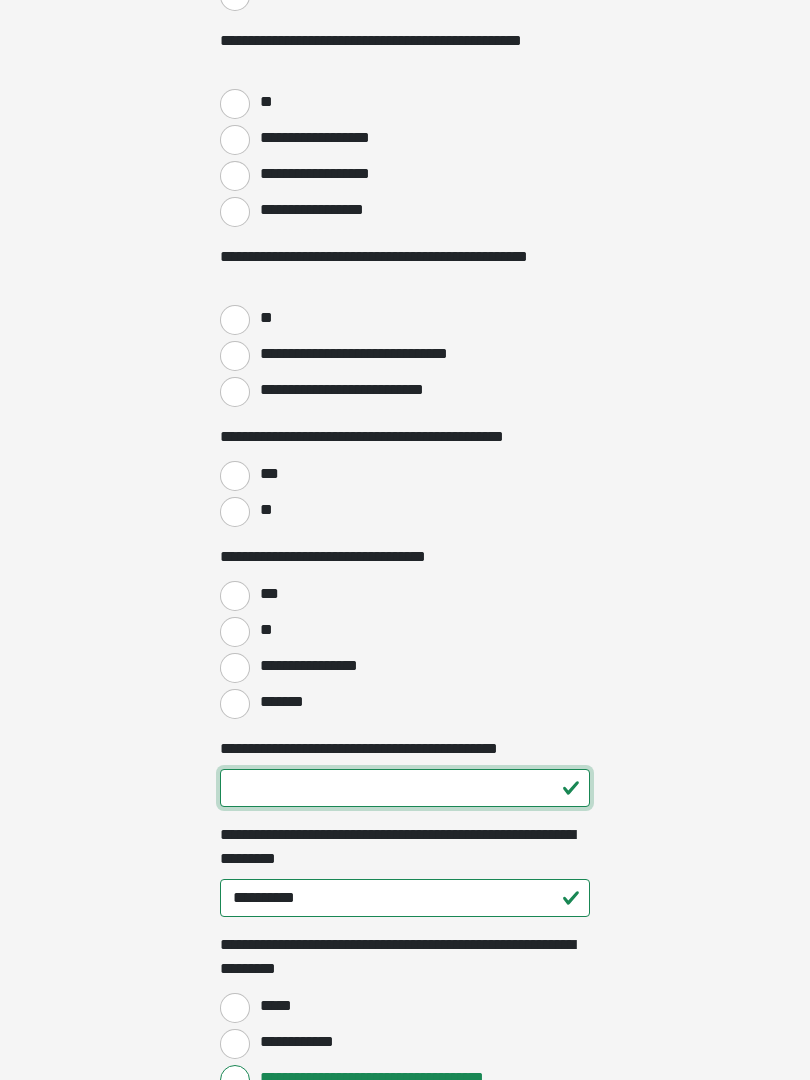 type on "**" 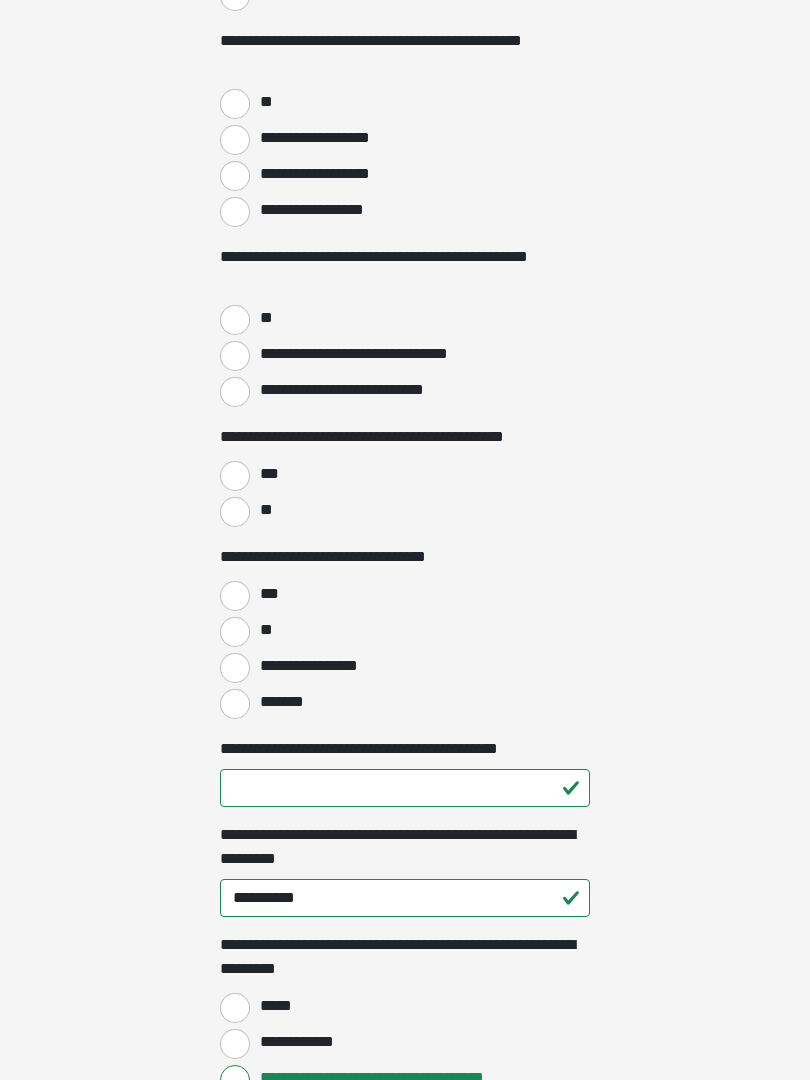 click on "***" at bounding box center [235, 596] 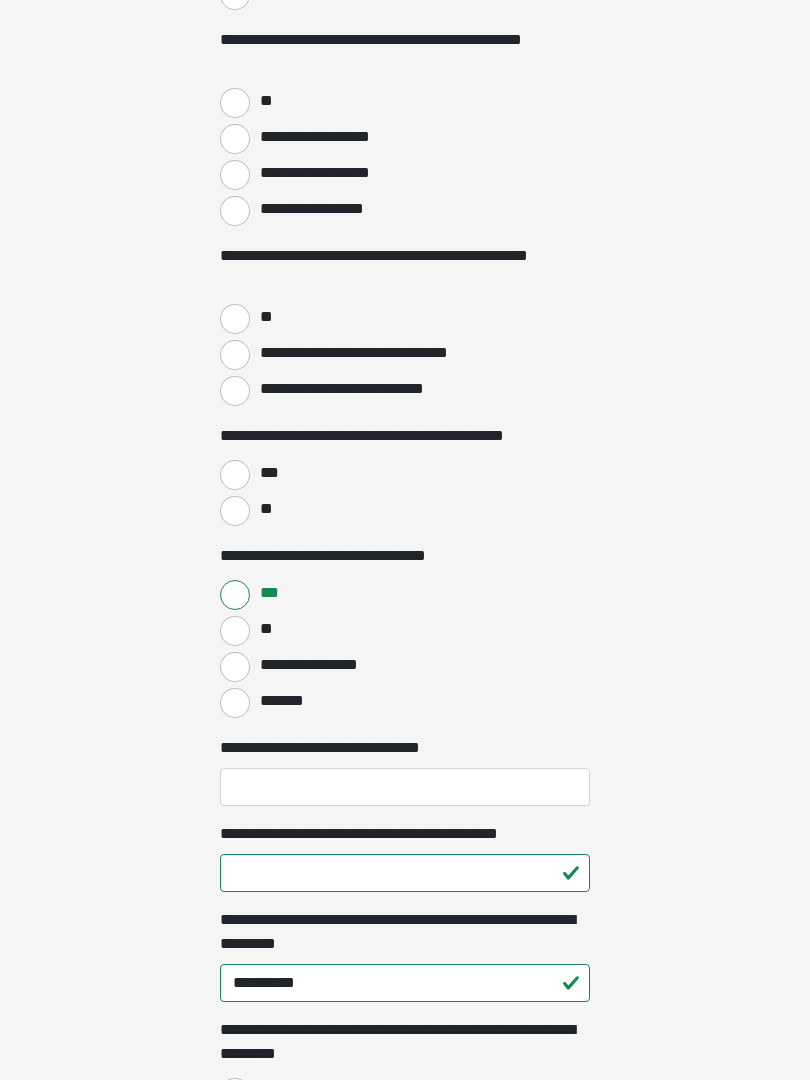 click on "***" at bounding box center [235, 475] 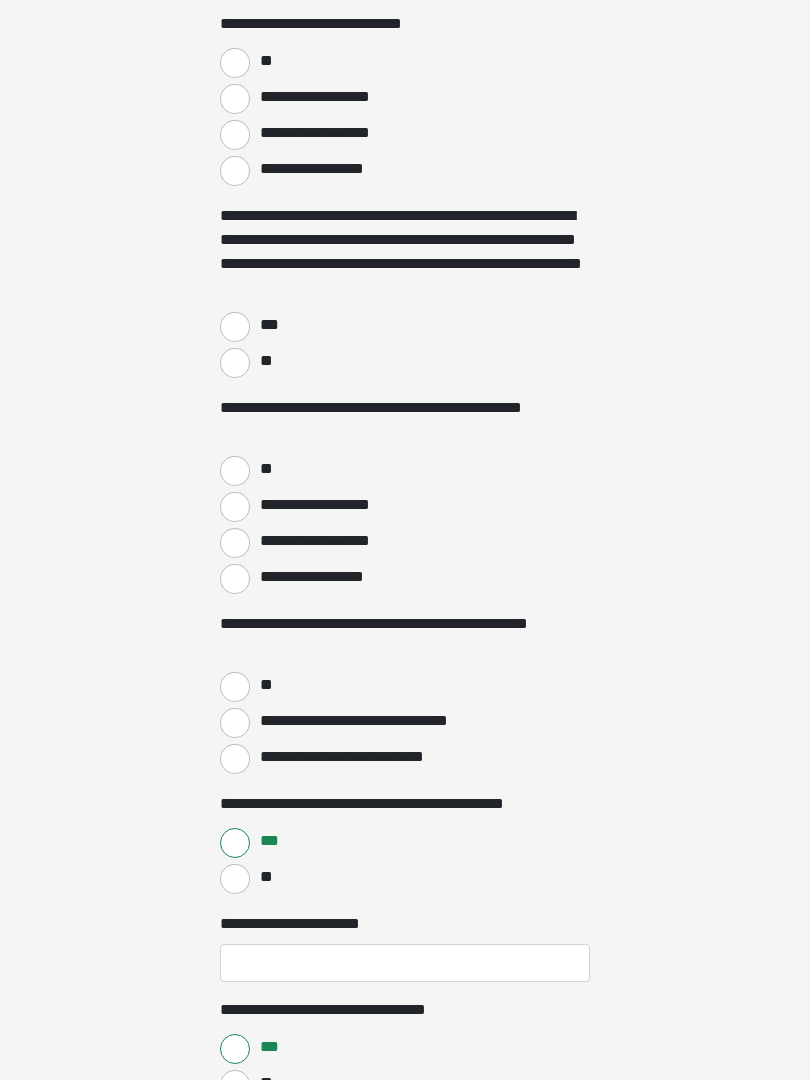 scroll, scrollTop: 483, scrollLeft: 0, axis: vertical 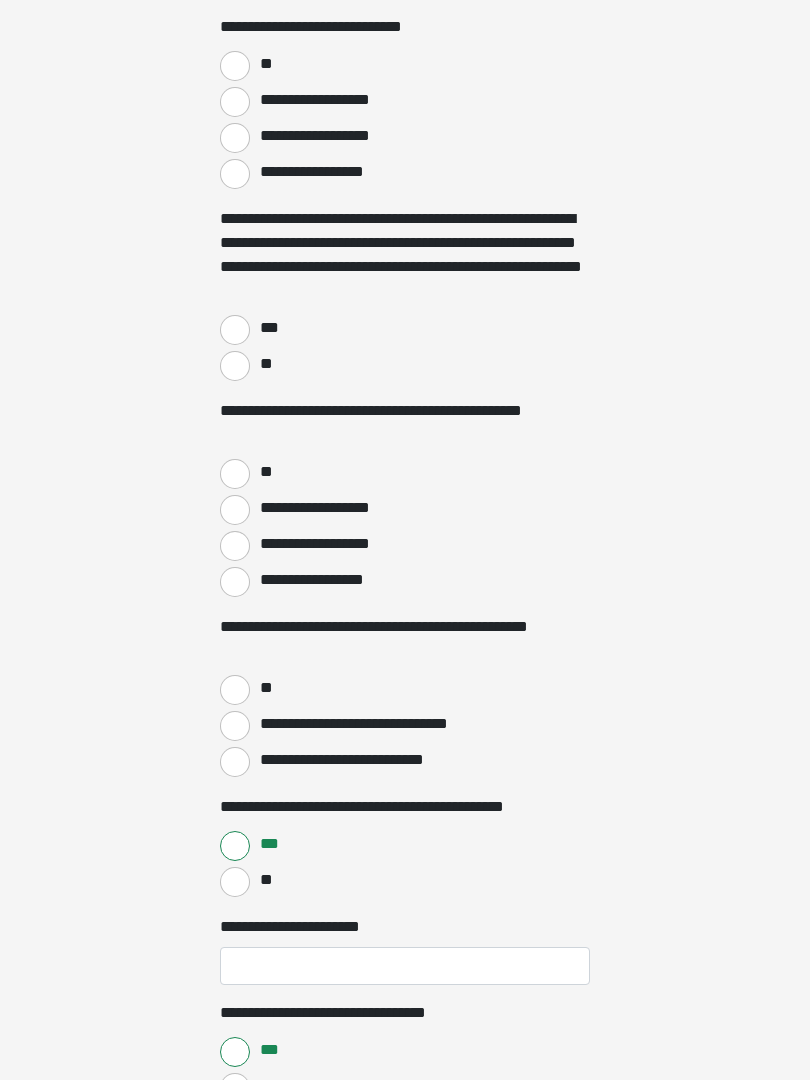 click on "**********" at bounding box center [235, 726] 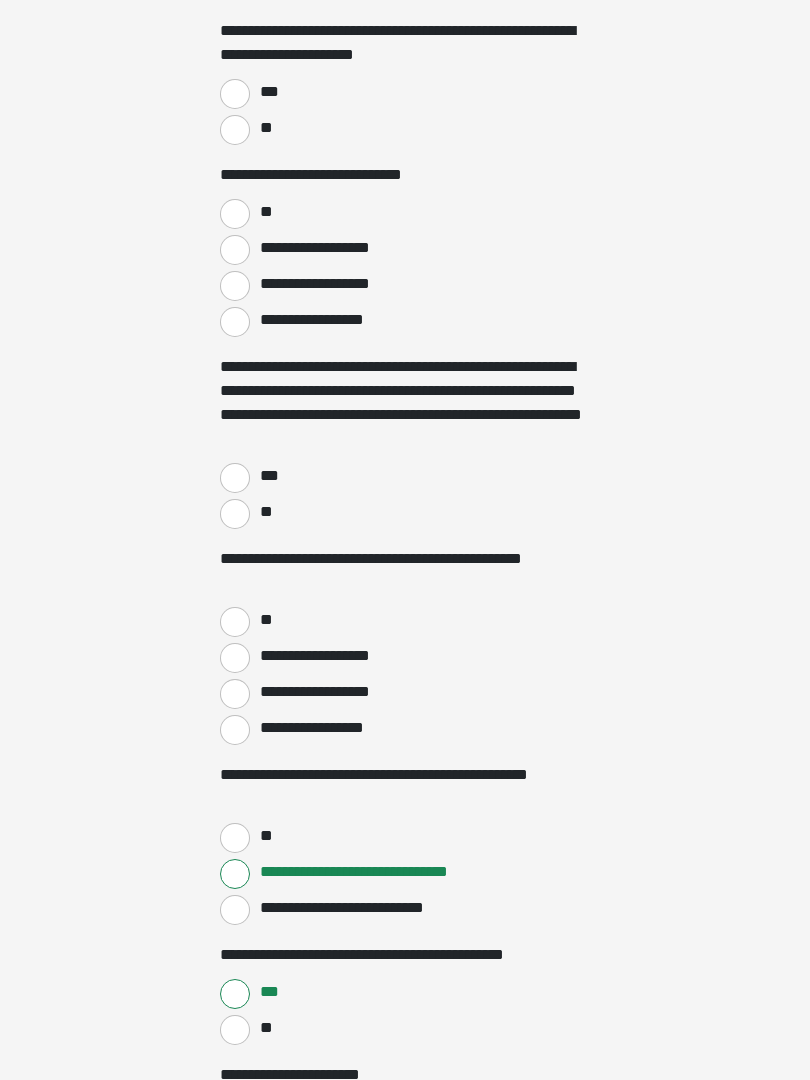 scroll, scrollTop: 335, scrollLeft: 0, axis: vertical 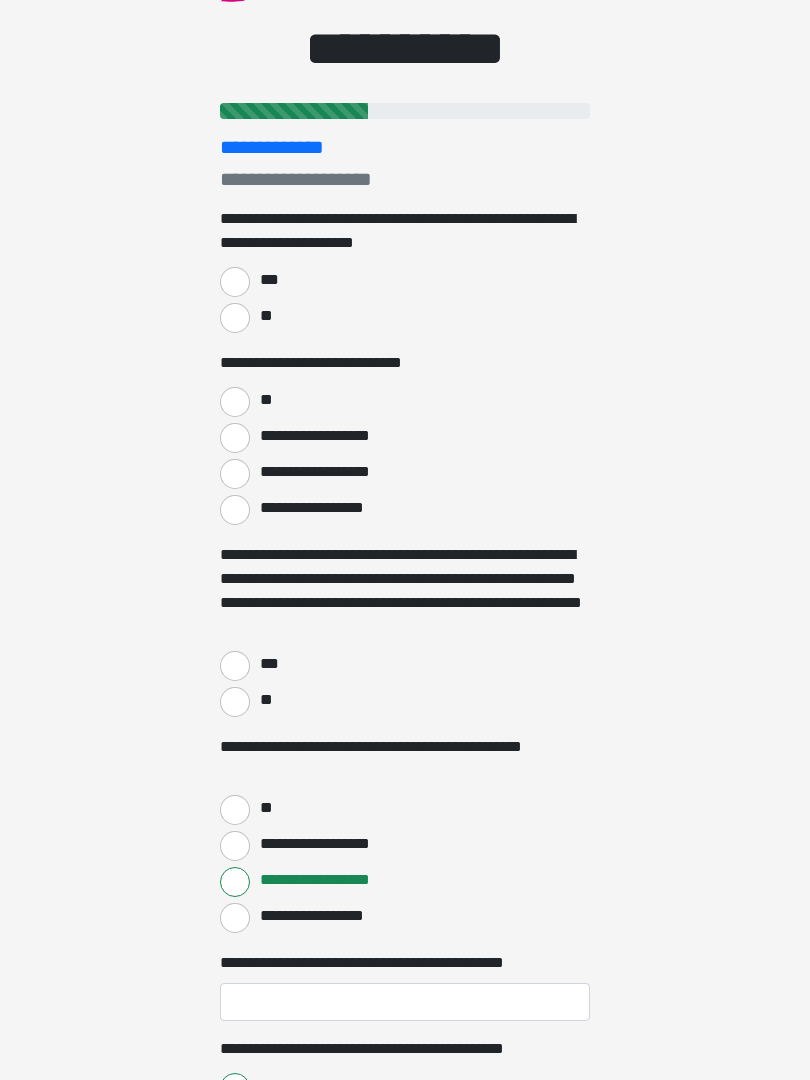 click on "***" at bounding box center [235, 666] 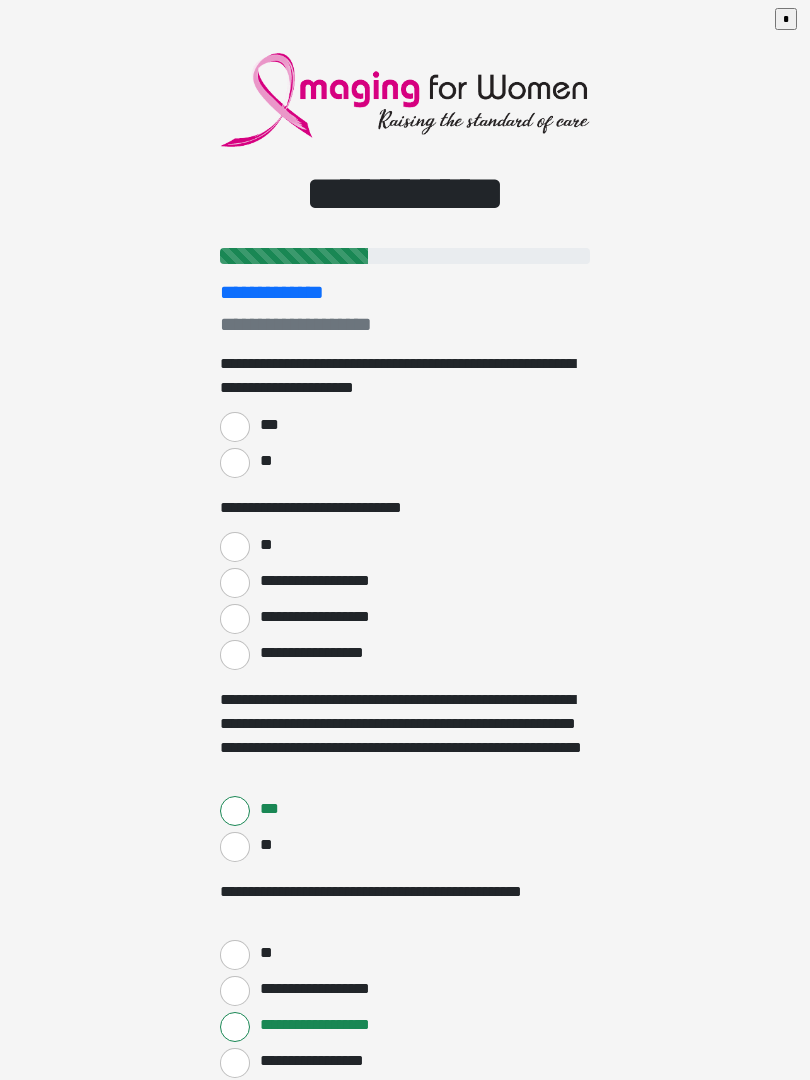 scroll, scrollTop: 0, scrollLeft: 0, axis: both 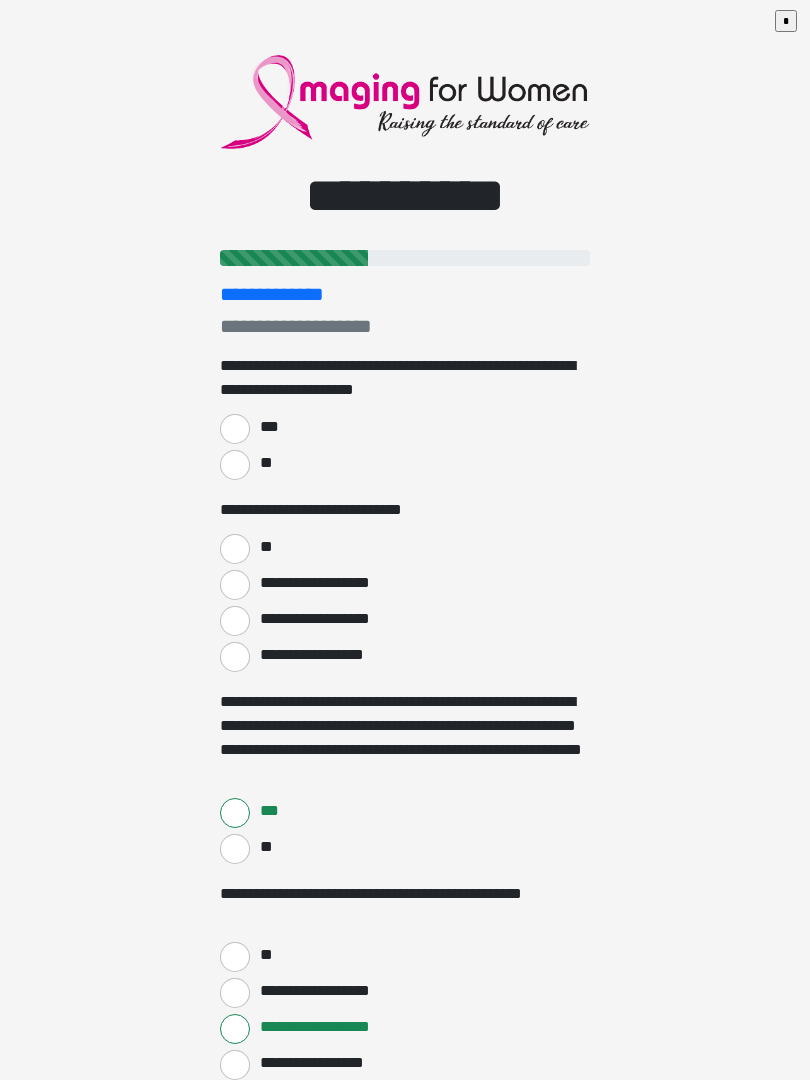 click on "**" at bounding box center (235, 549) 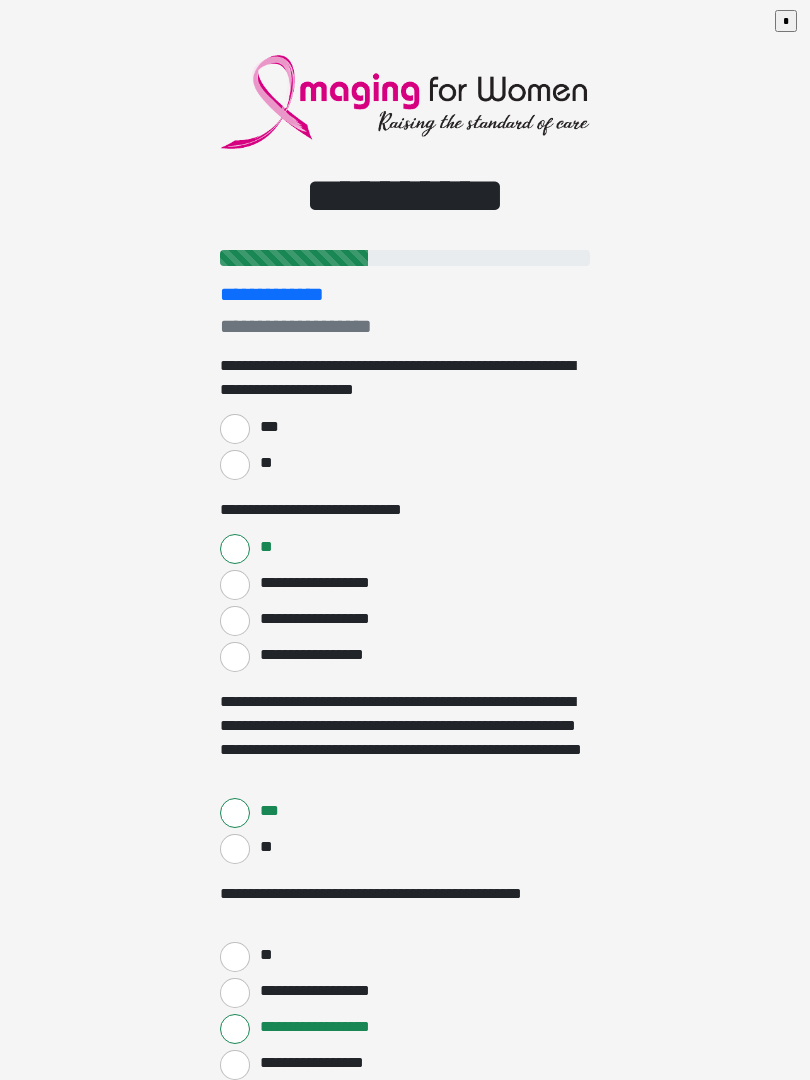 click on "***" at bounding box center [235, 429] 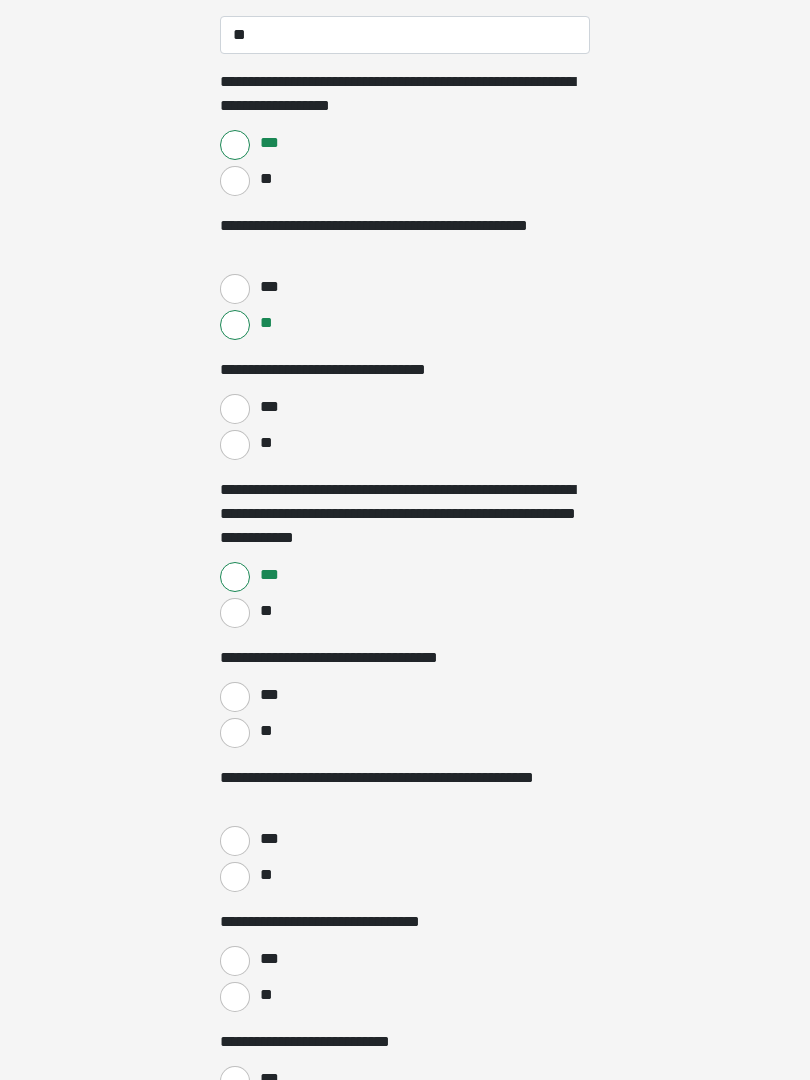 scroll, scrollTop: 2638, scrollLeft: 0, axis: vertical 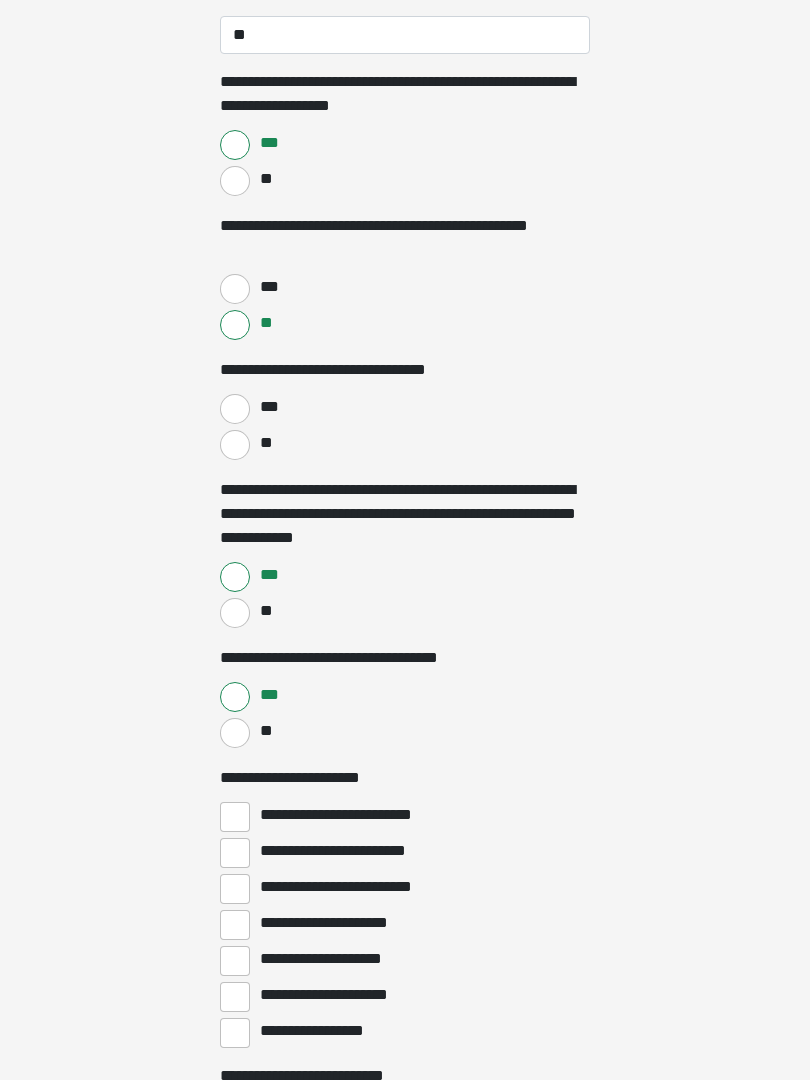 click on "**********" at bounding box center (235, 997) 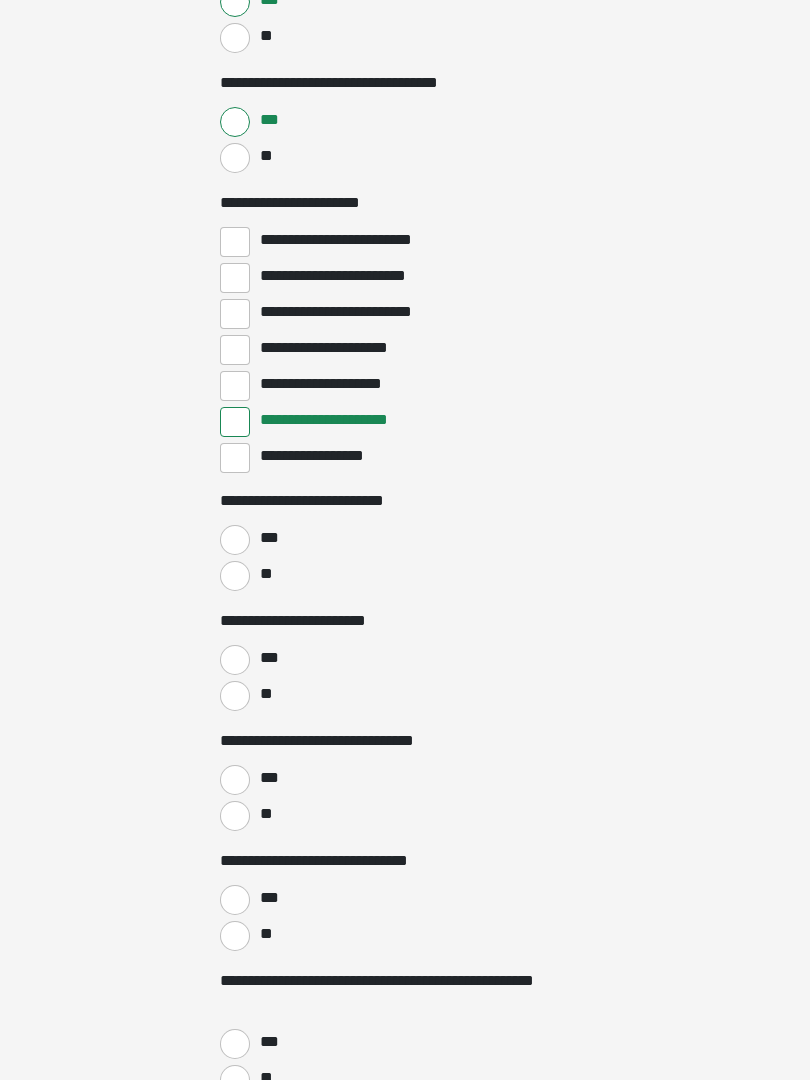 scroll, scrollTop: 3213, scrollLeft: 0, axis: vertical 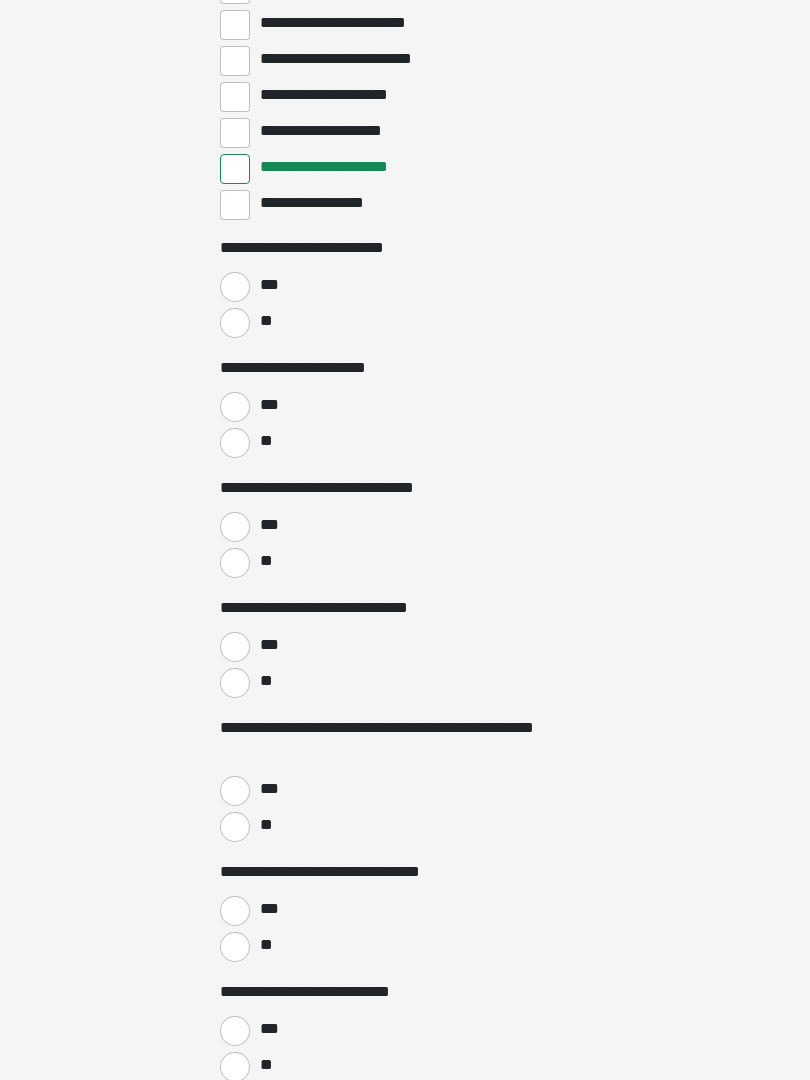 click on "***" at bounding box center (235, 791) 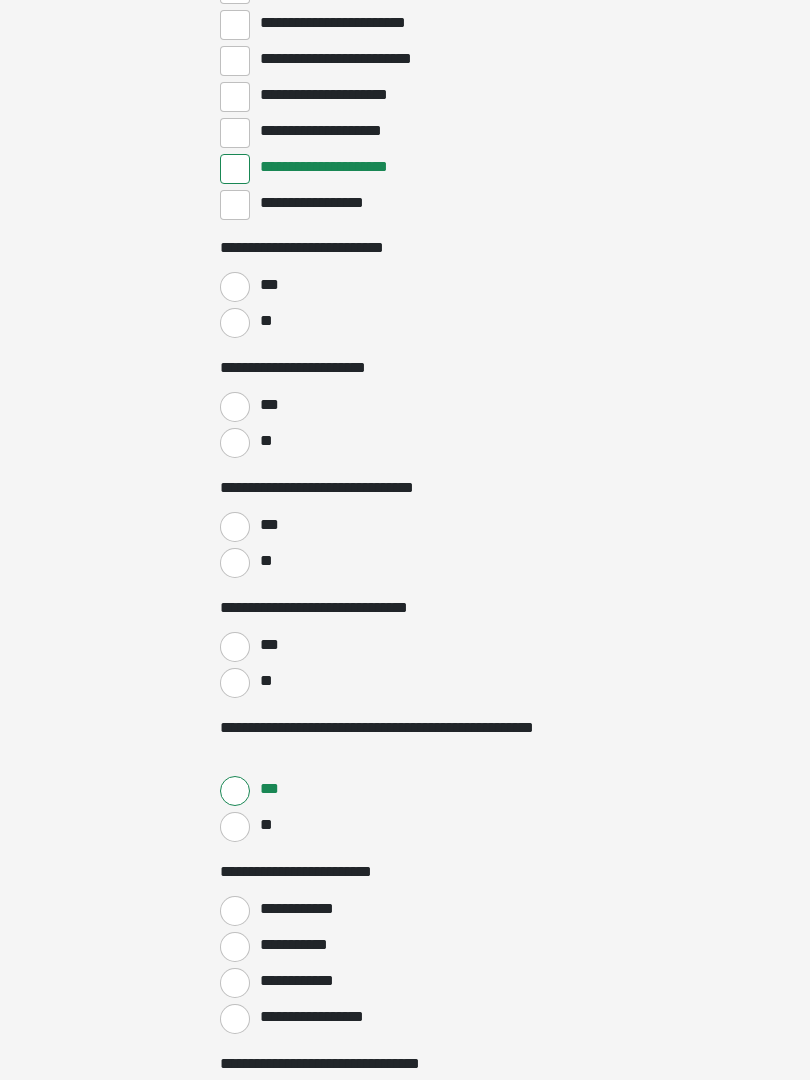 click on "**********" at bounding box center (235, 983) 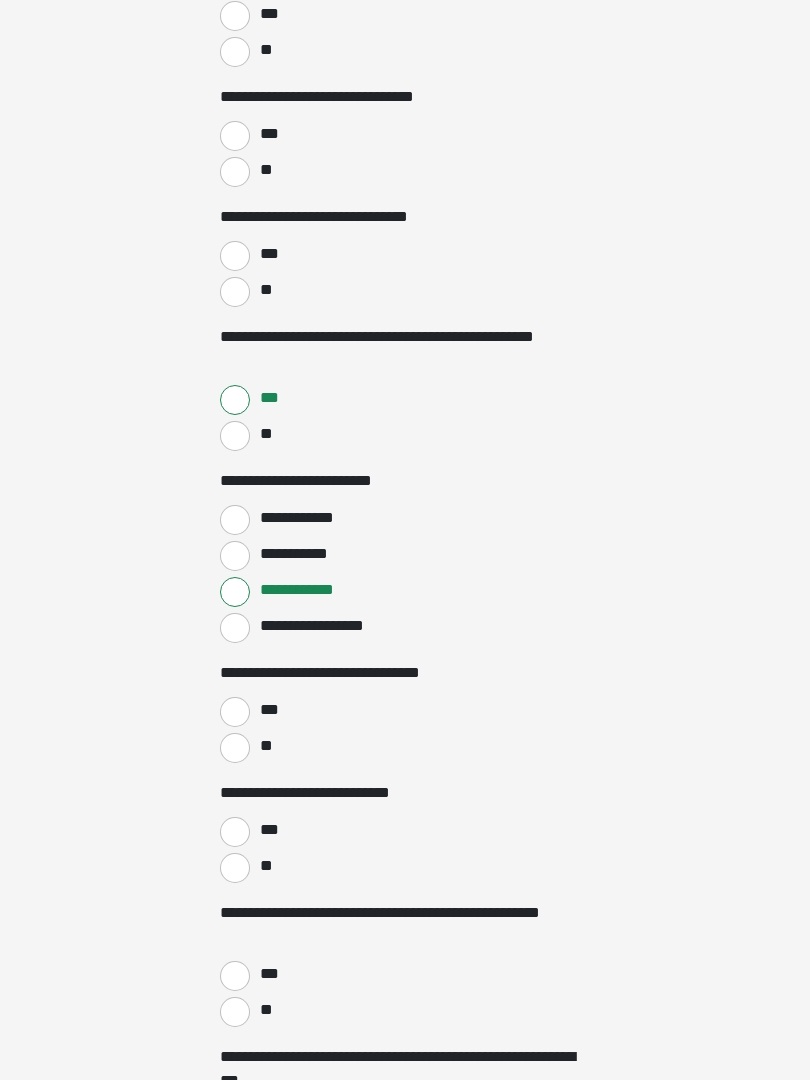 scroll, scrollTop: 3858, scrollLeft: 0, axis: vertical 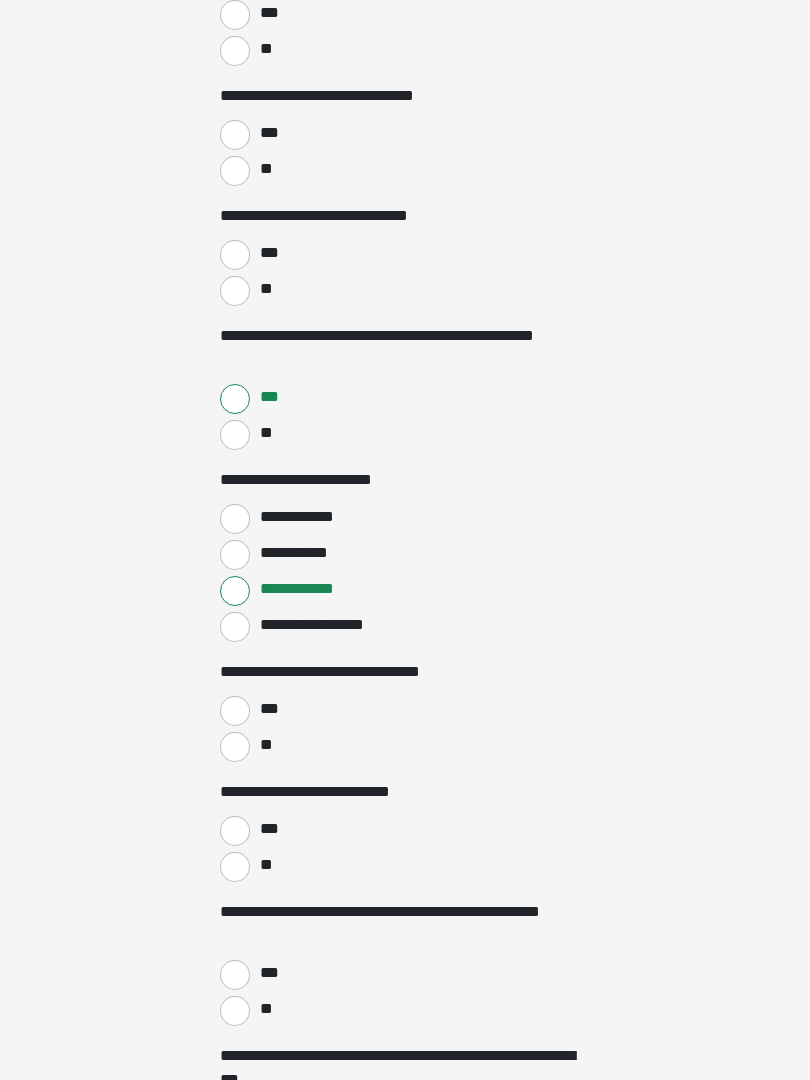 click on "***" at bounding box center [235, 711] 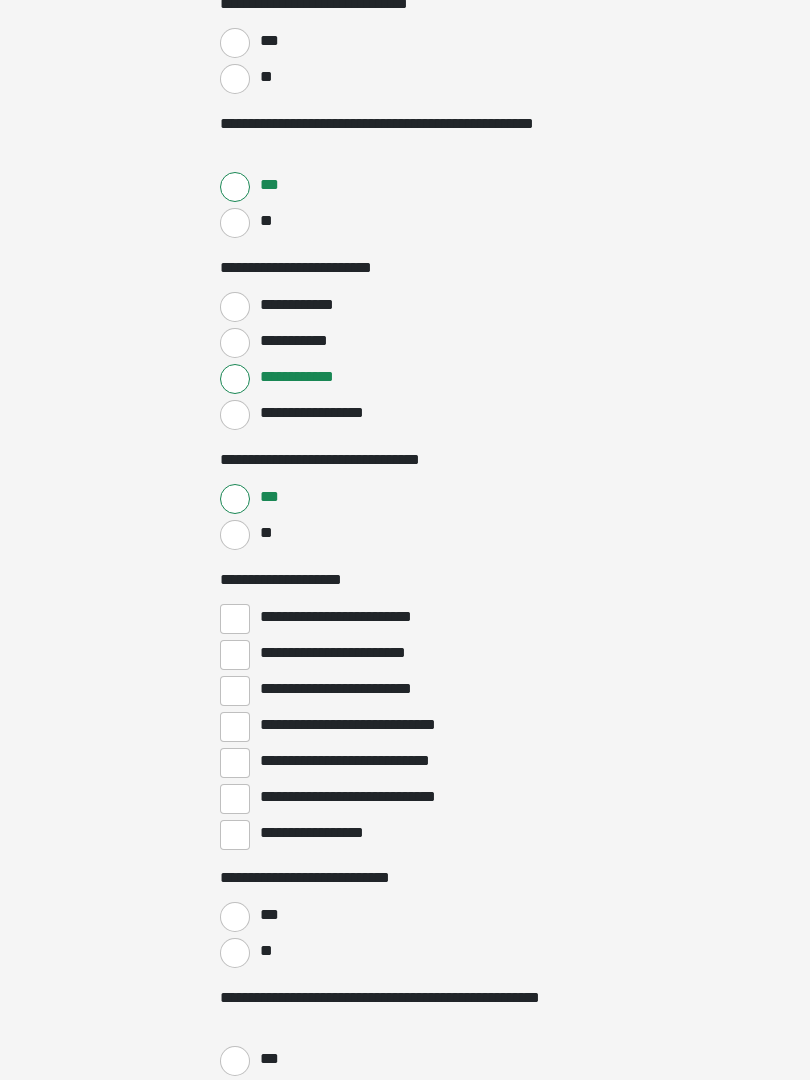 scroll, scrollTop: 4070, scrollLeft: 0, axis: vertical 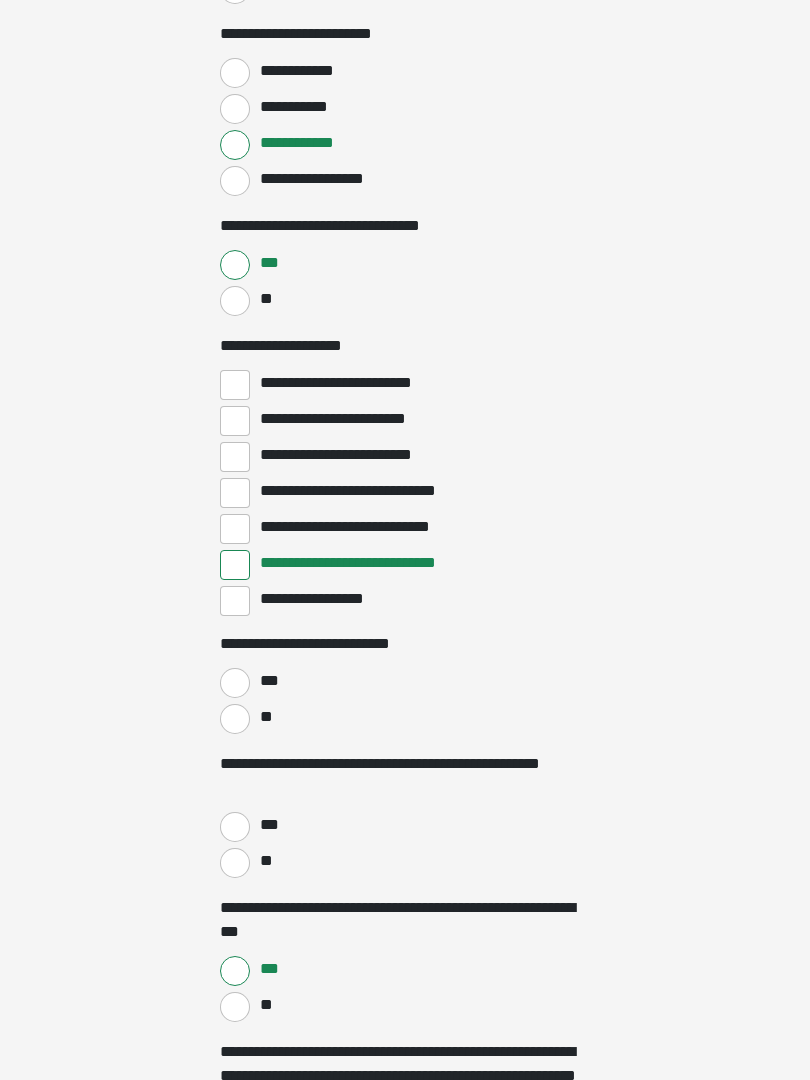 click on "**" at bounding box center [235, 719] 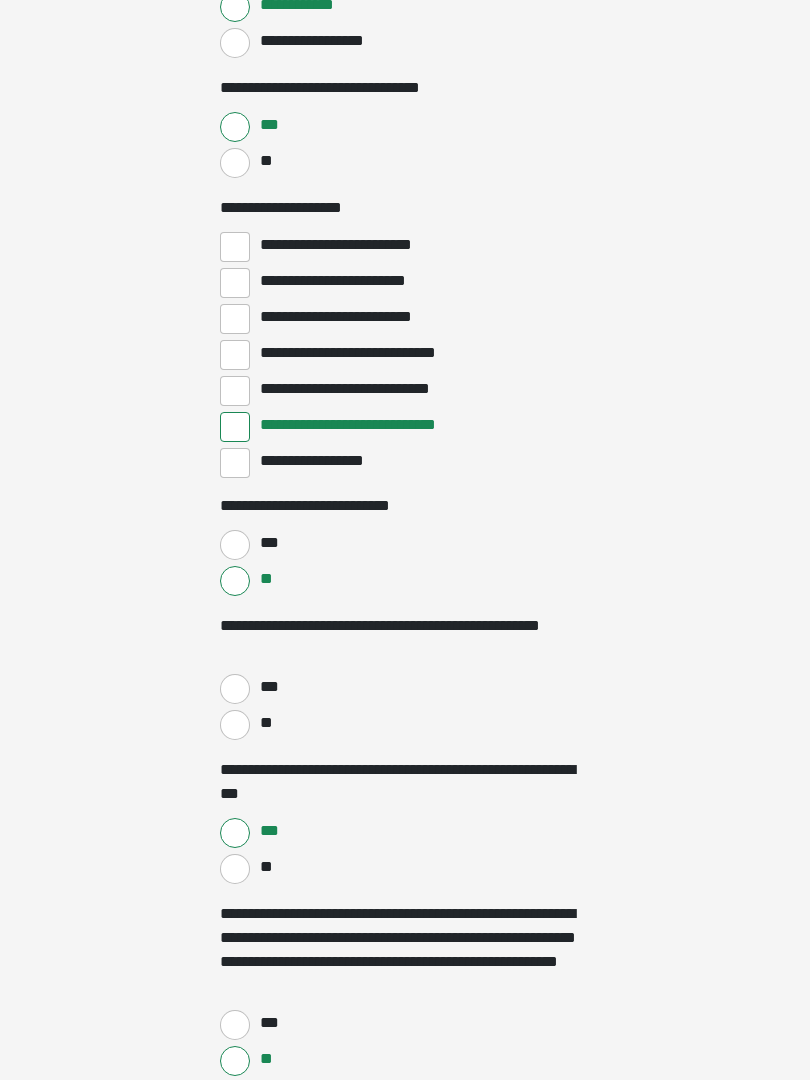 scroll, scrollTop: 4442, scrollLeft: 0, axis: vertical 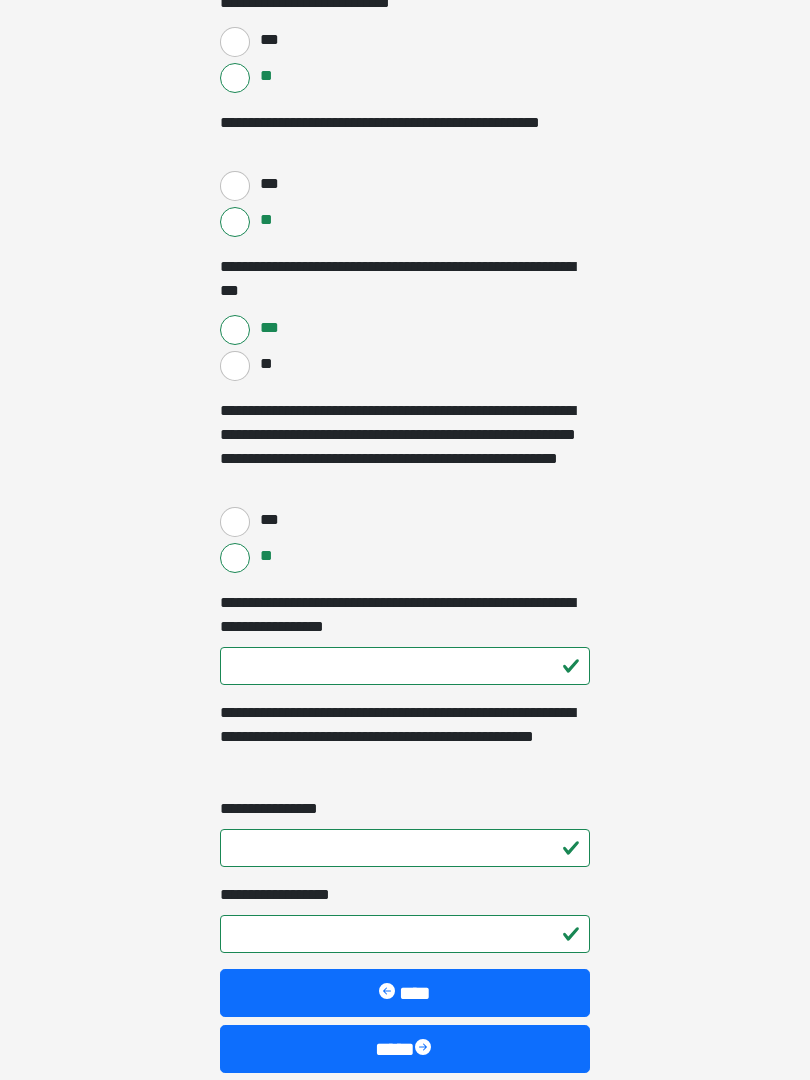 click on "****" at bounding box center (405, 1050) 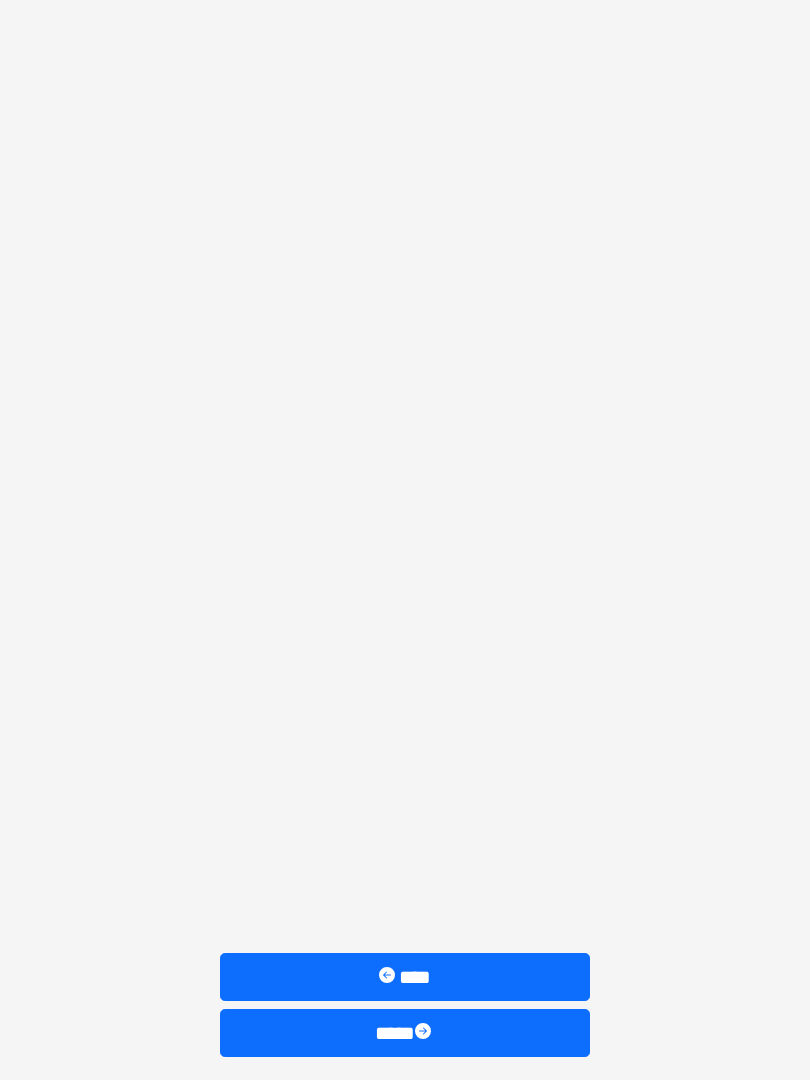 scroll, scrollTop: 0, scrollLeft: 0, axis: both 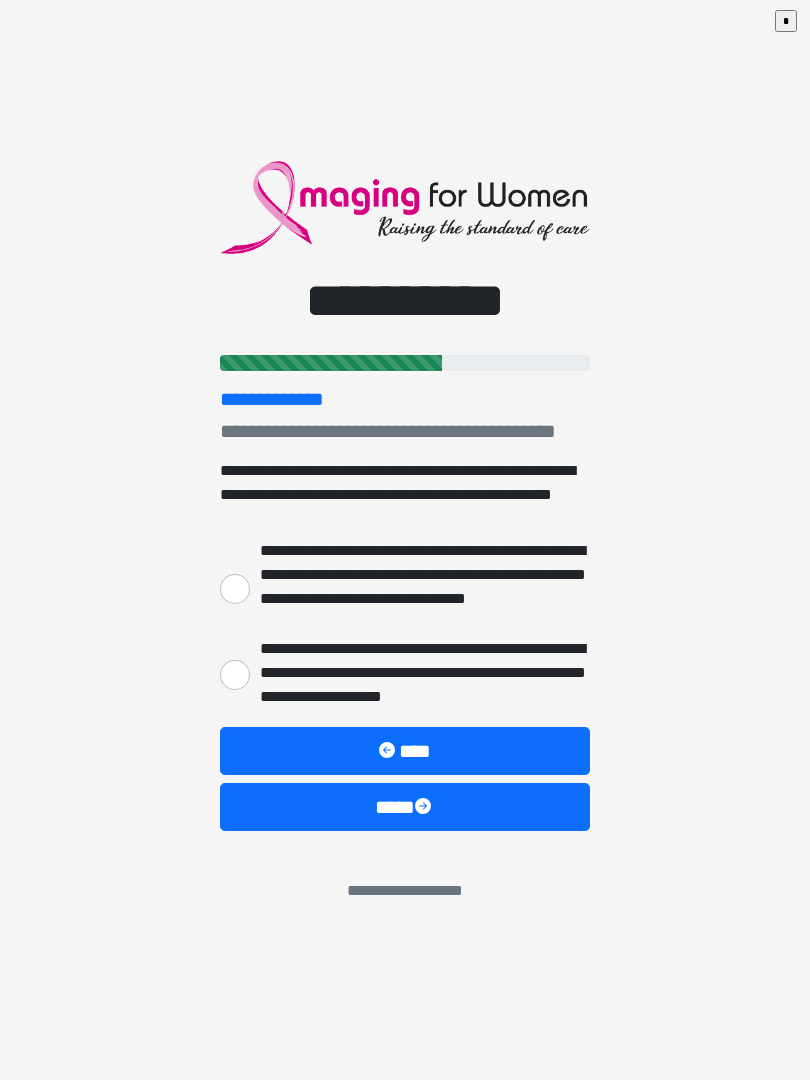 click on "**********" at bounding box center (405, 673) 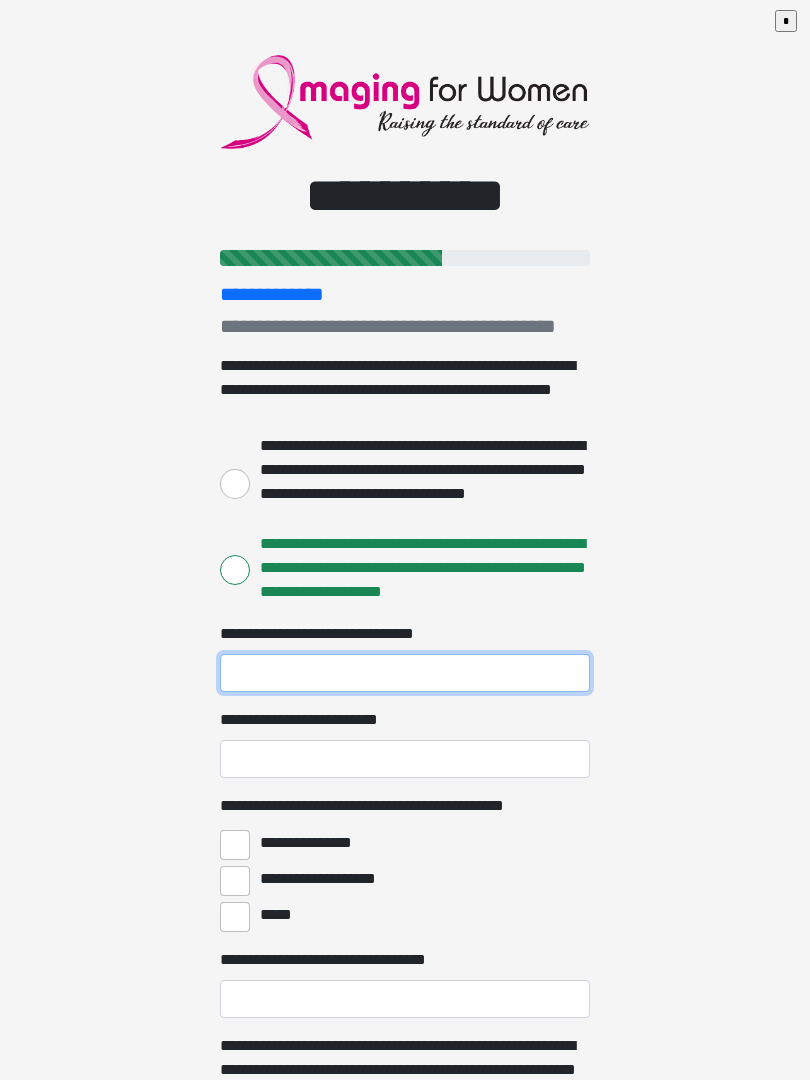 click on "**********" at bounding box center [405, 673] 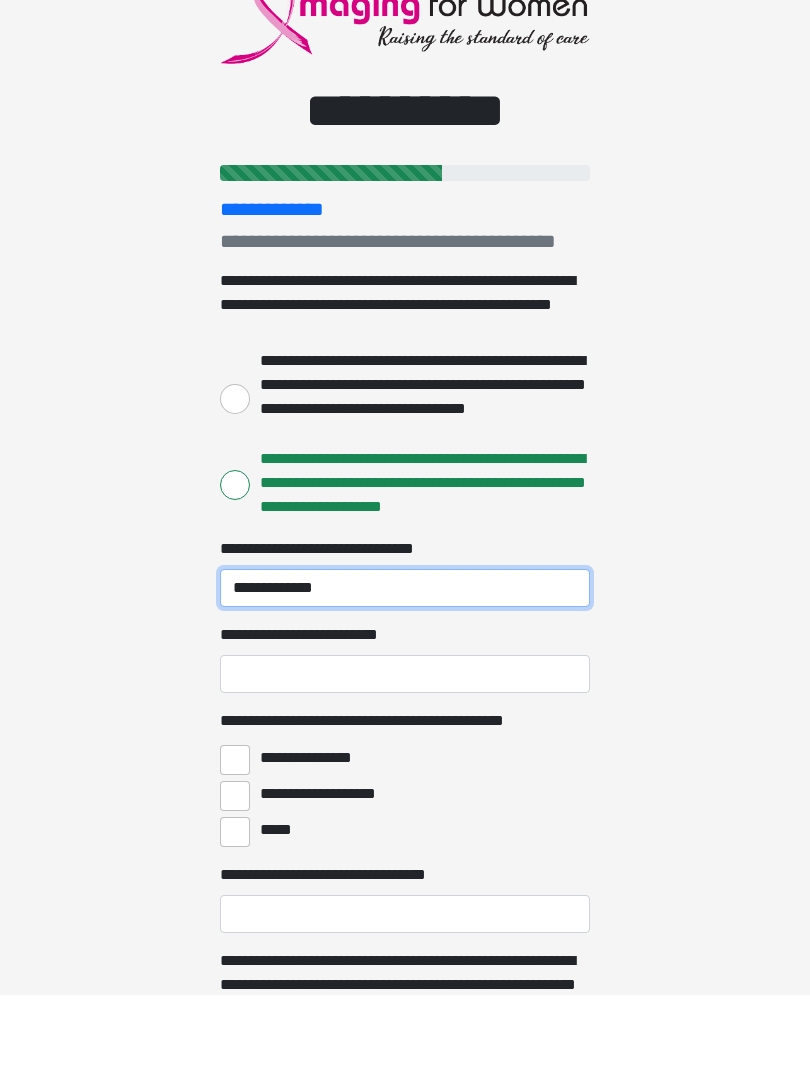 type on "**********" 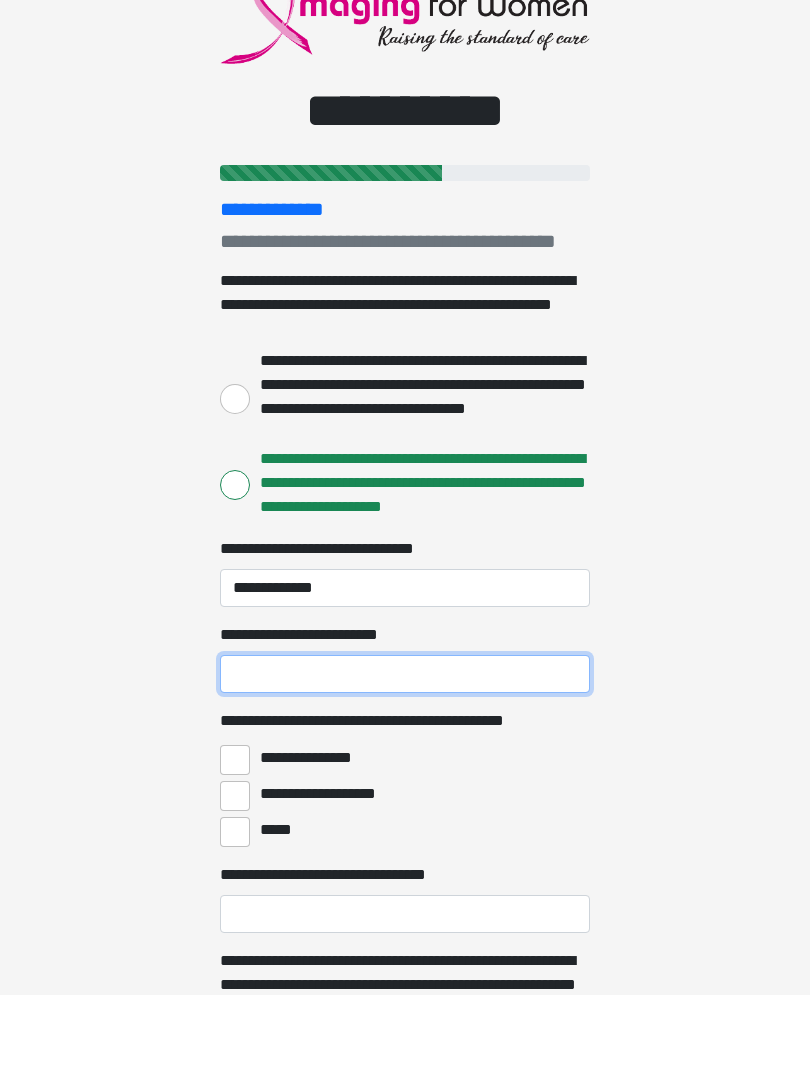 click on "**********" at bounding box center [405, 759] 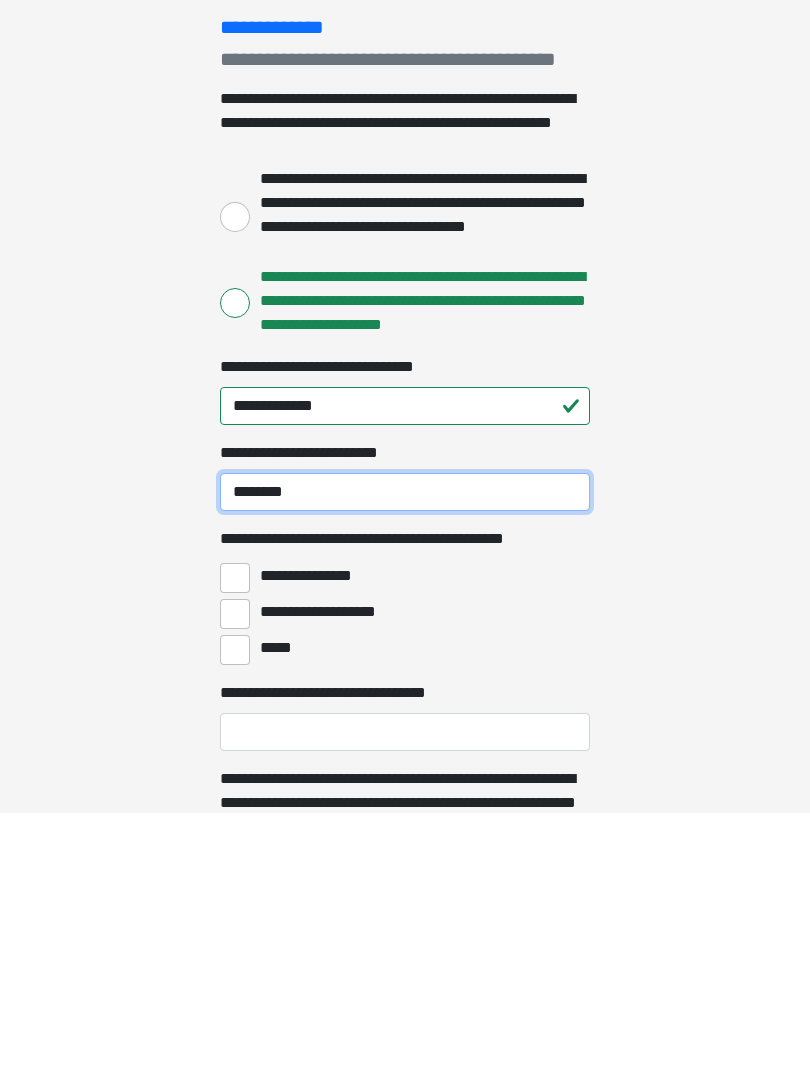 type on "*******" 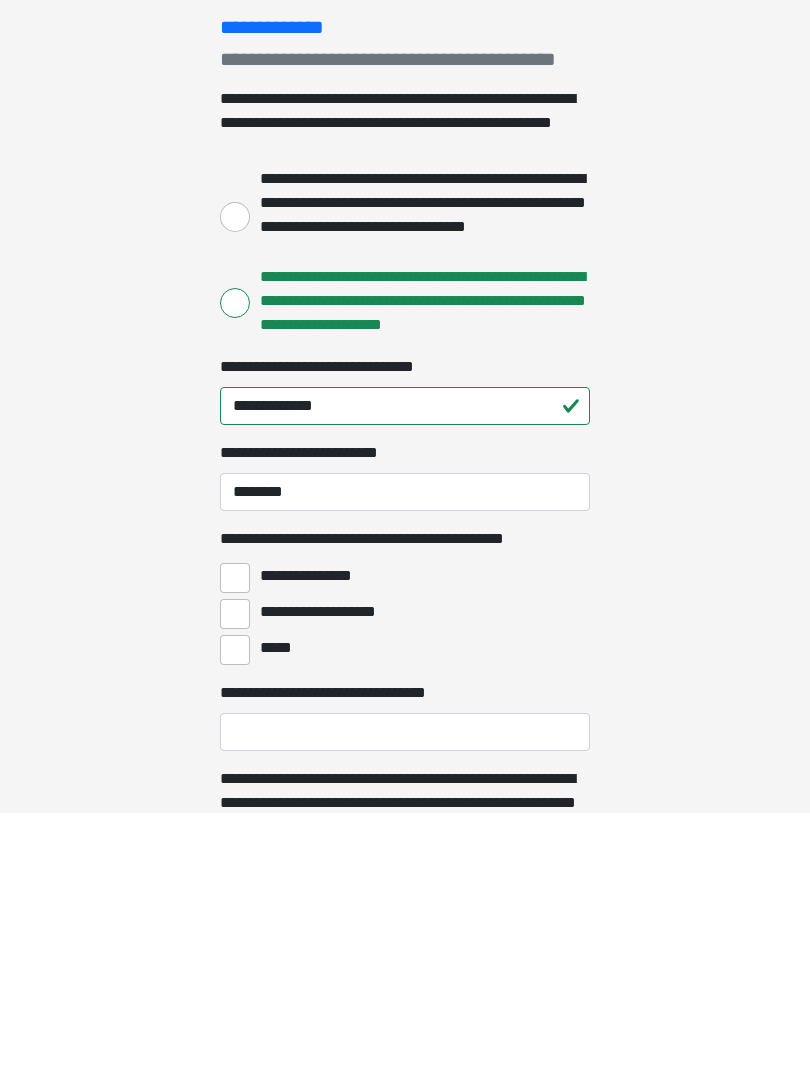 click on "**********" at bounding box center (235, 845) 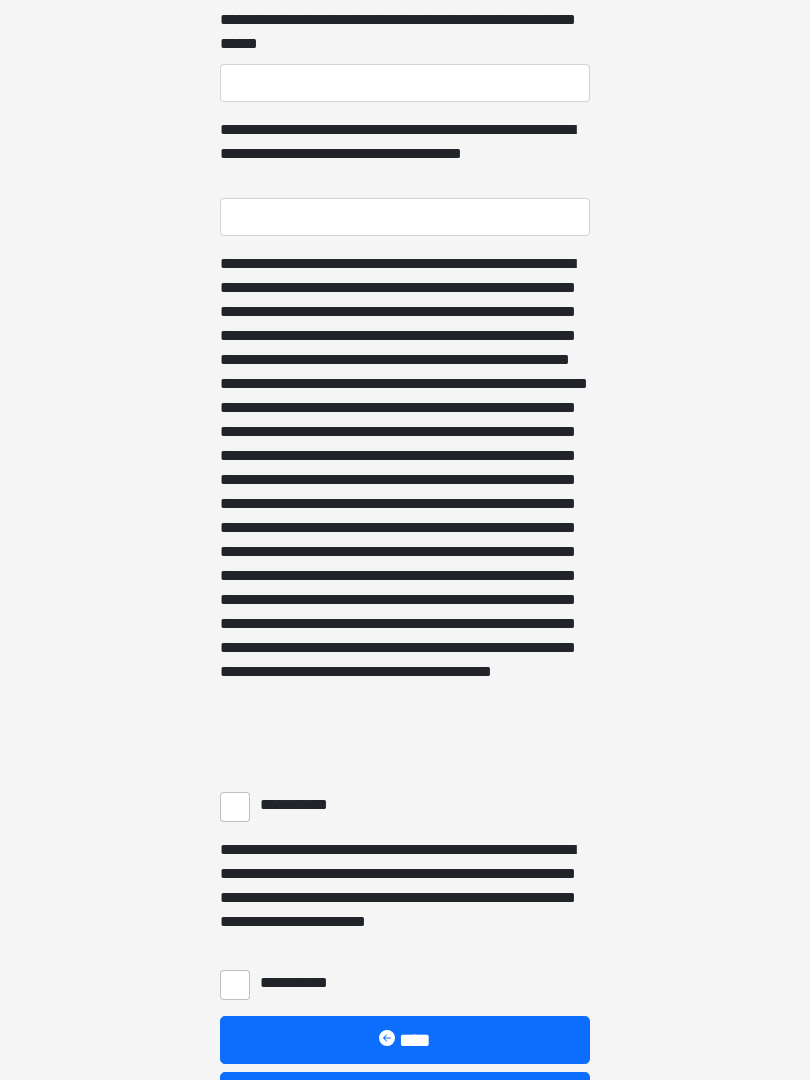 scroll, scrollTop: 1074, scrollLeft: 0, axis: vertical 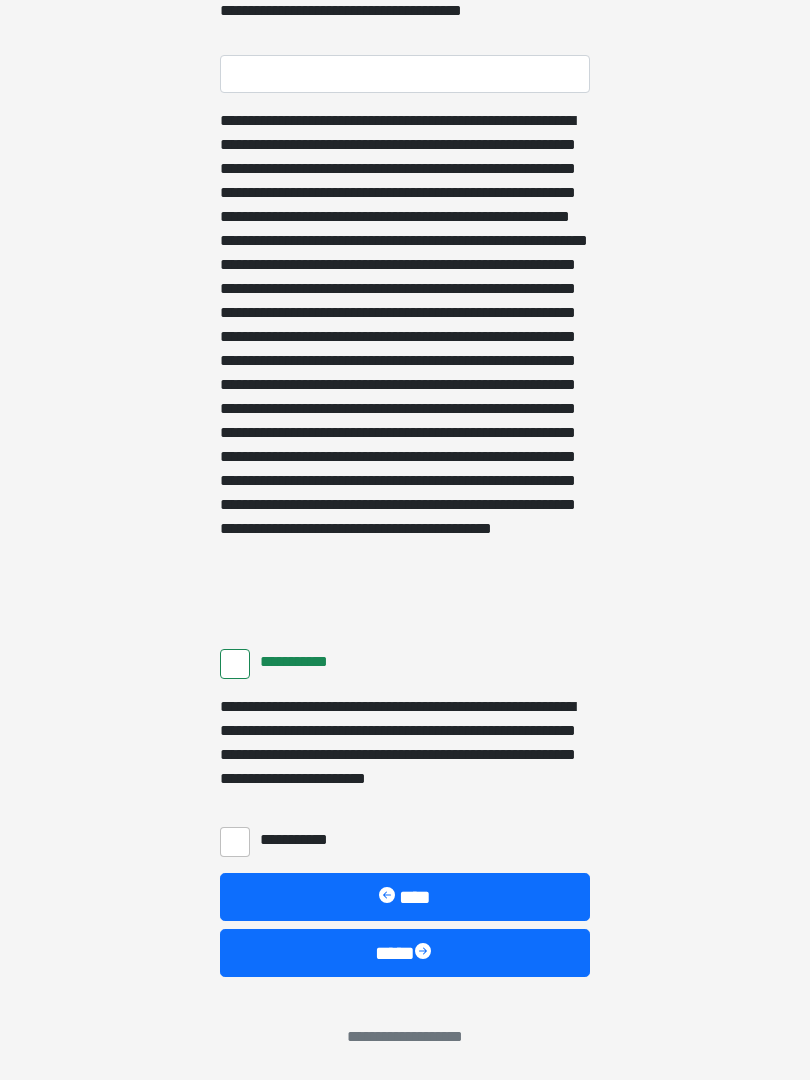 click on "**********" at bounding box center (235, 842) 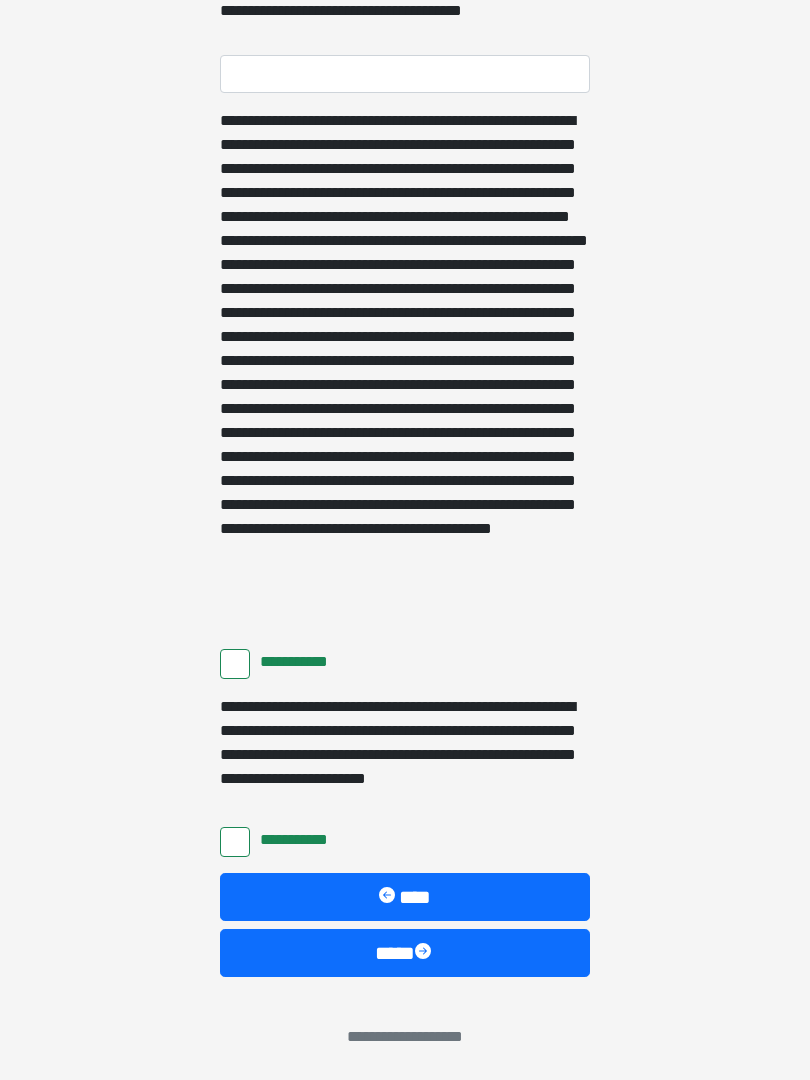click on "****" at bounding box center (405, 953) 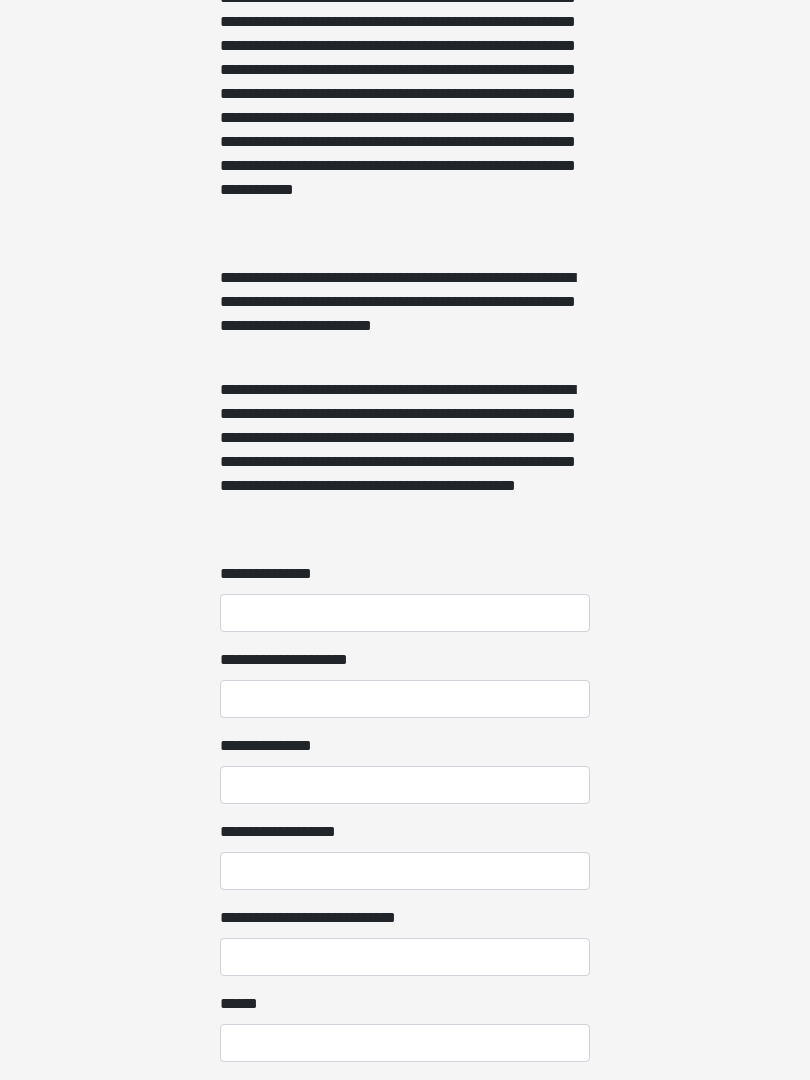 scroll, scrollTop: 1176, scrollLeft: 0, axis: vertical 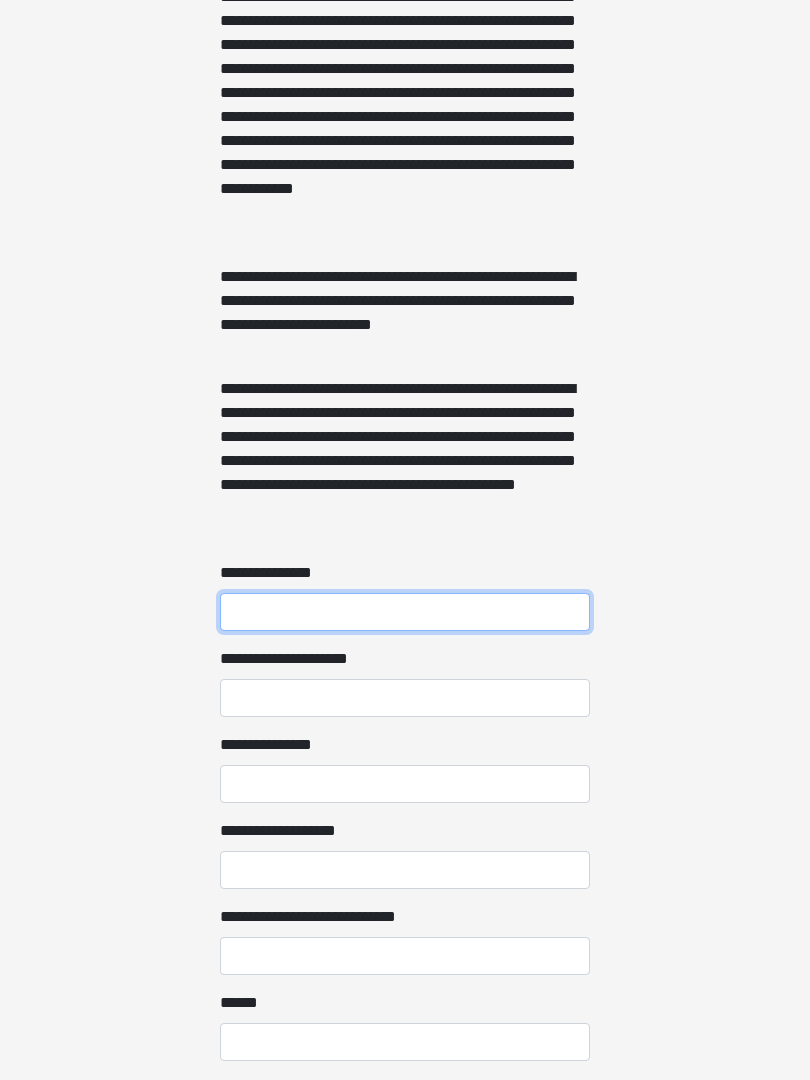 click on "**********" at bounding box center (405, 613) 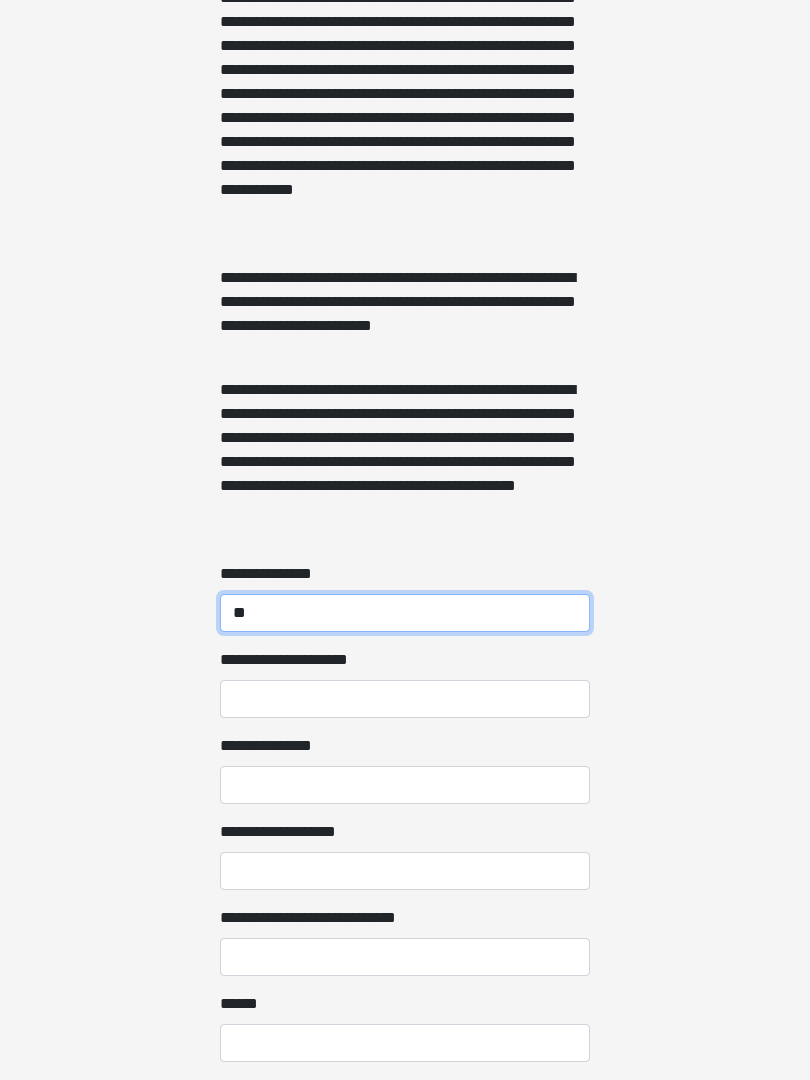 type on "*" 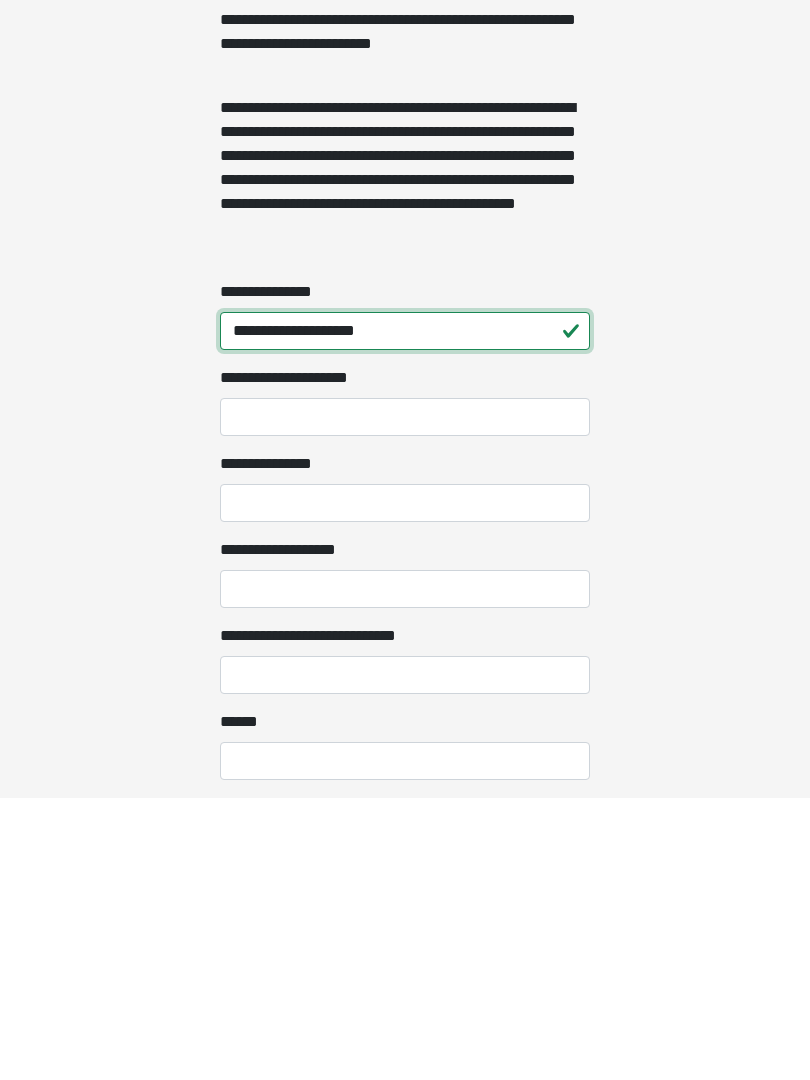 type on "**********" 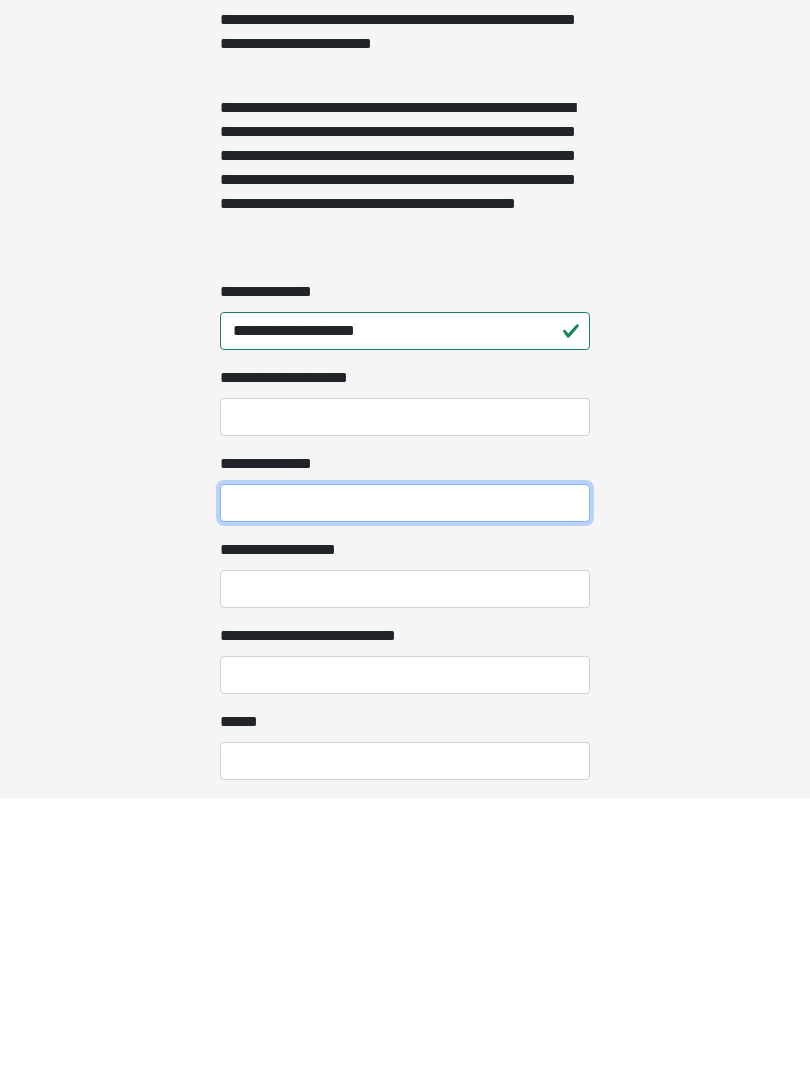 click on "**********" at bounding box center [405, 785] 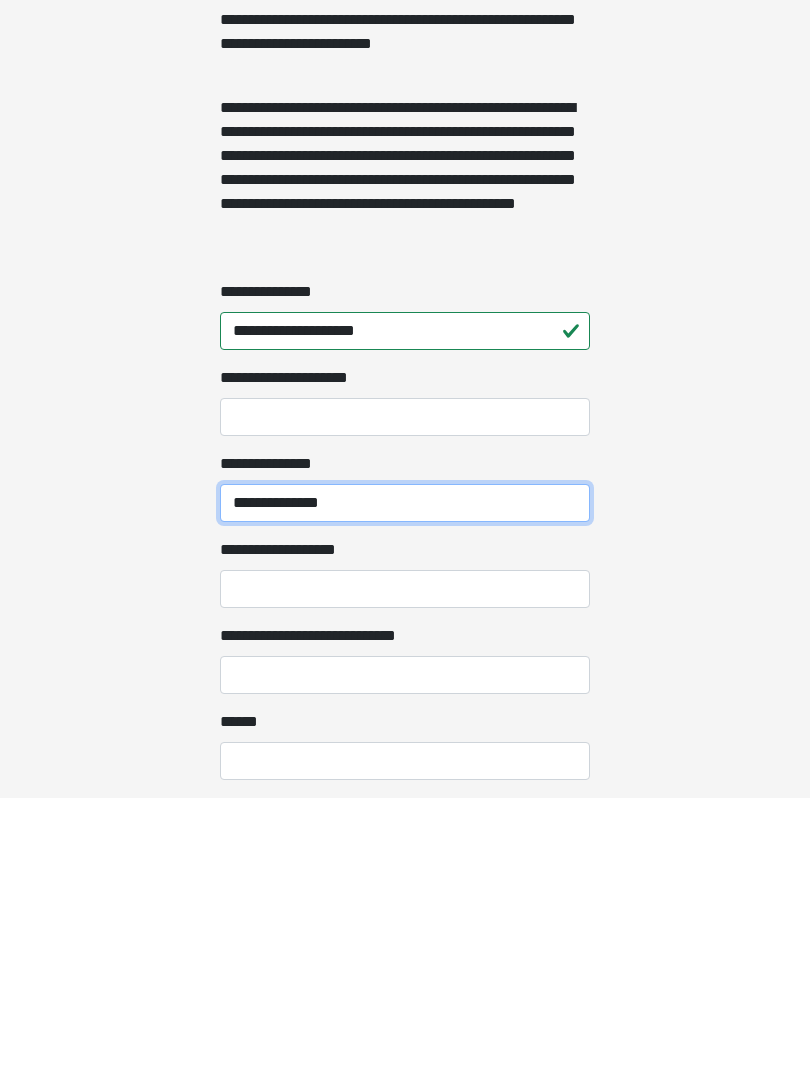 type on "**********" 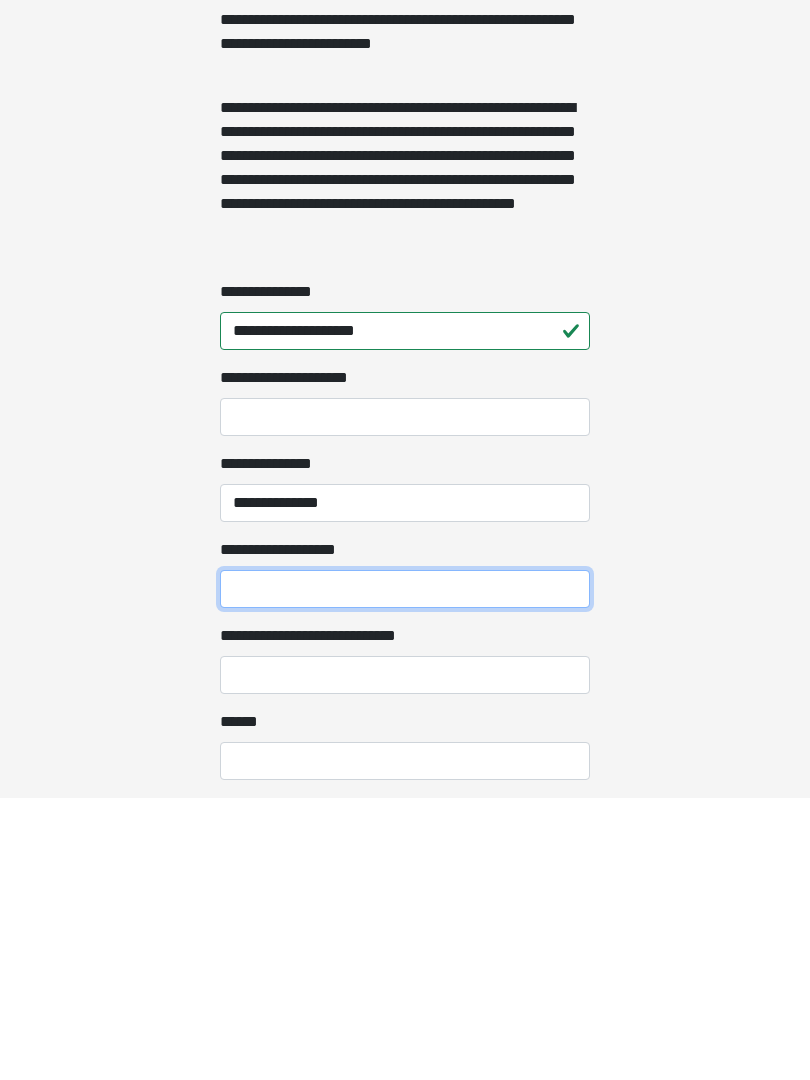 click on "**********" at bounding box center (405, 871) 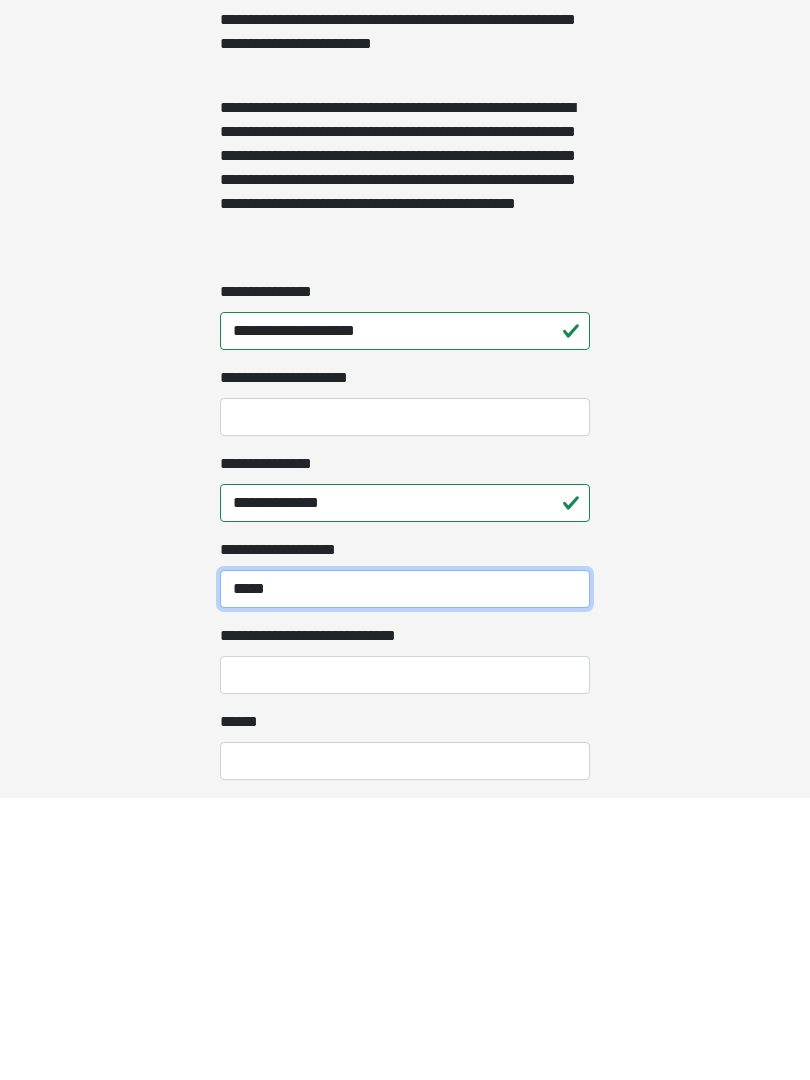 type on "*****" 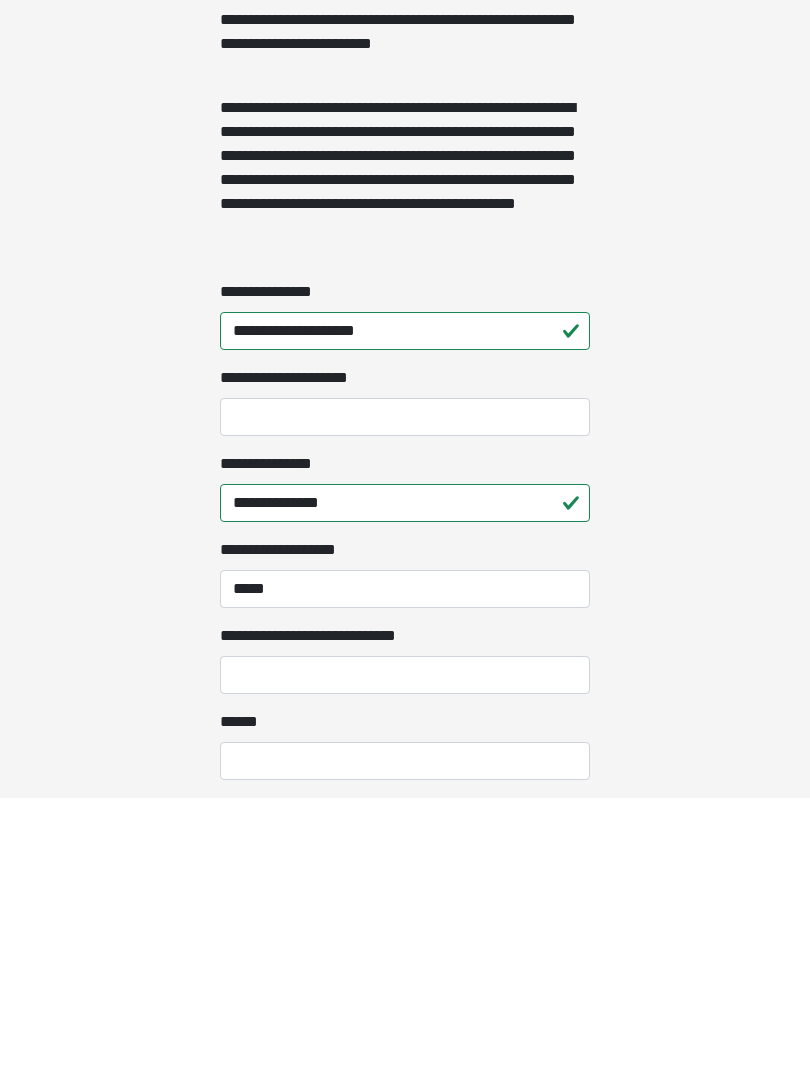 click on "**********" at bounding box center [405, 957] 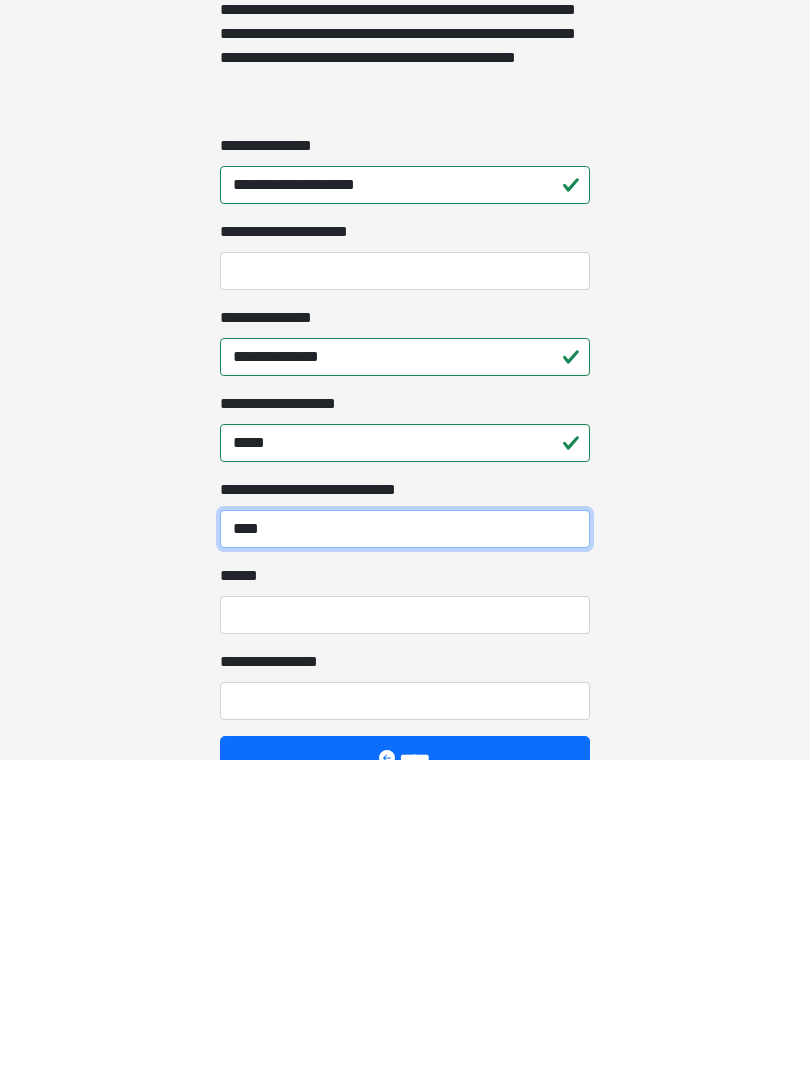 scroll, scrollTop: 1284, scrollLeft: 0, axis: vertical 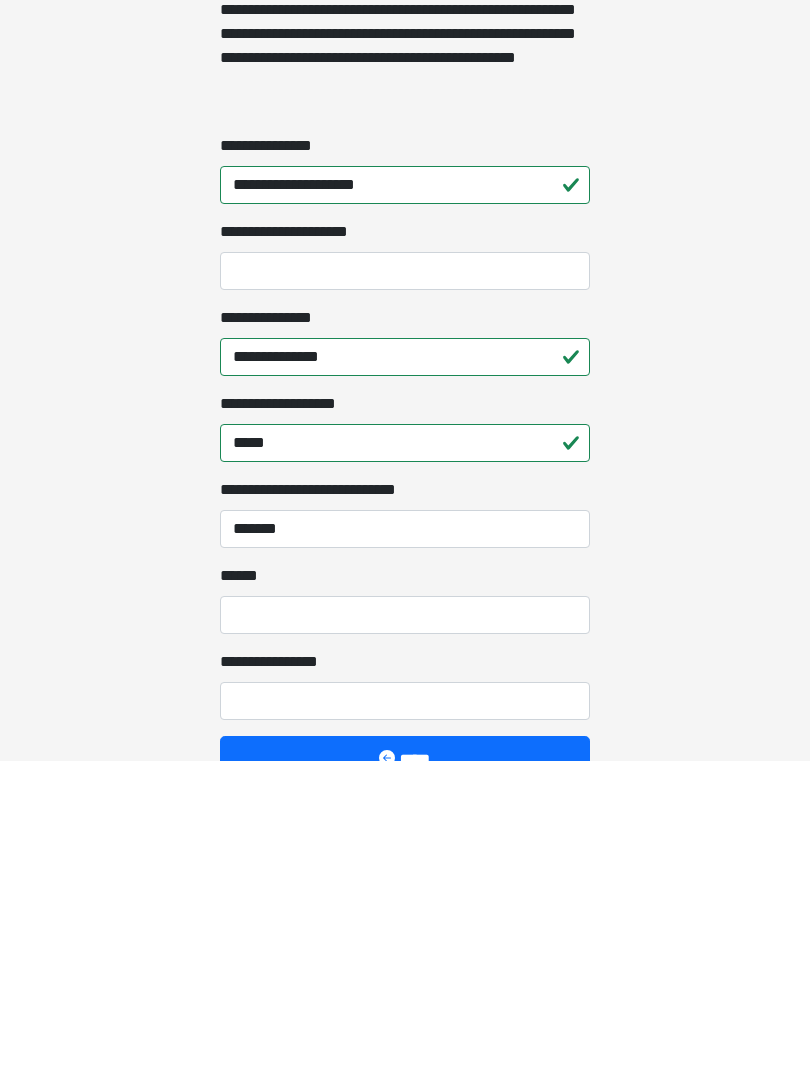click on "**** *" at bounding box center [405, 935] 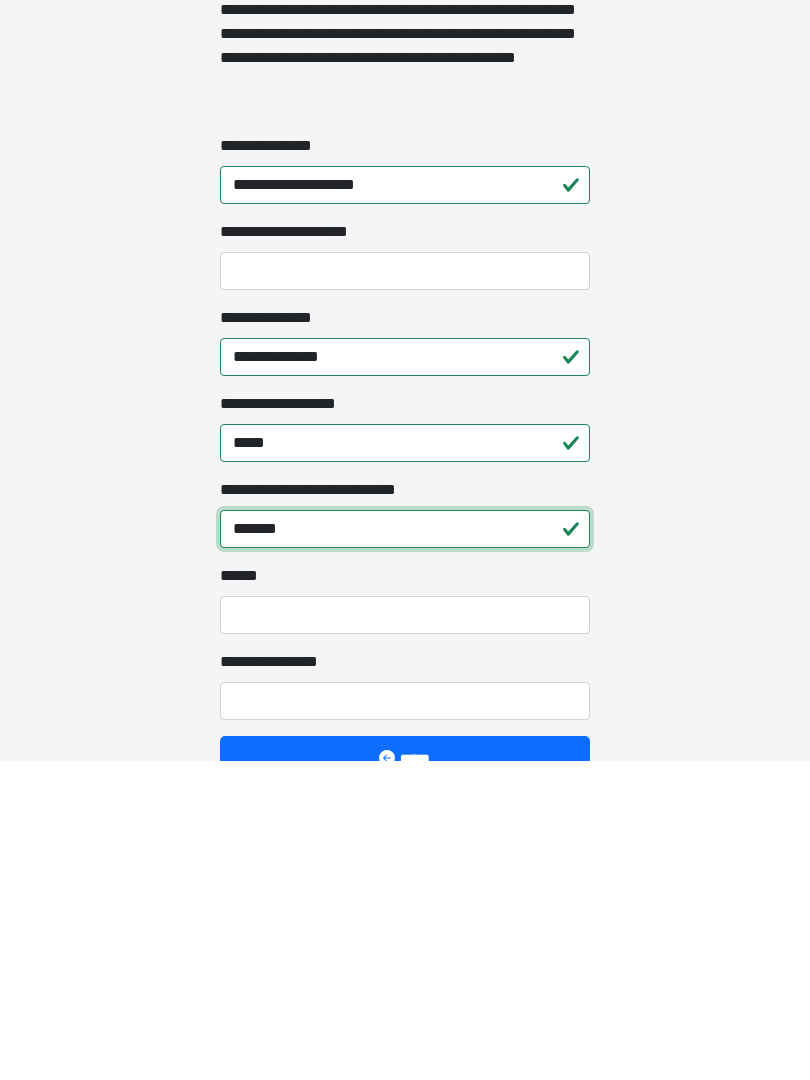 click on "*******" at bounding box center (405, 849) 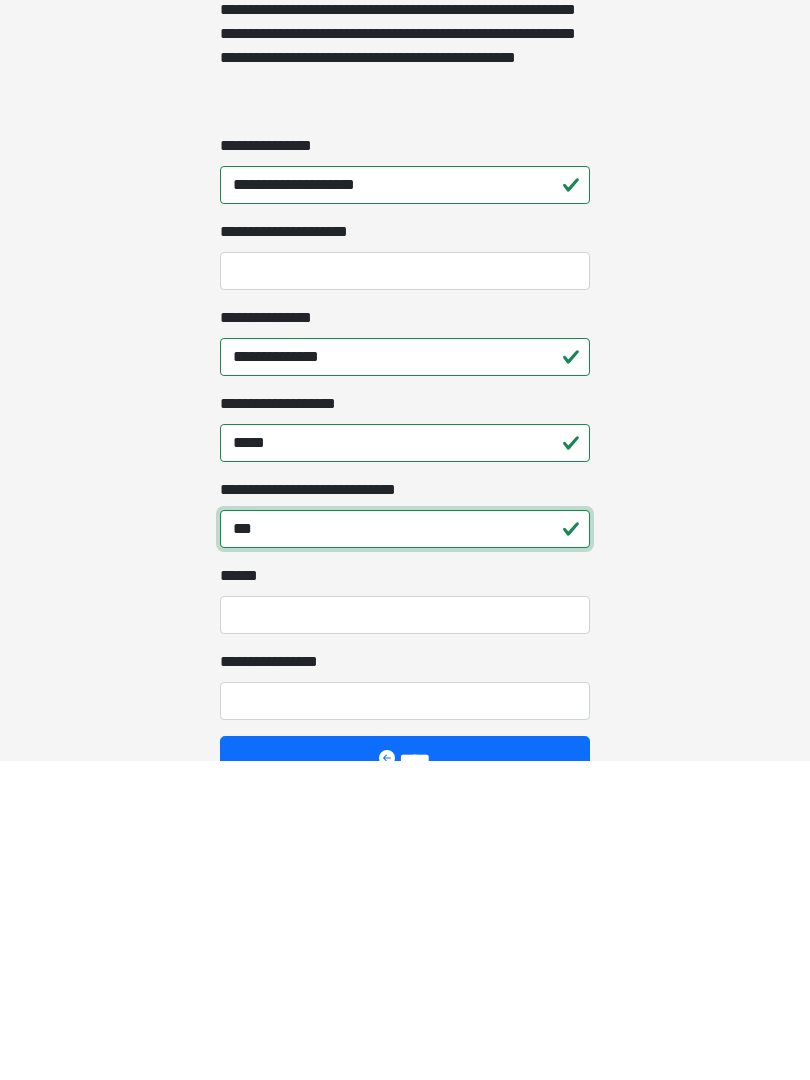 scroll, scrollTop: 1467, scrollLeft: 0, axis: vertical 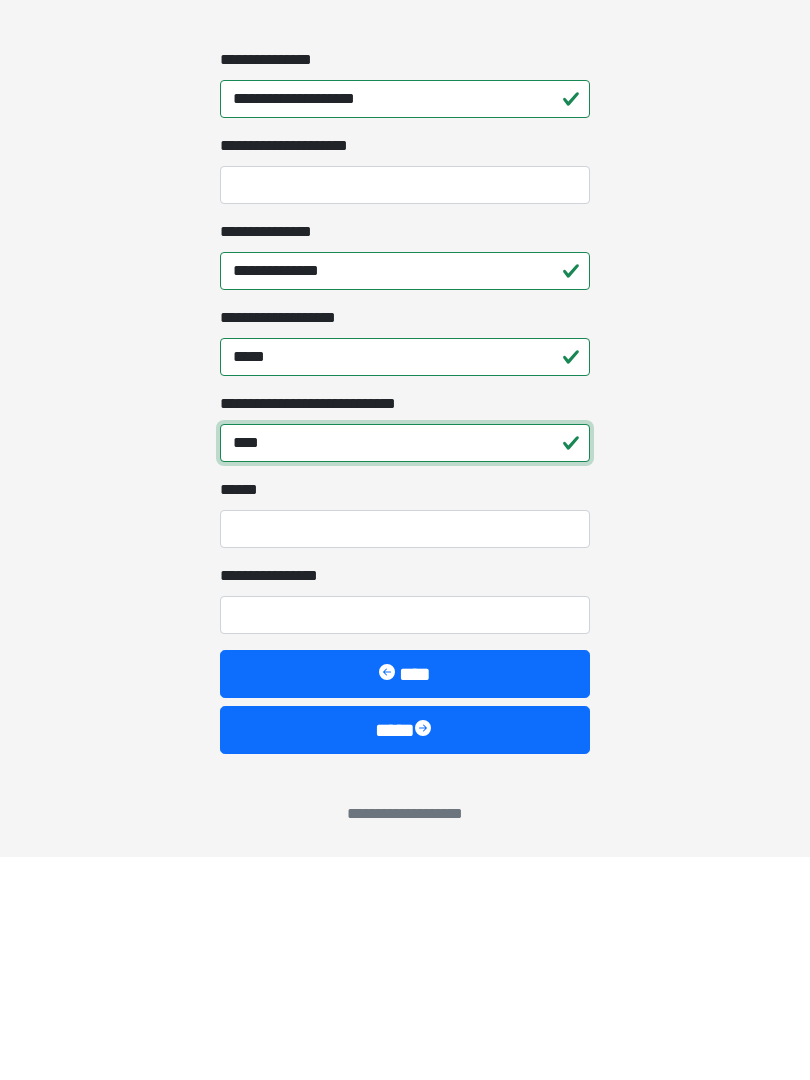 type on "****" 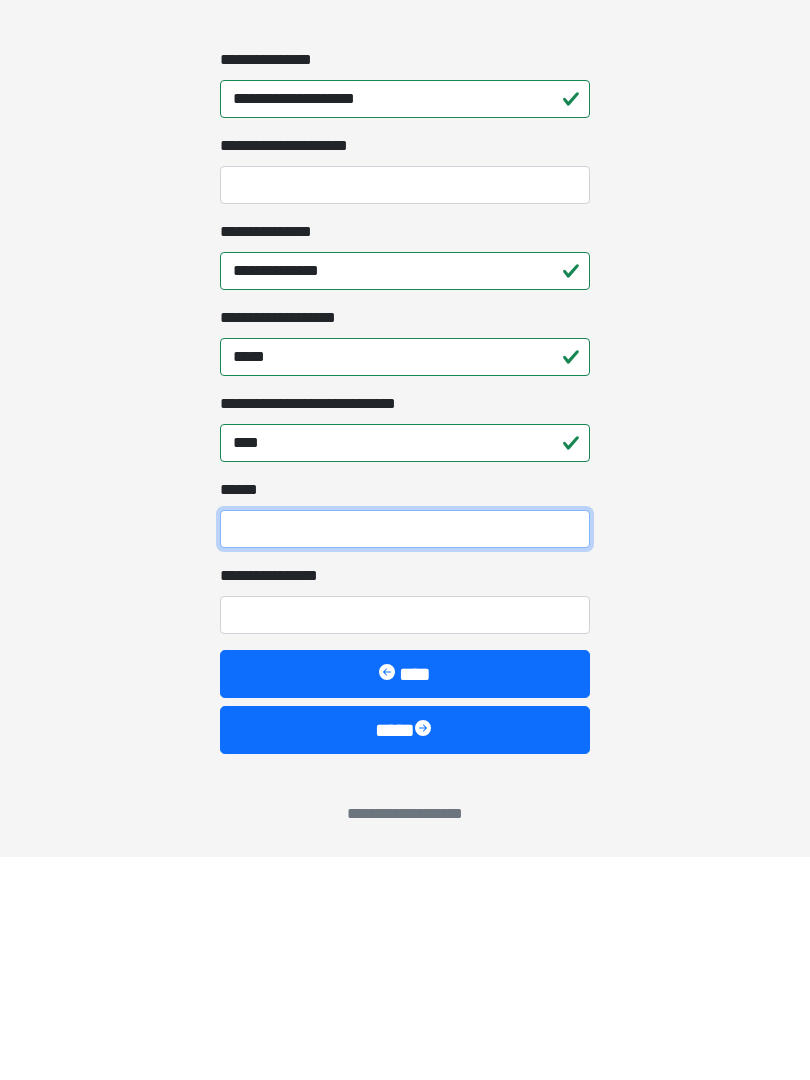 click on "**** *" at bounding box center (405, 752) 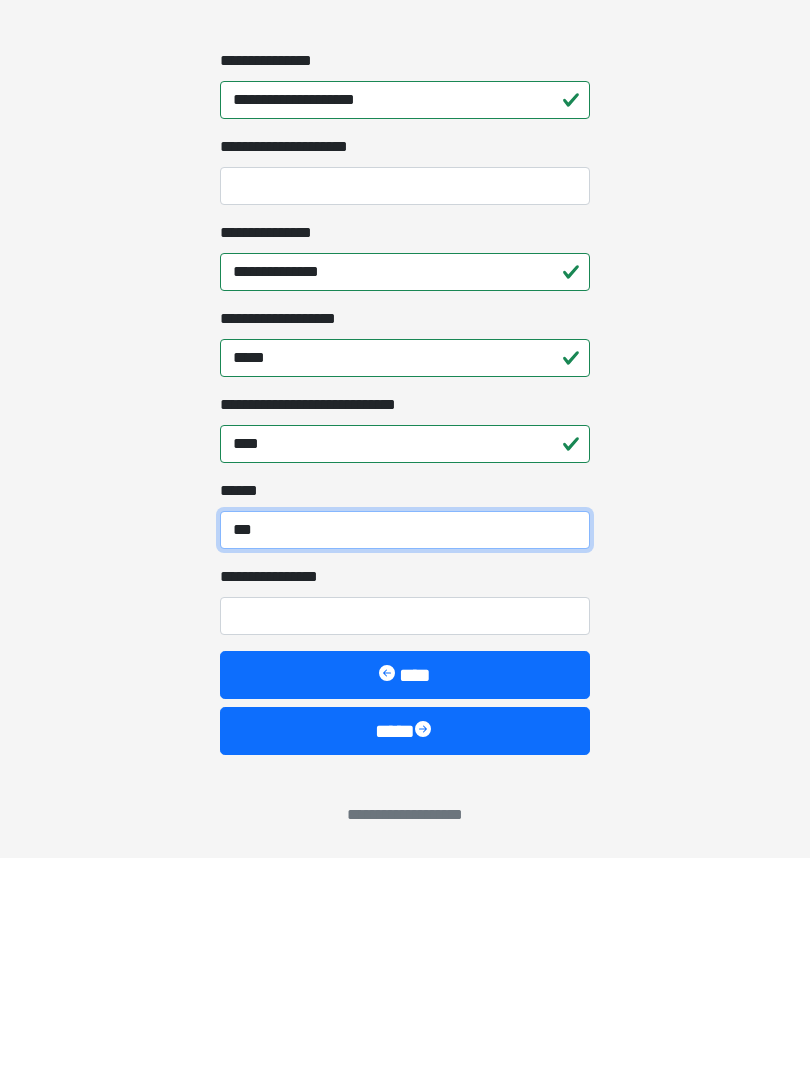 type on "***" 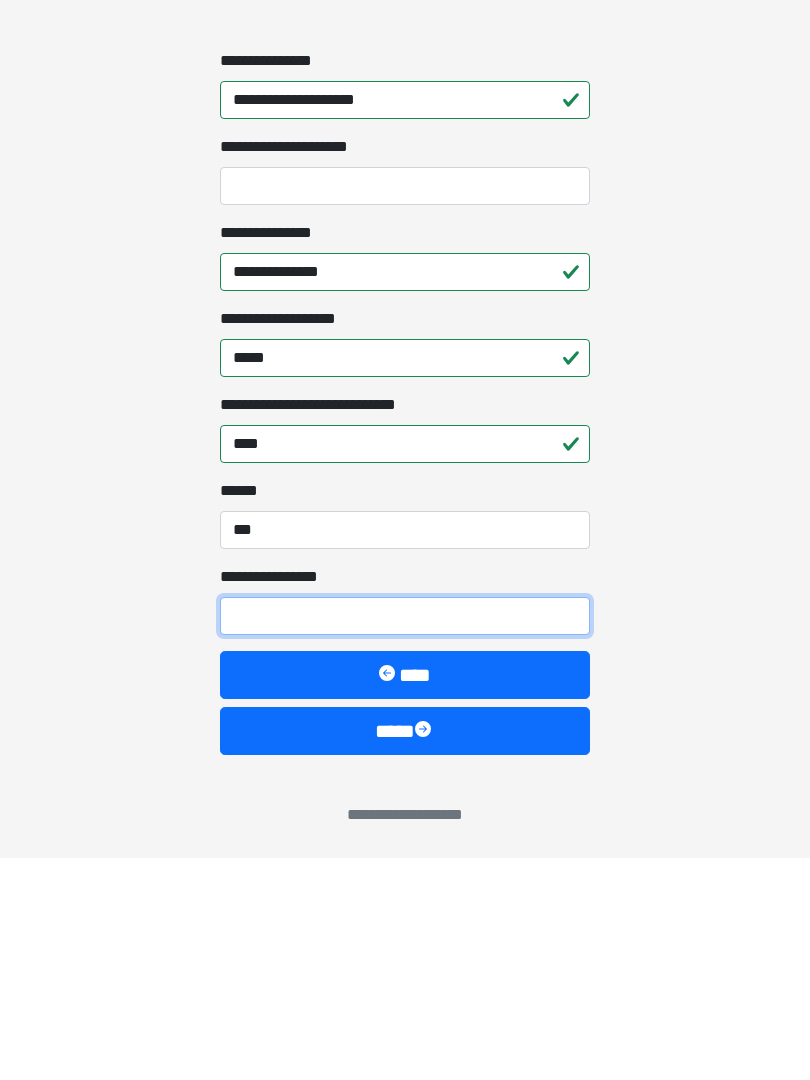 click on "**********" at bounding box center (405, 838) 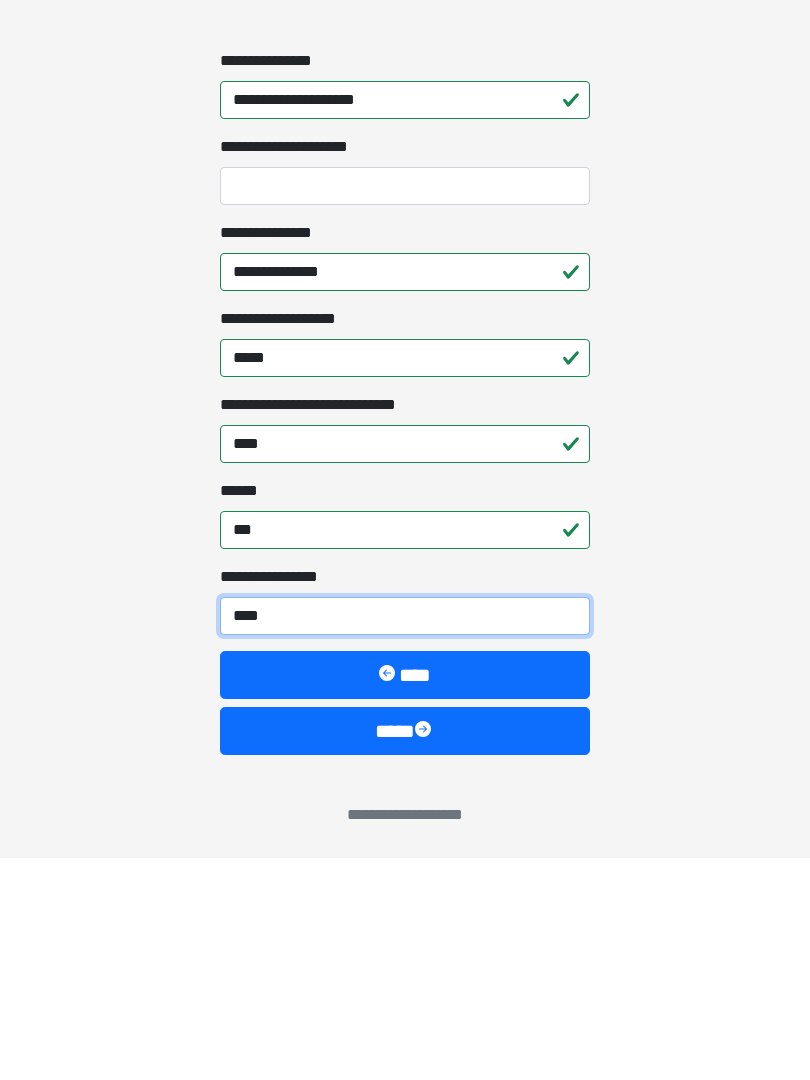 type on "*****" 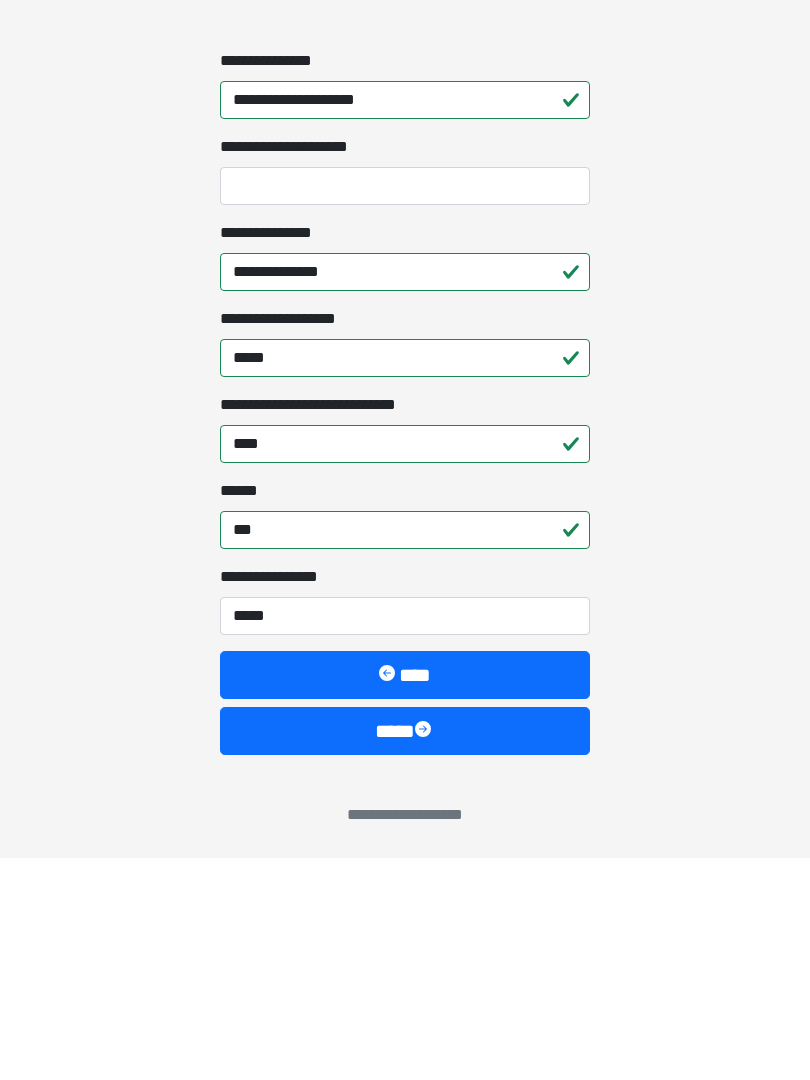click on "****" at bounding box center (405, 953) 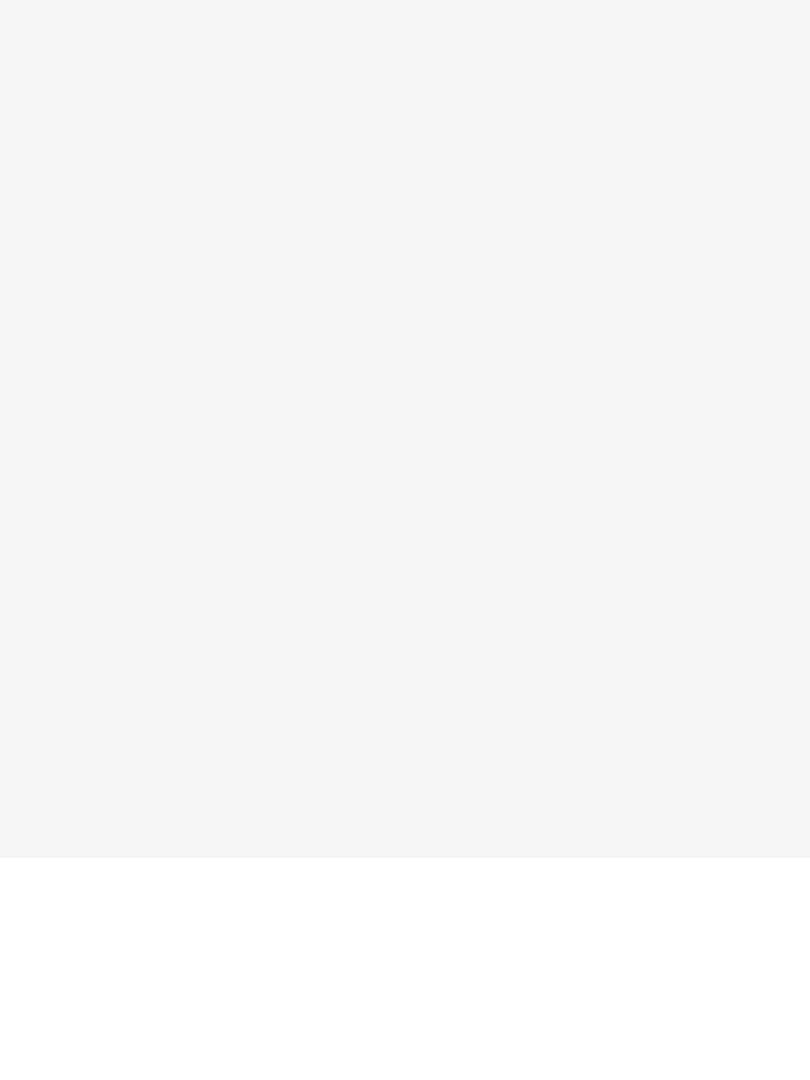 scroll, scrollTop: 0, scrollLeft: 0, axis: both 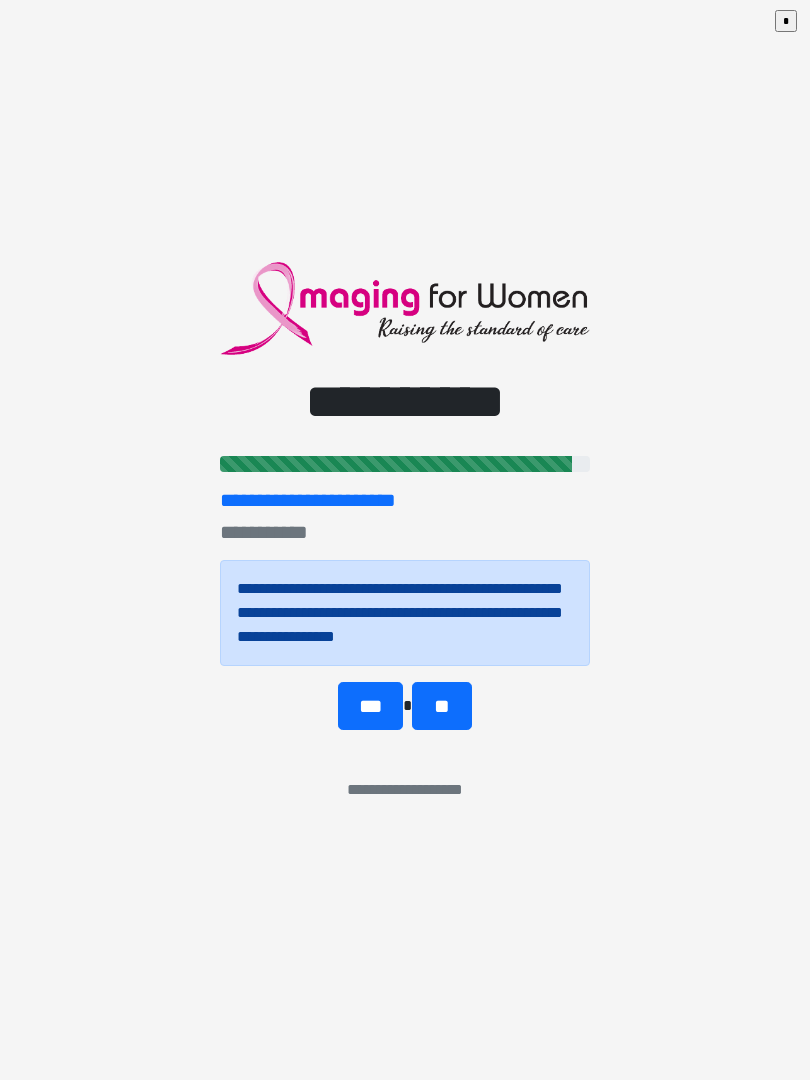 click on "***" at bounding box center (370, 706) 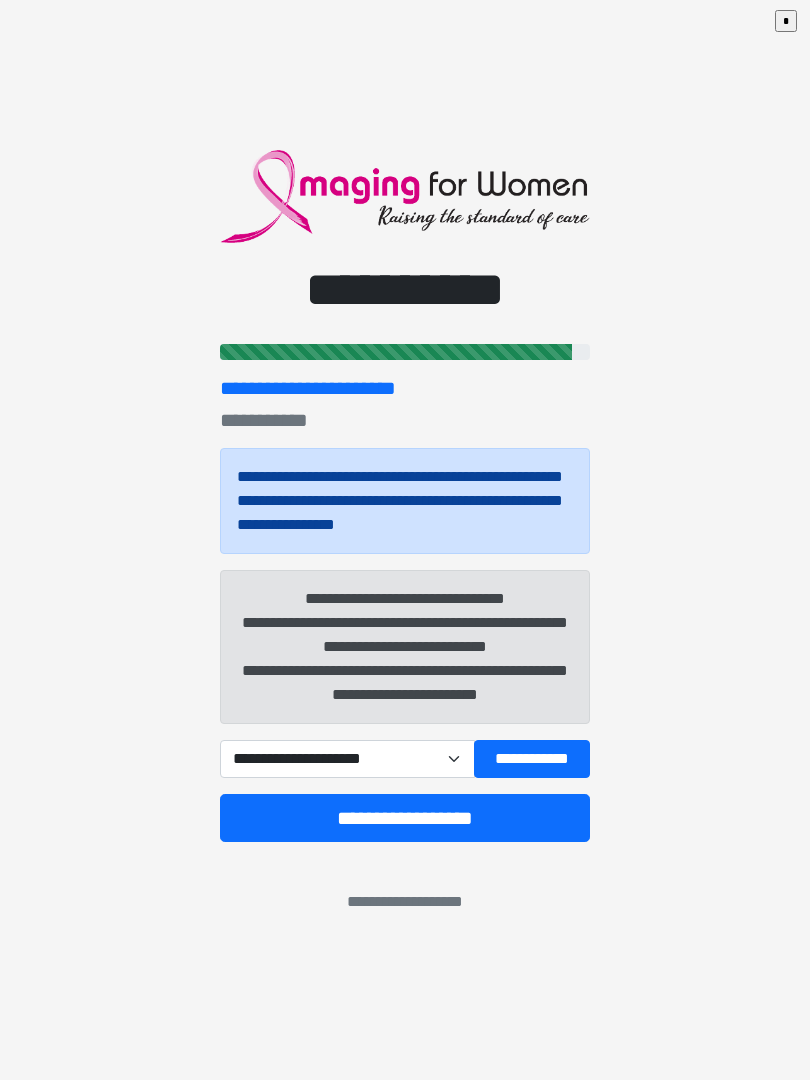 click on "**********" at bounding box center (347, 759) 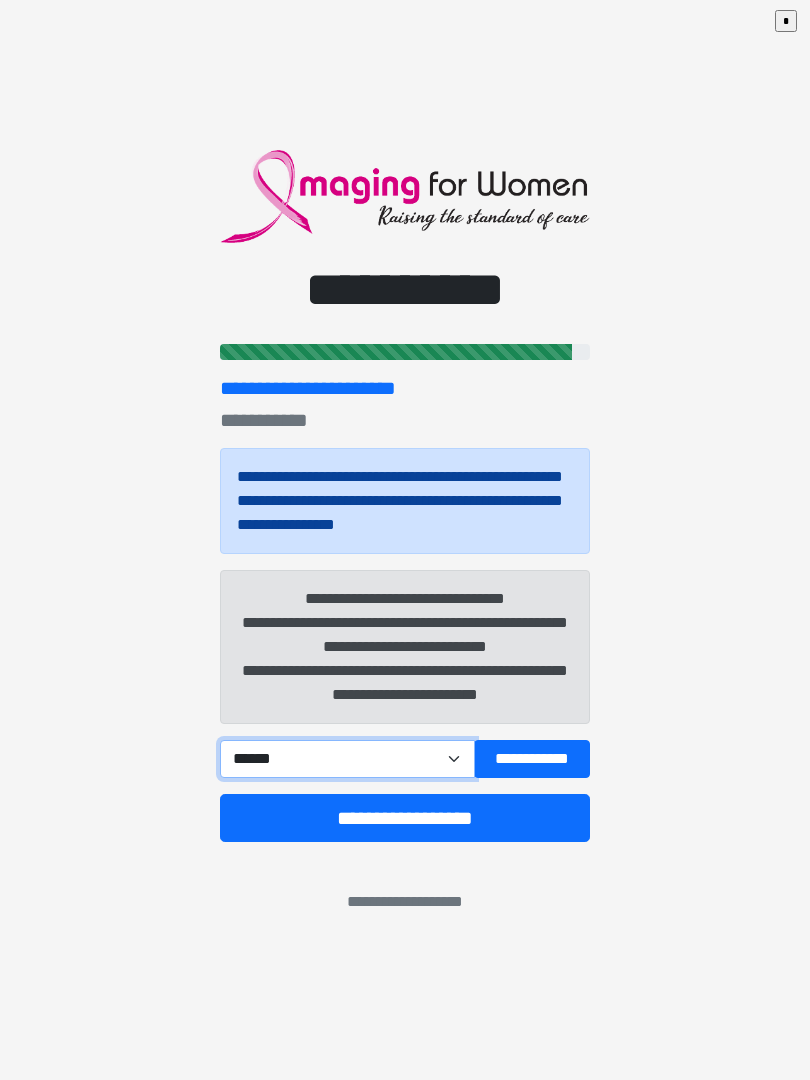 click on "**********" at bounding box center (347, 759) 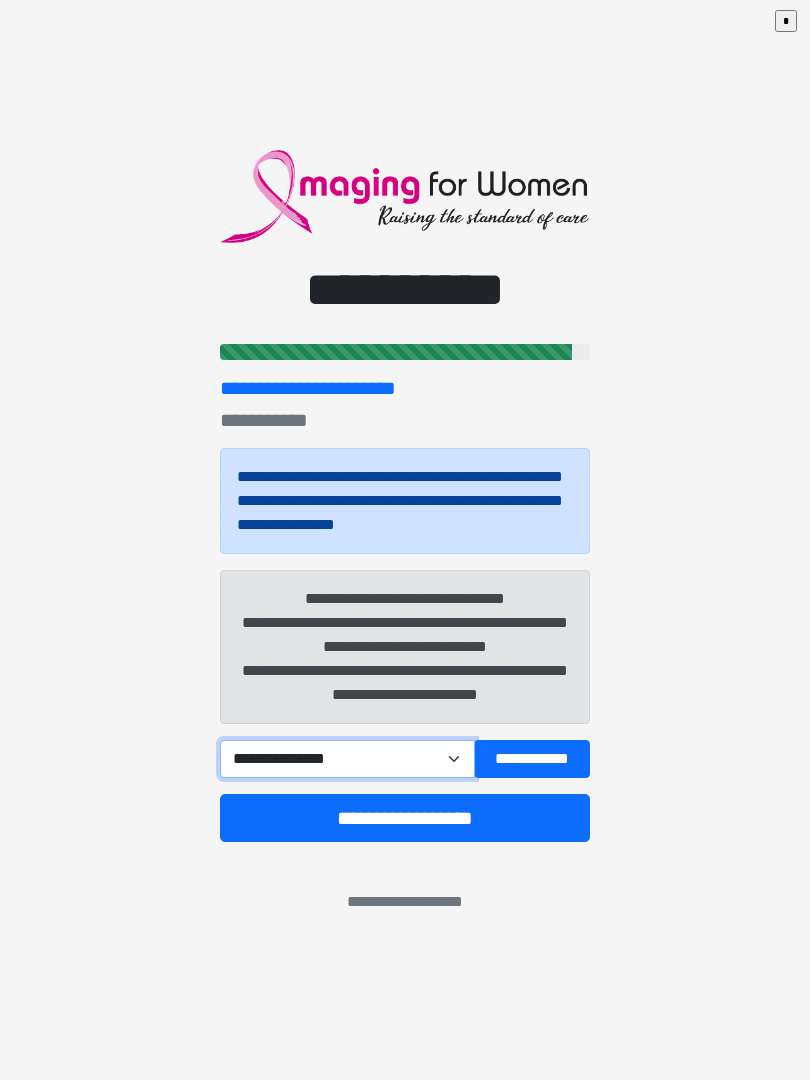 click on "**********" at bounding box center (347, 759) 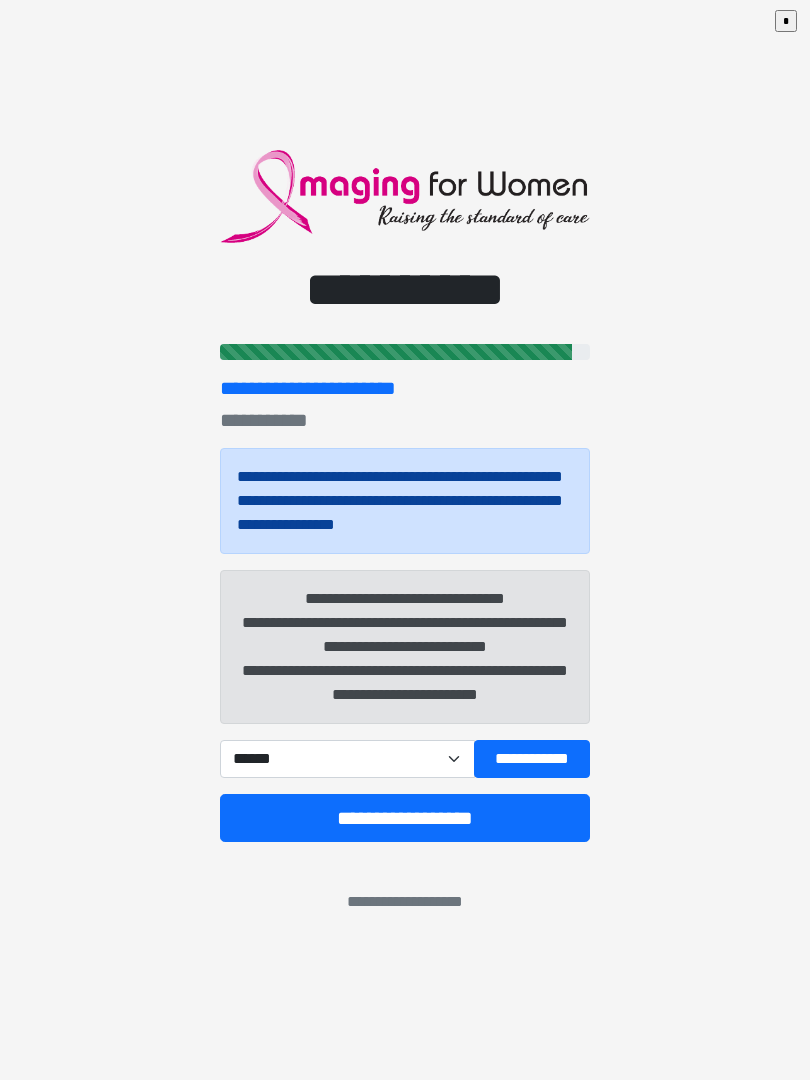 click on "**********" at bounding box center [532, 759] 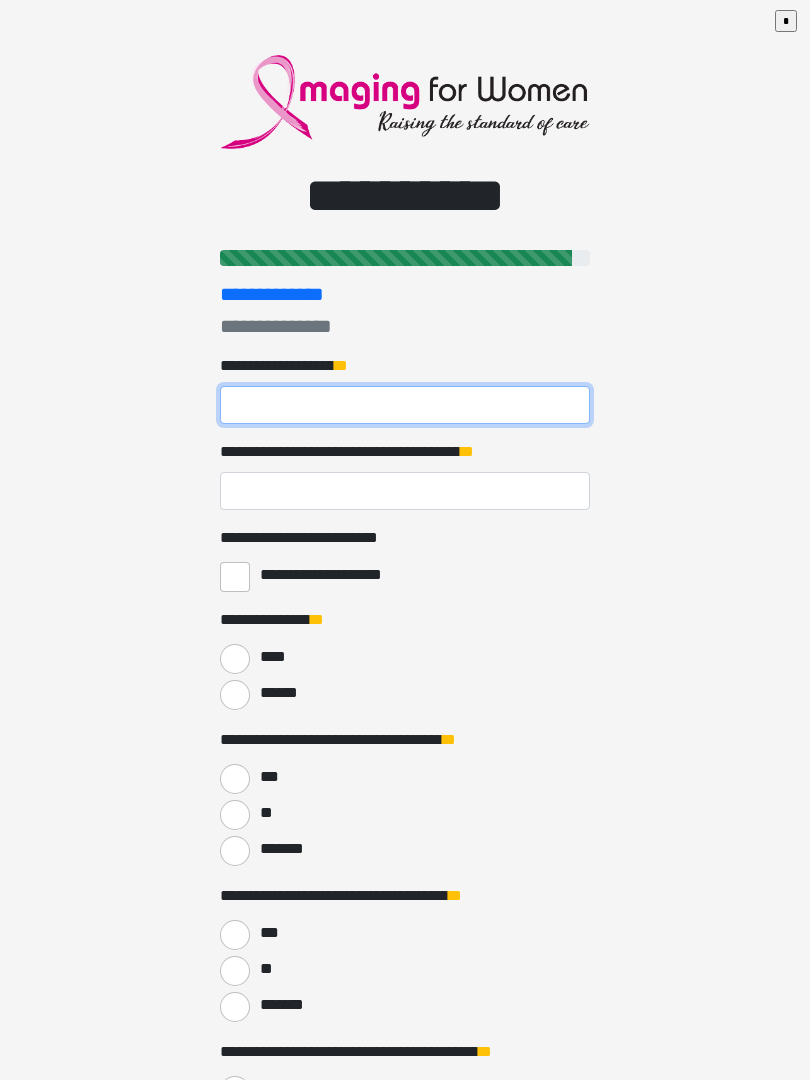 click on "**********" at bounding box center [405, 405] 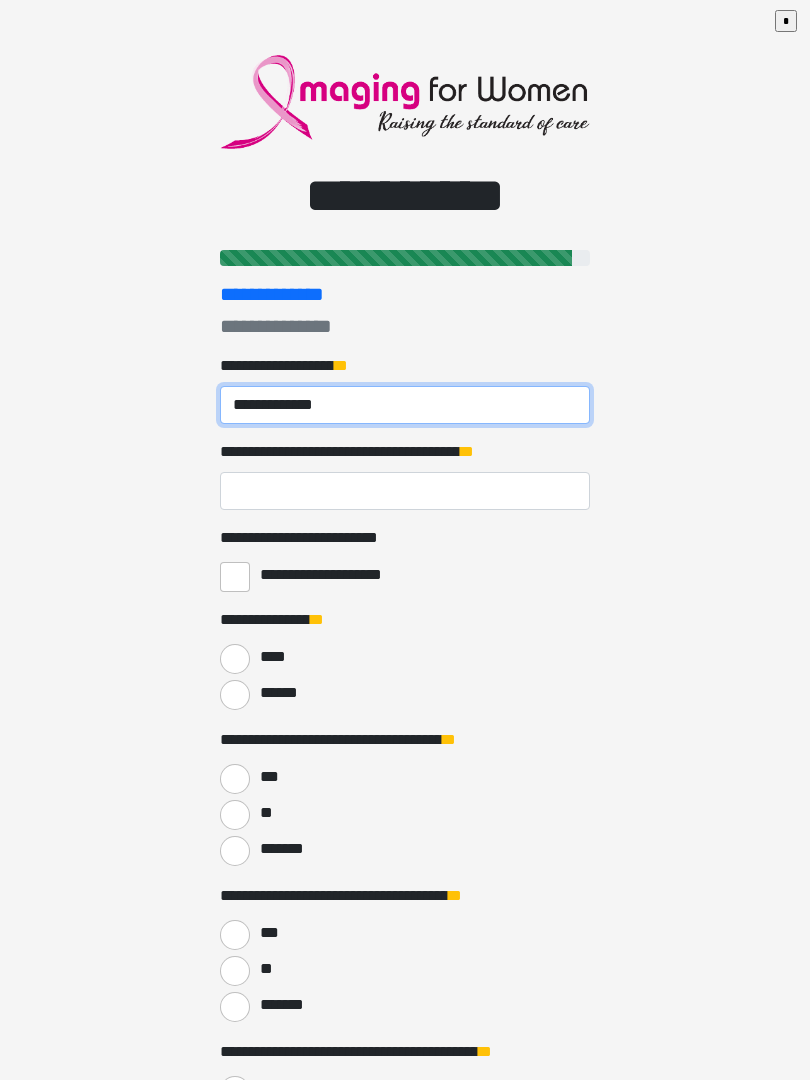 type on "**********" 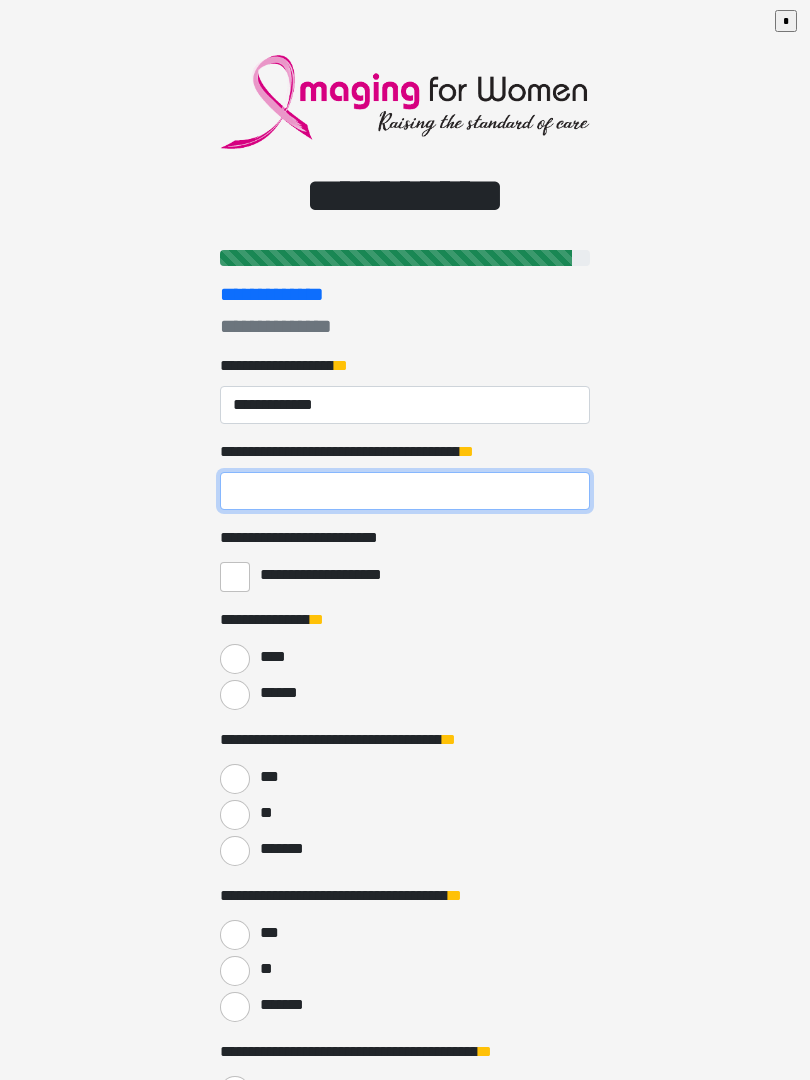 click on "**********" at bounding box center [405, 491] 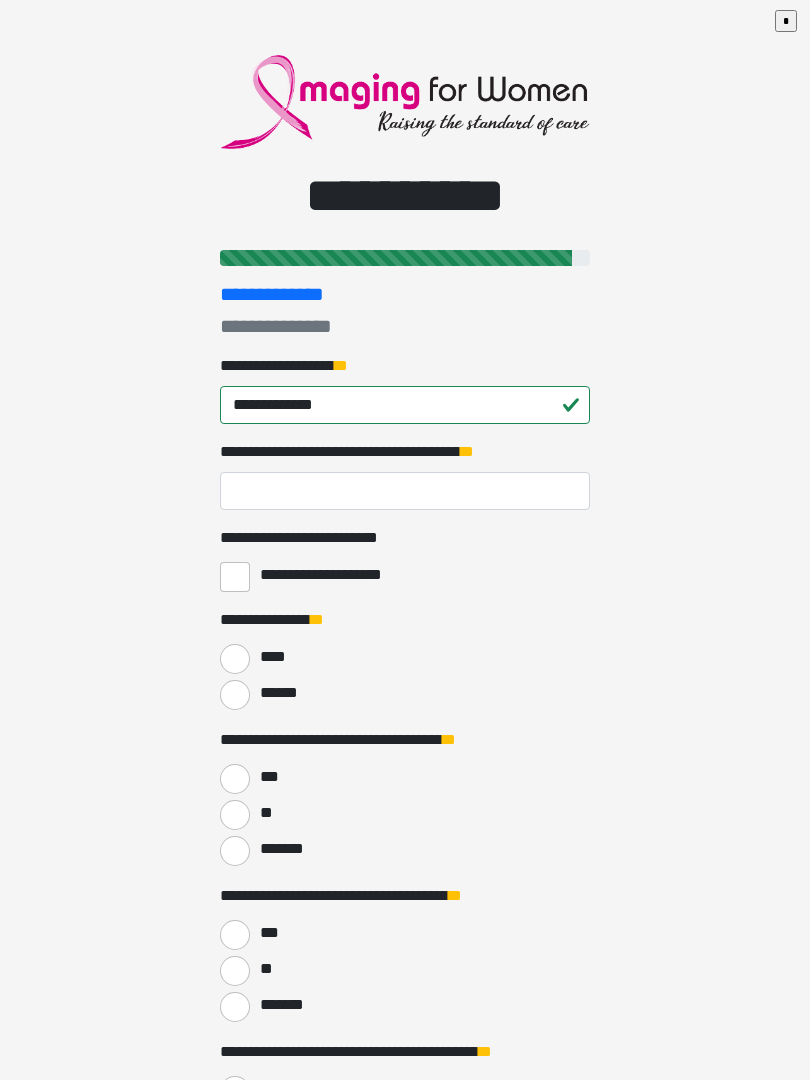 click on "**********" at bounding box center (235, 577) 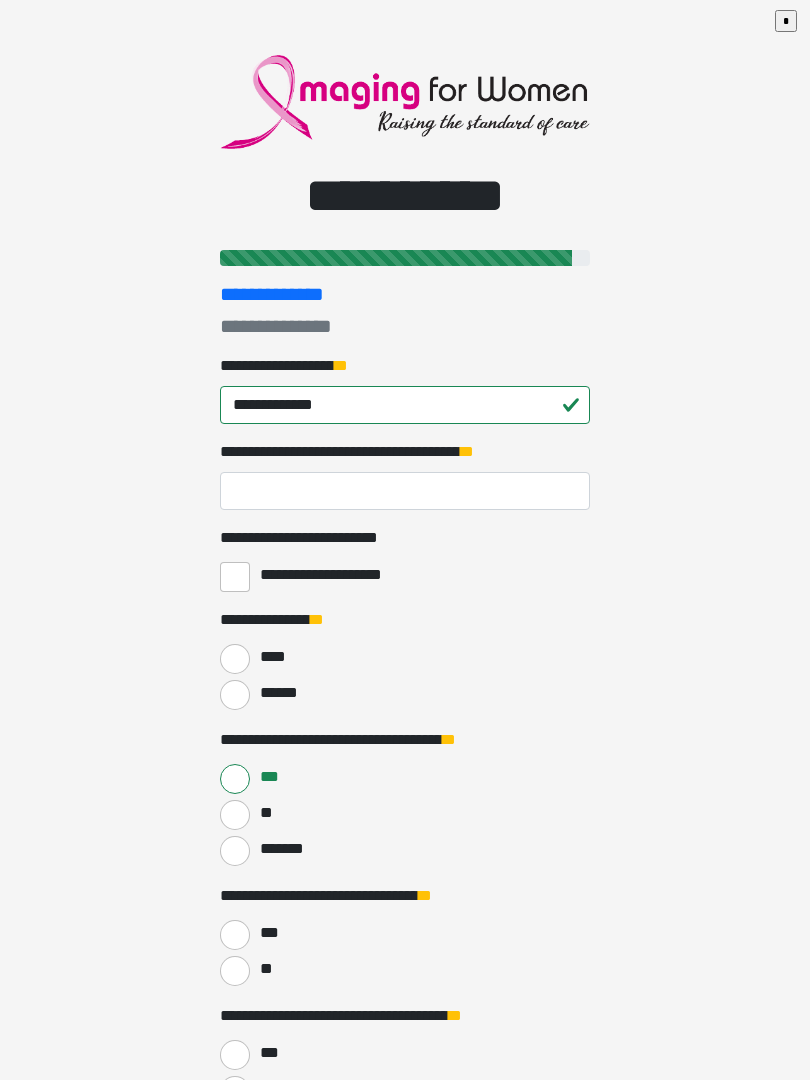 click on "**" at bounding box center [235, 971] 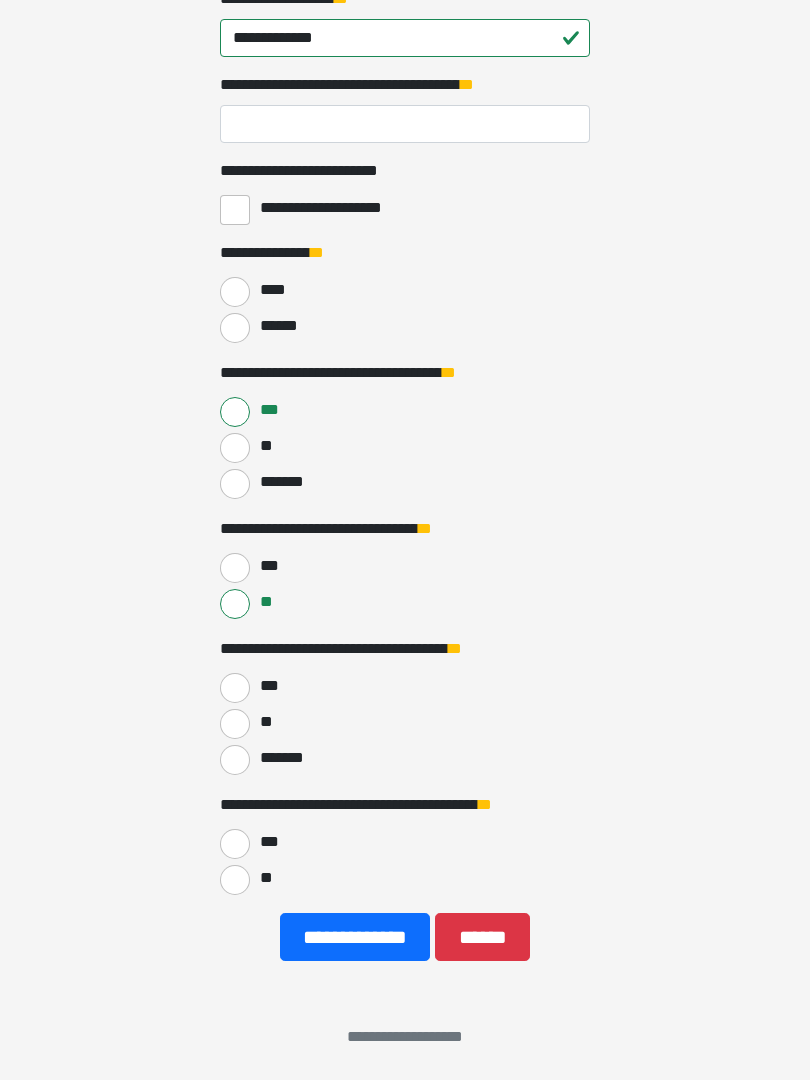 scroll, scrollTop: 367, scrollLeft: 0, axis: vertical 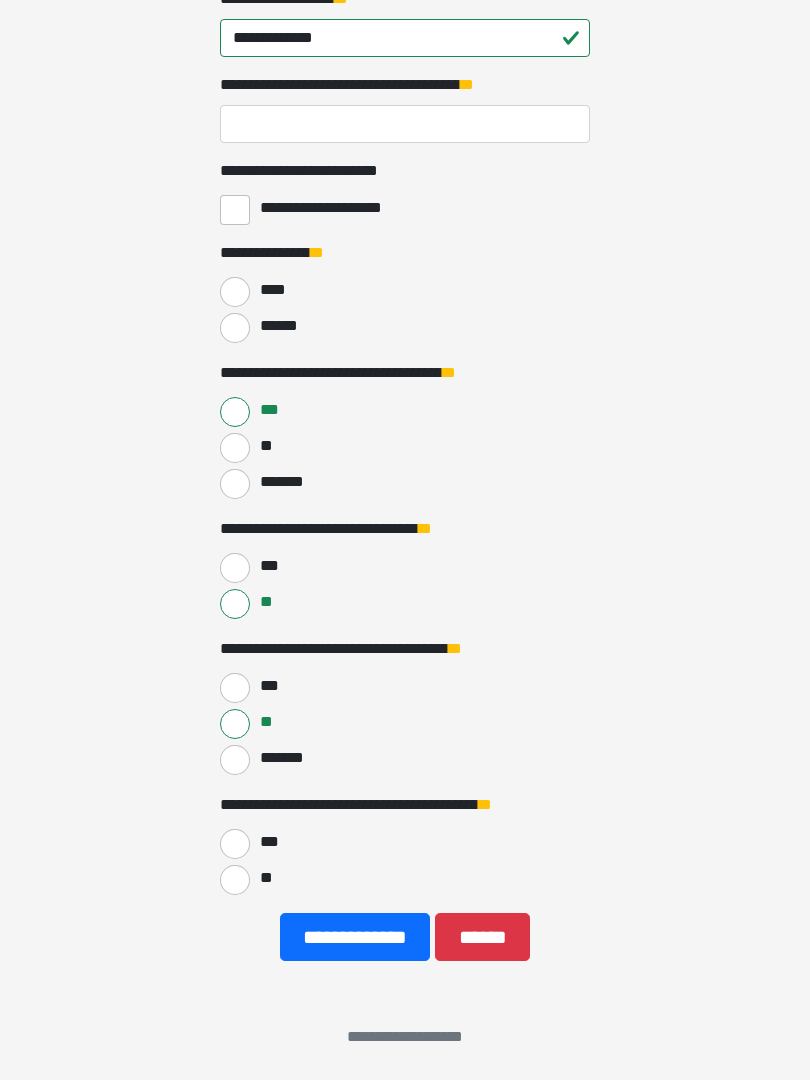 click on "**" at bounding box center [235, 880] 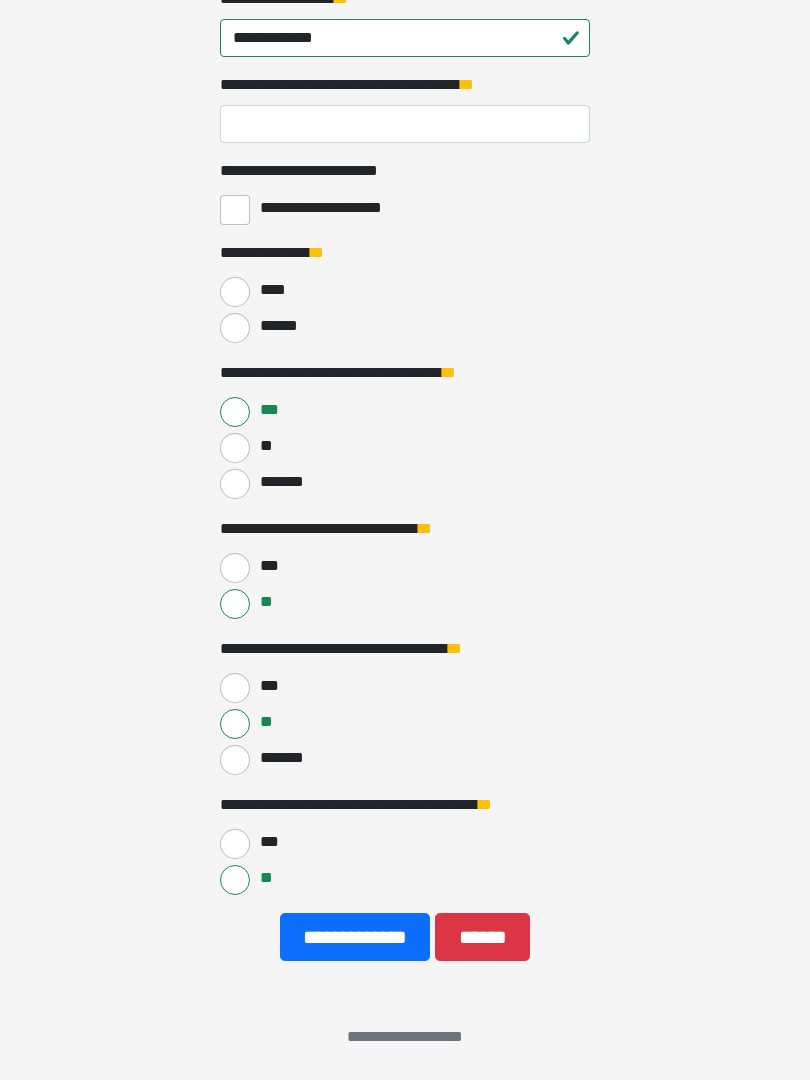 click on "******" at bounding box center [482, 937] 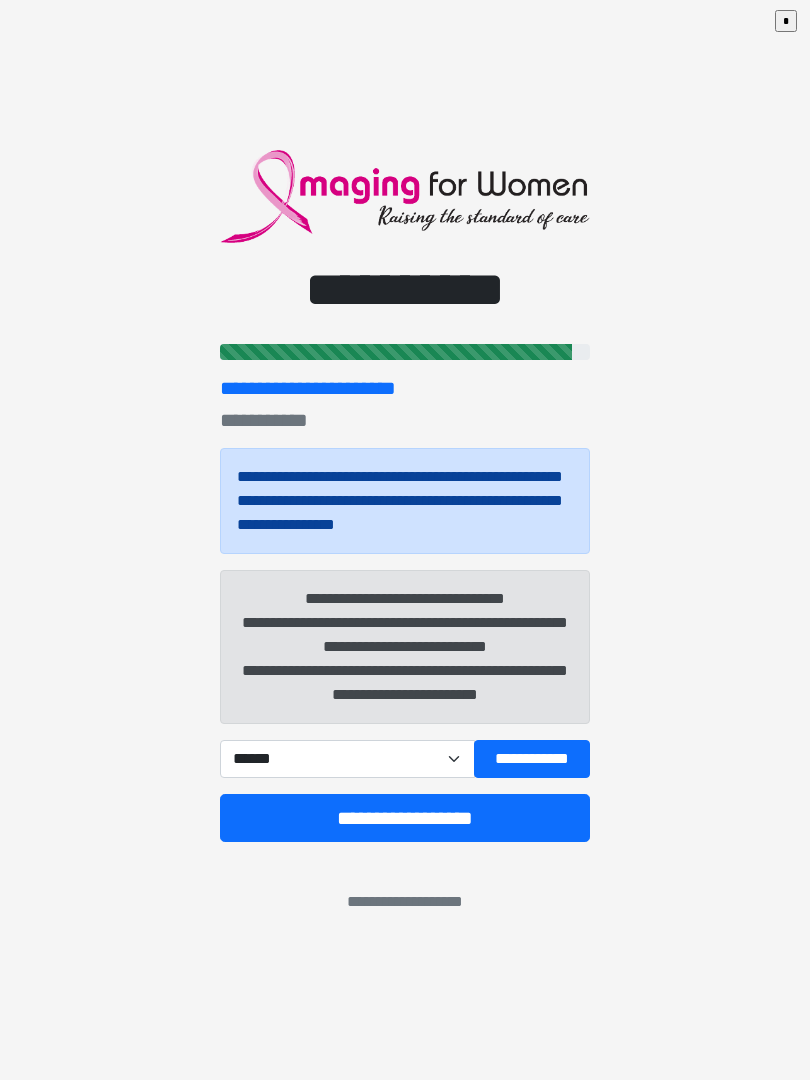 click on "**********" at bounding box center (405, 818) 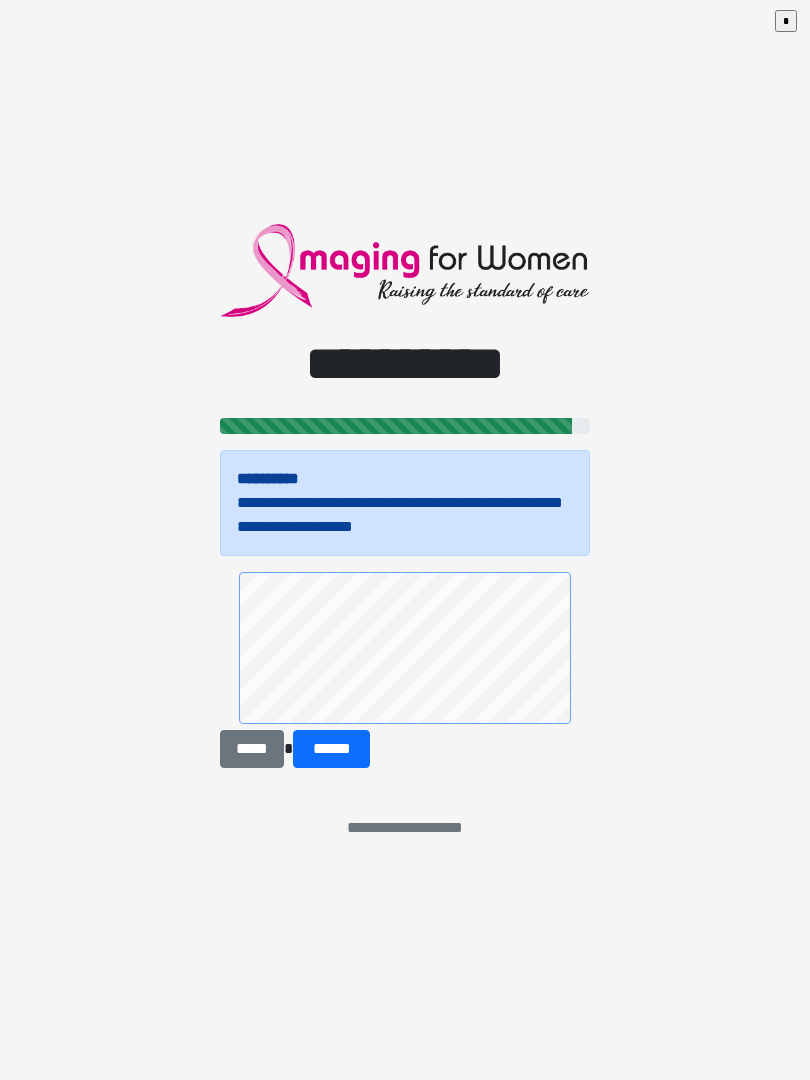 click at bounding box center [405, 651] 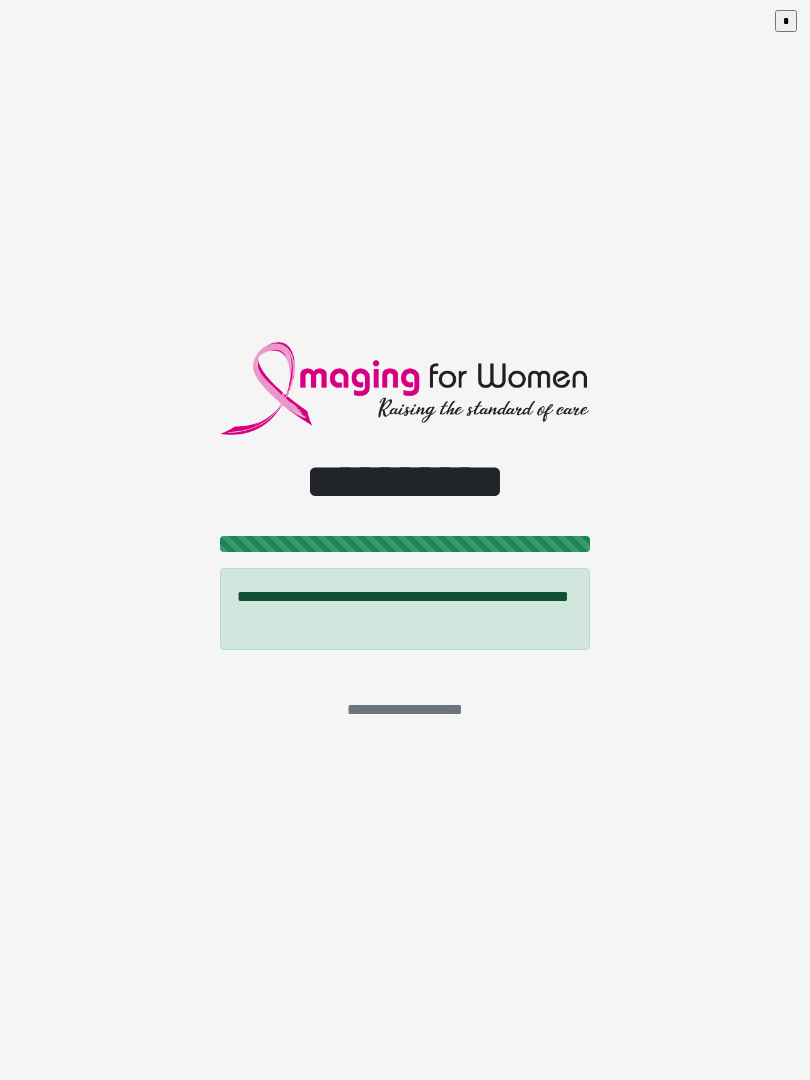 click on "**********" at bounding box center (405, 540) 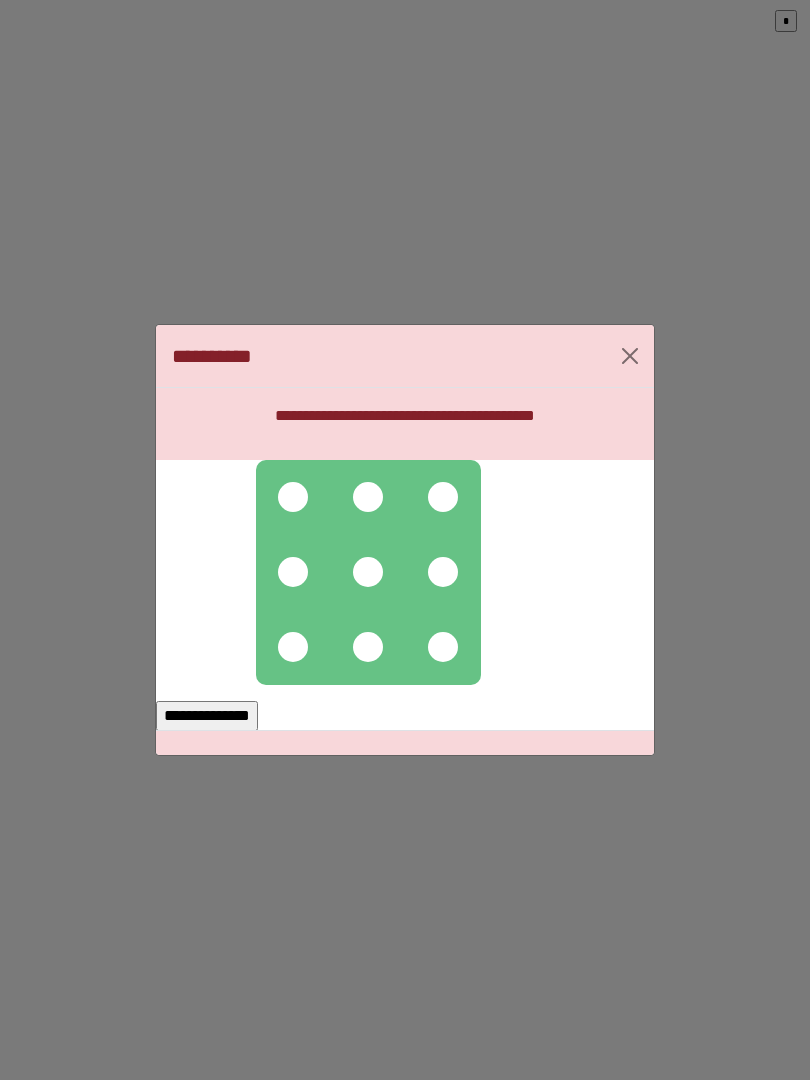click at bounding box center (293, 497) 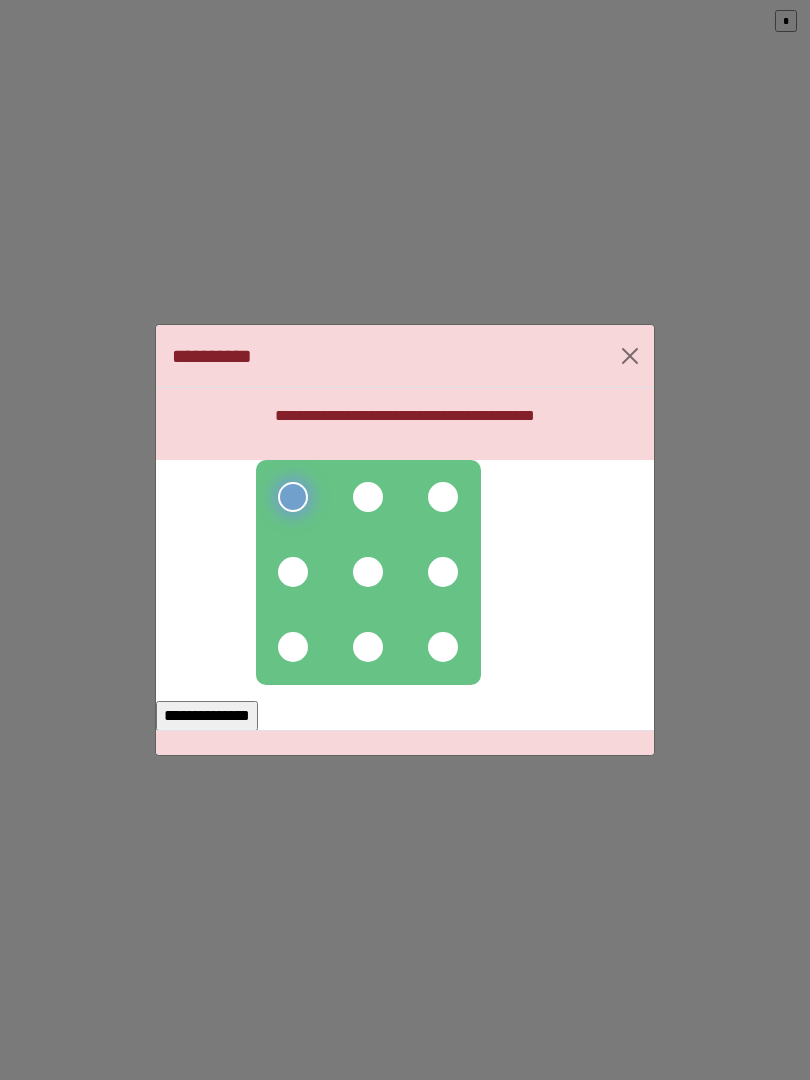 click at bounding box center [368, 497] 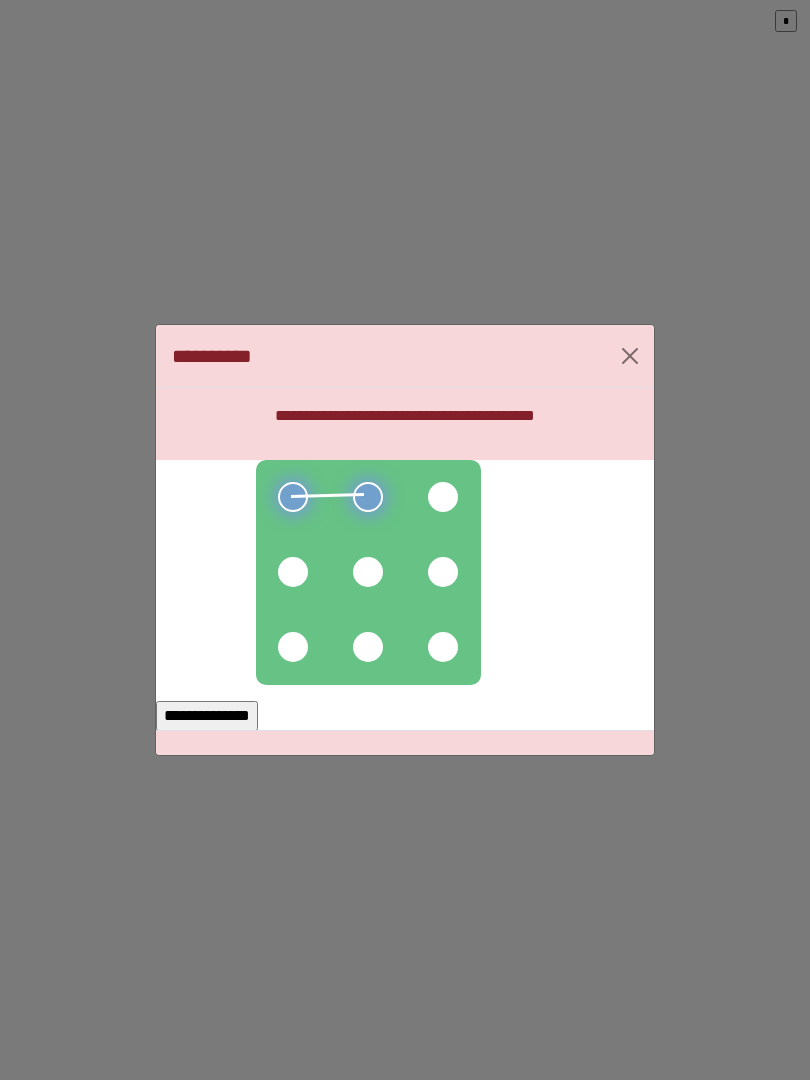 click at bounding box center (368, 572) 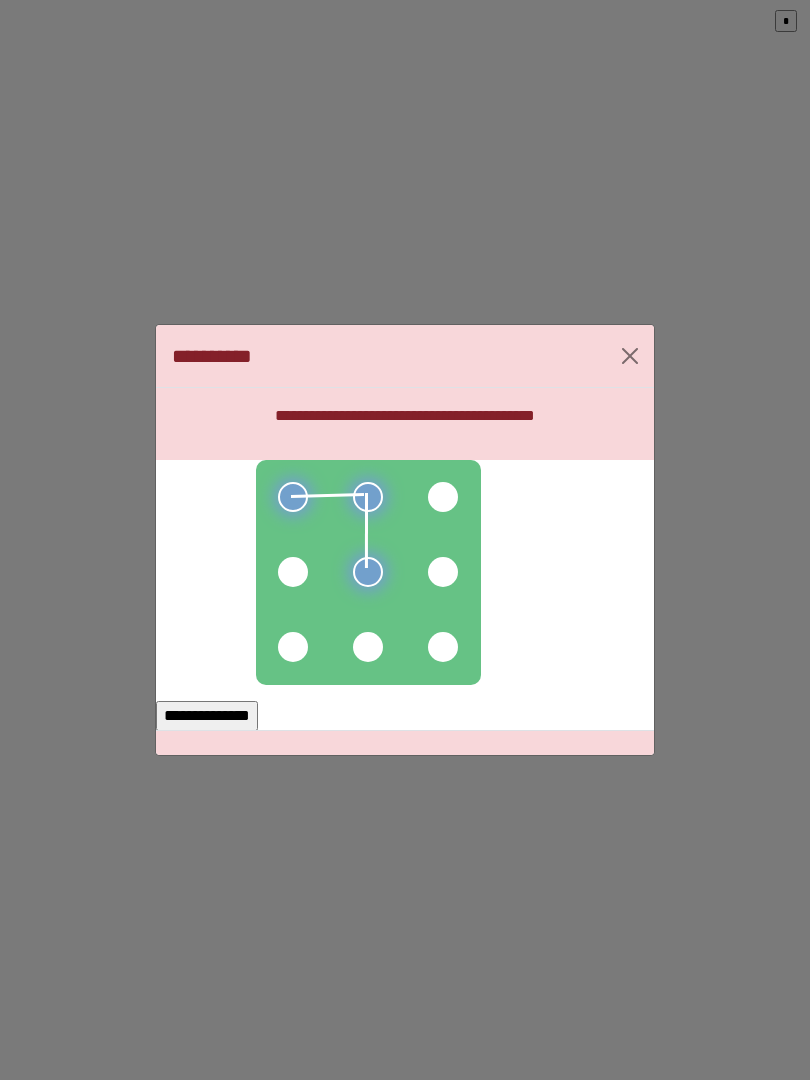 click at bounding box center [368, 572] 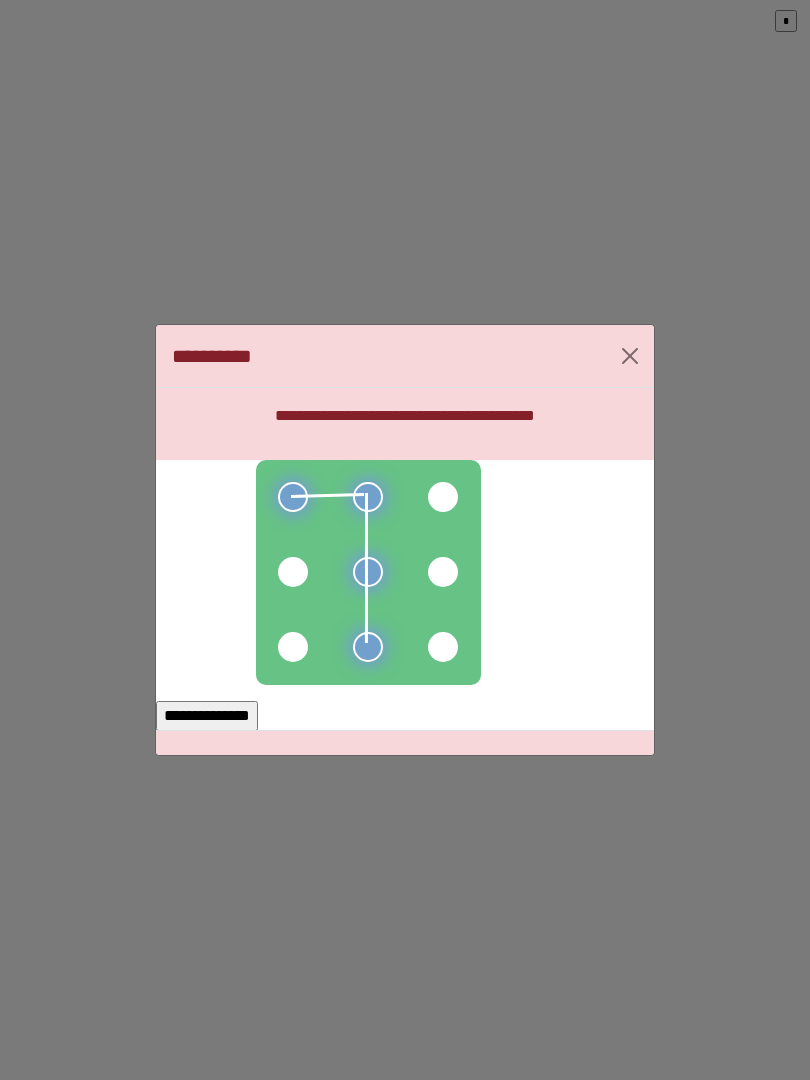 click at bounding box center (368, 572) 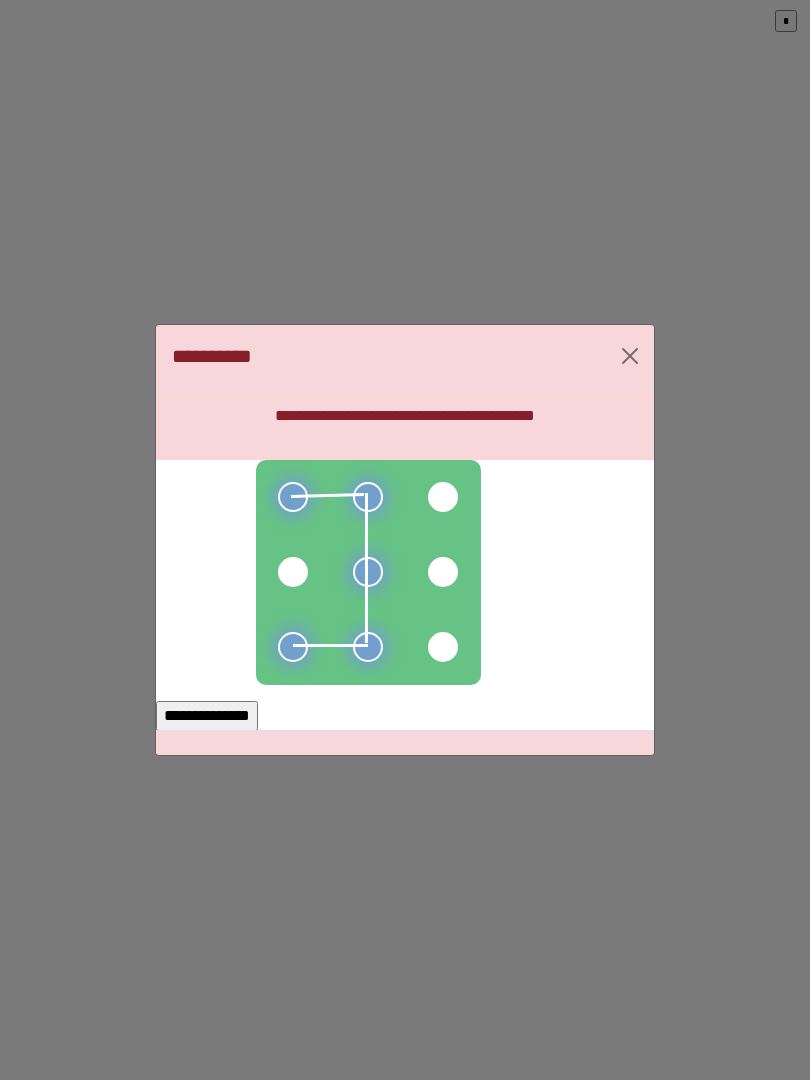 click at bounding box center (368, 572) 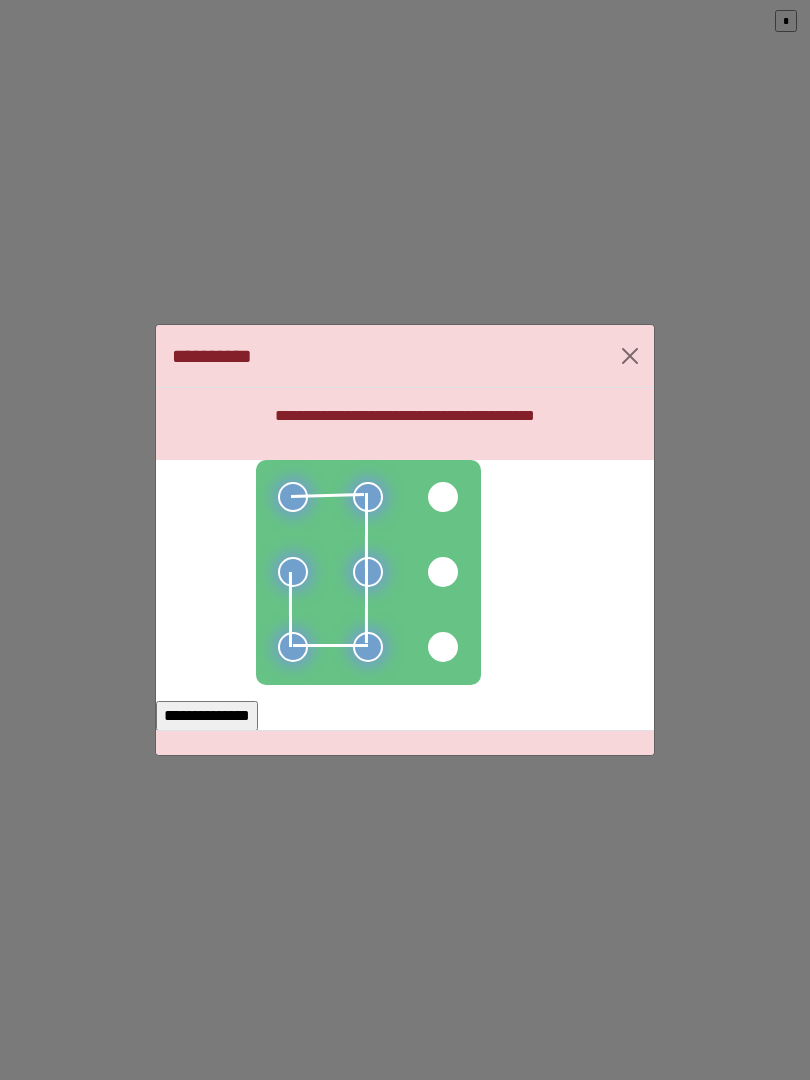 click at bounding box center [293, 572] 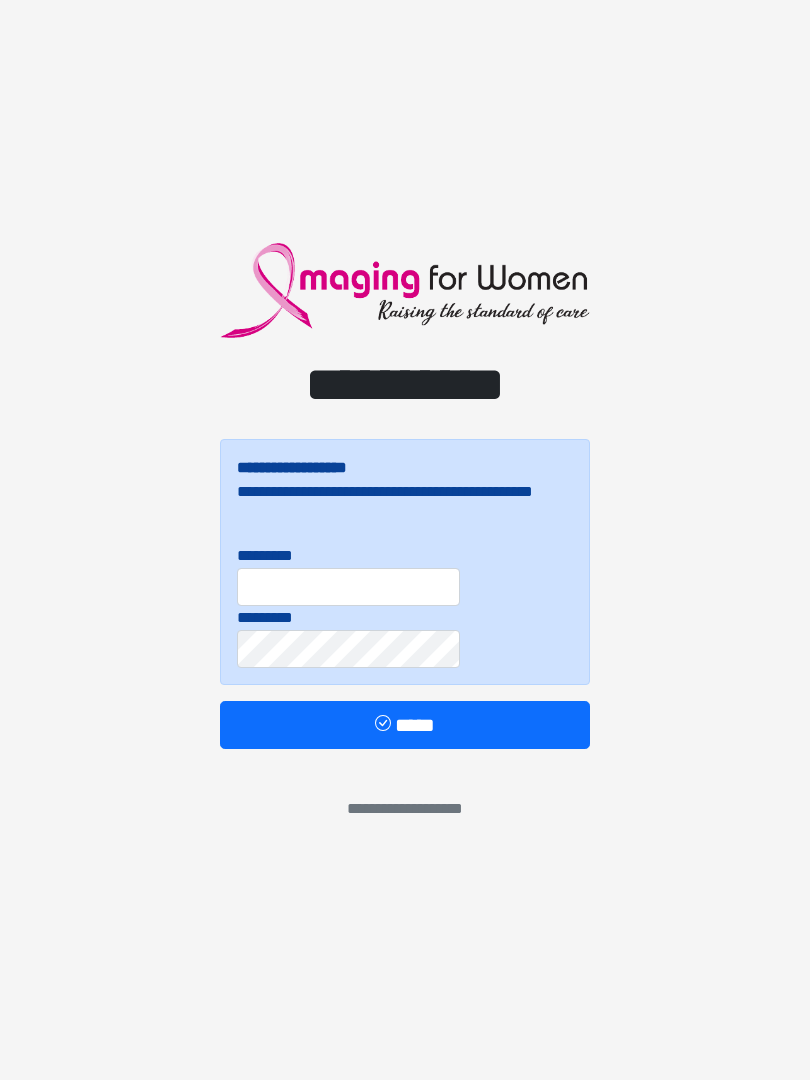 scroll, scrollTop: 0, scrollLeft: 0, axis: both 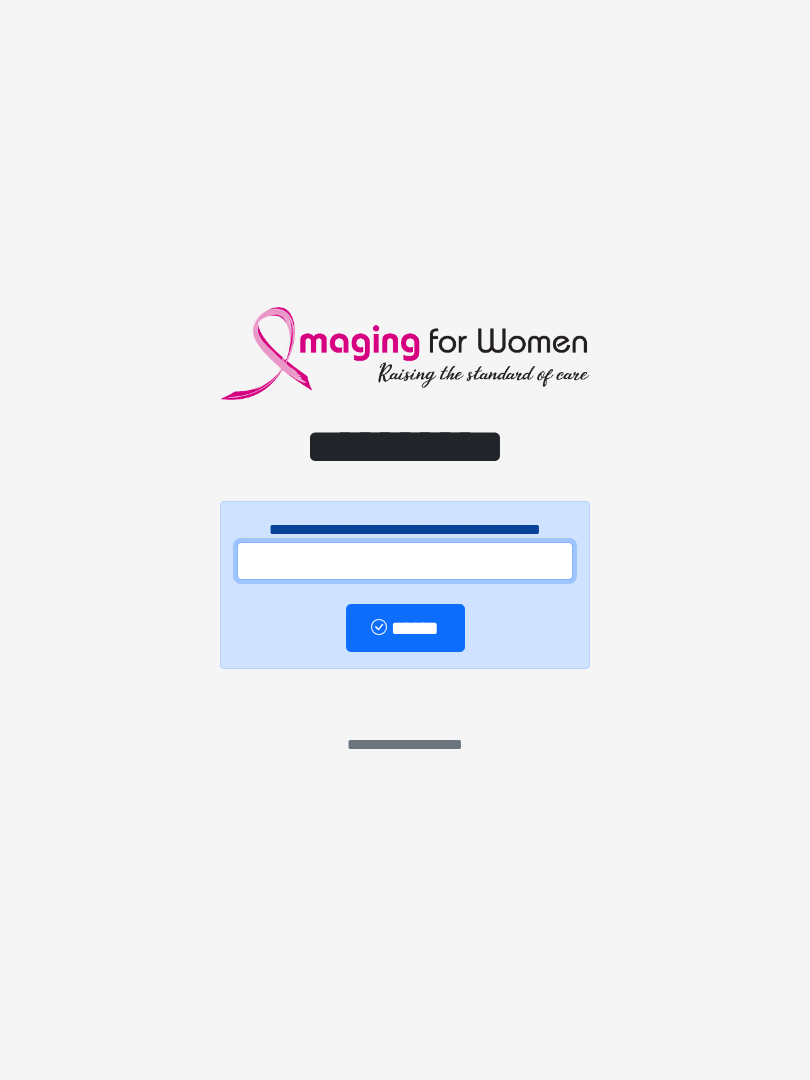 click at bounding box center [405, 561] 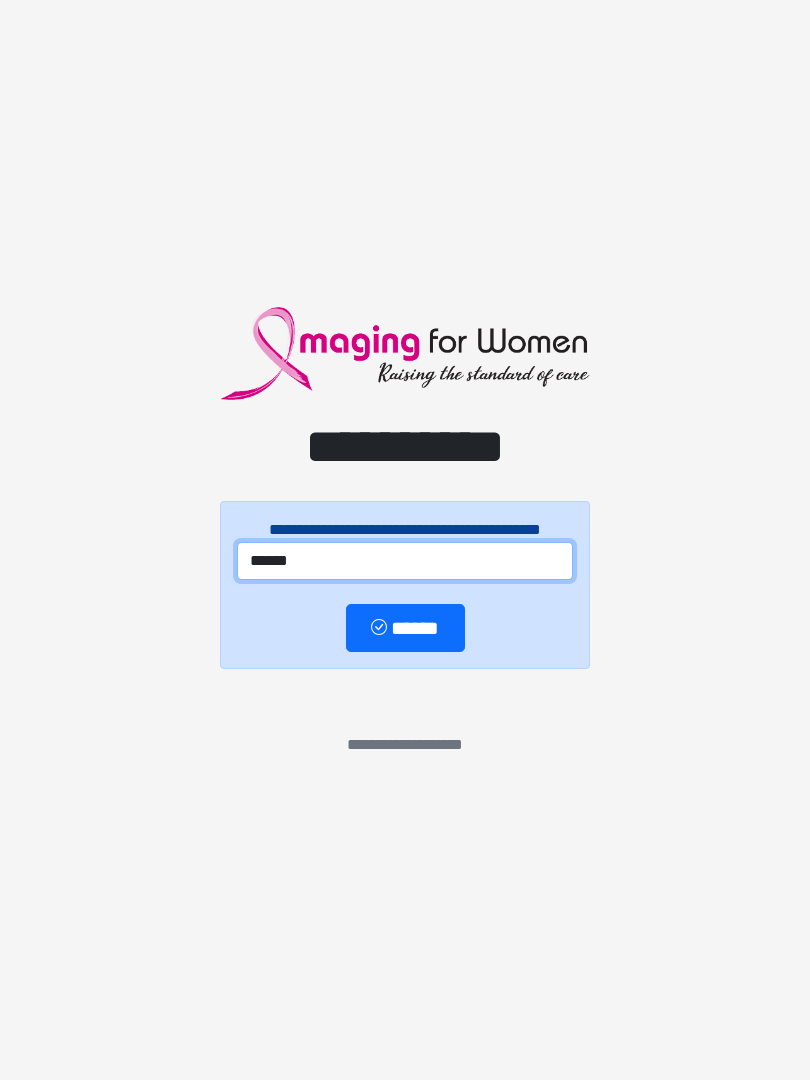 type on "******" 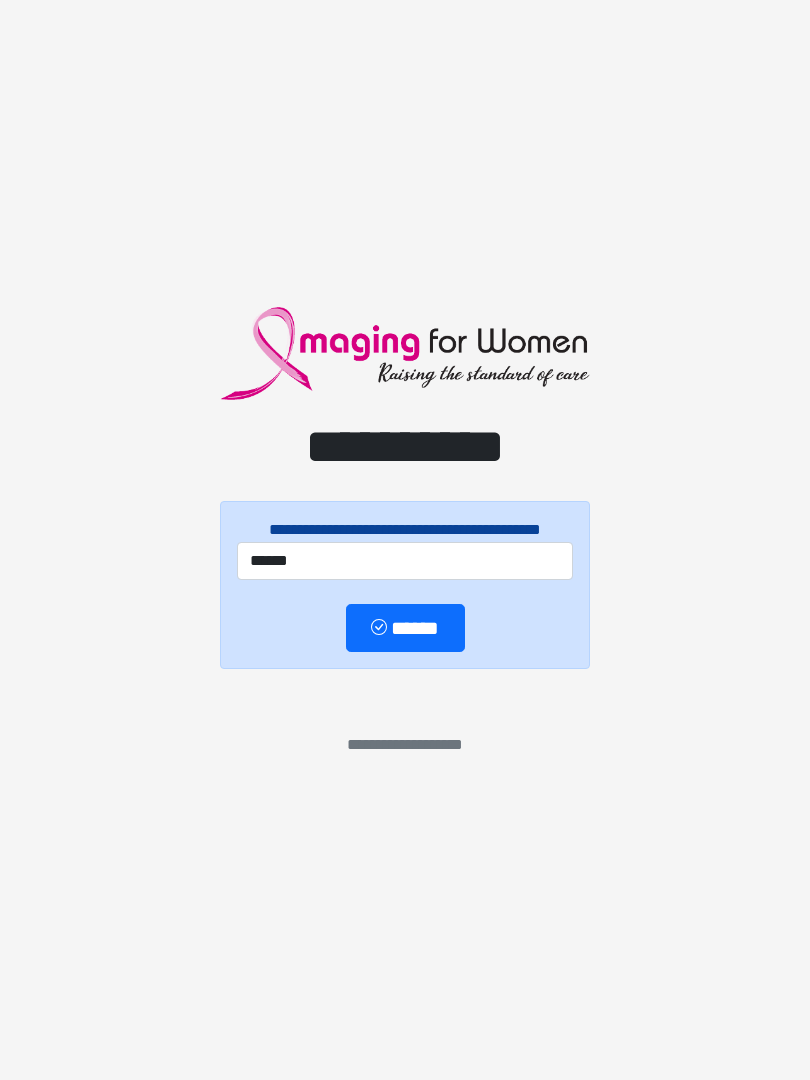 click on "******" at bounding box center (405, 628) 